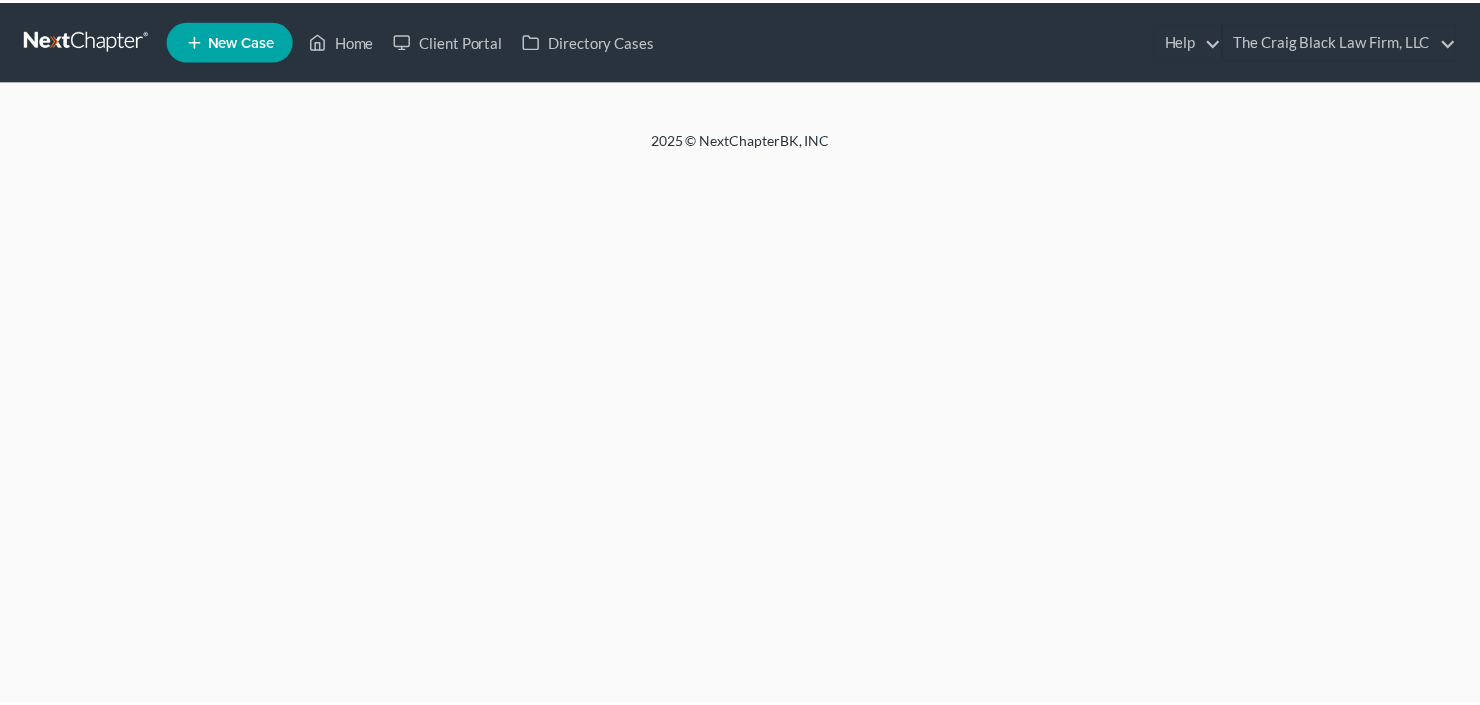 scroll, scrollTop: 0, scrollLeft: 0, axis: both 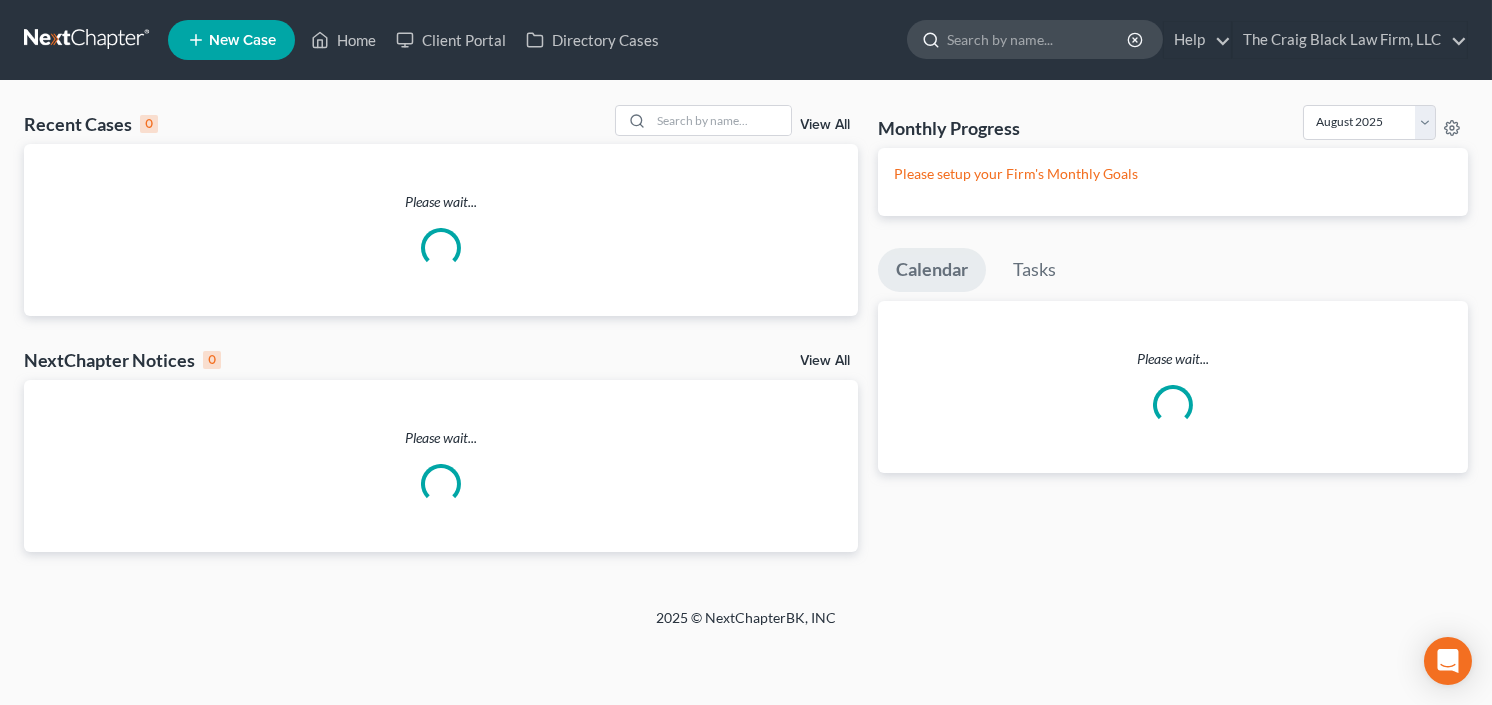 drag, startPoint x: 1130, startPoint y: 54, endPoint x: 1060, endPoint y: 43, distance: 70.85902 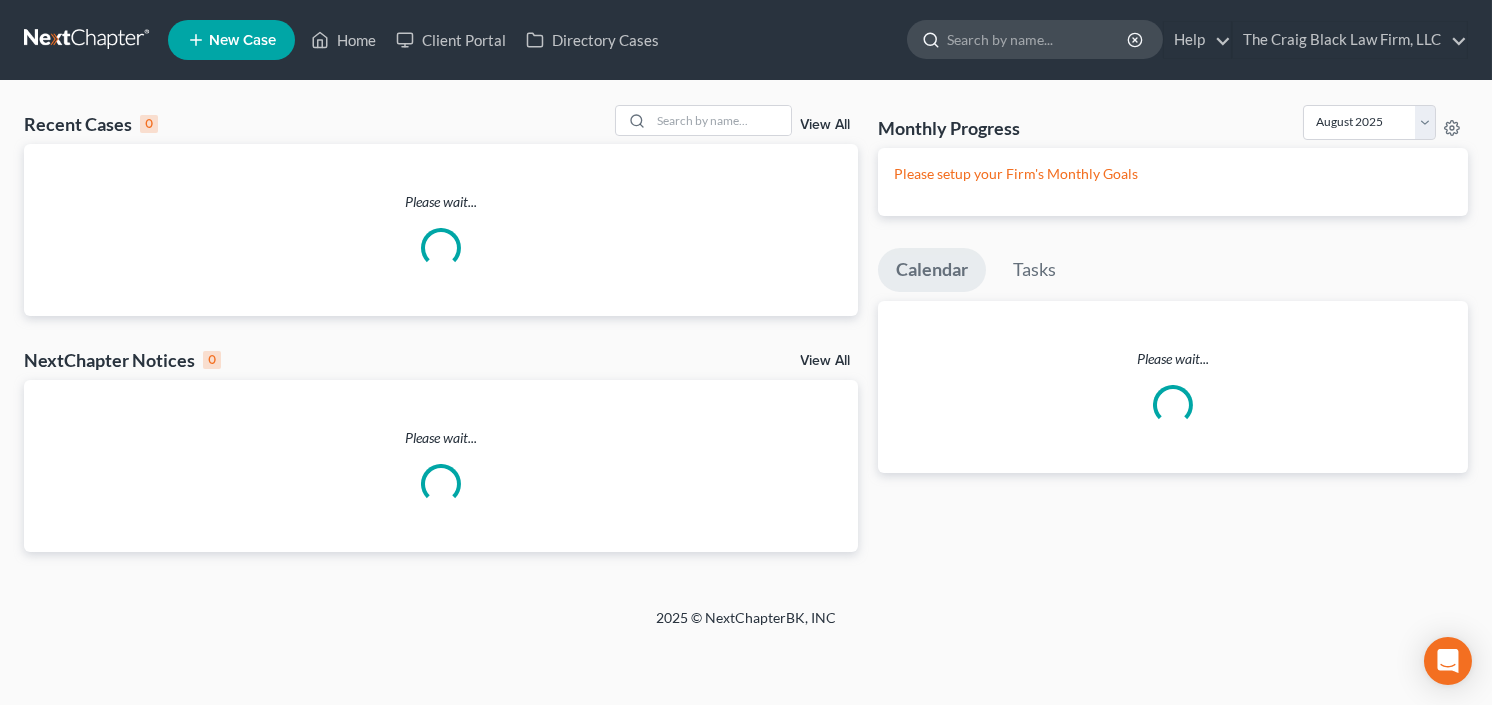 click at bounding box center [1038, 39] 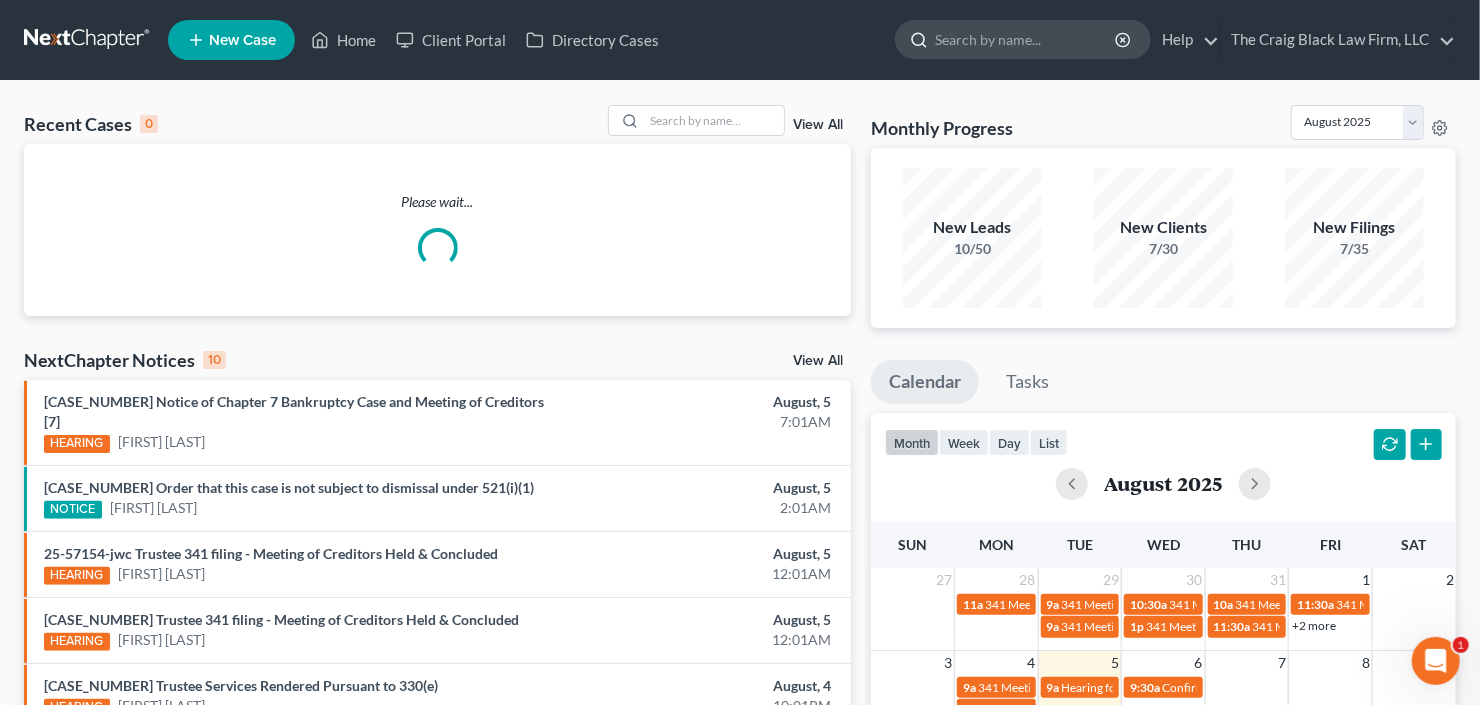 scroll, scrollTop: 0, scrollLeft: 0, axis: both 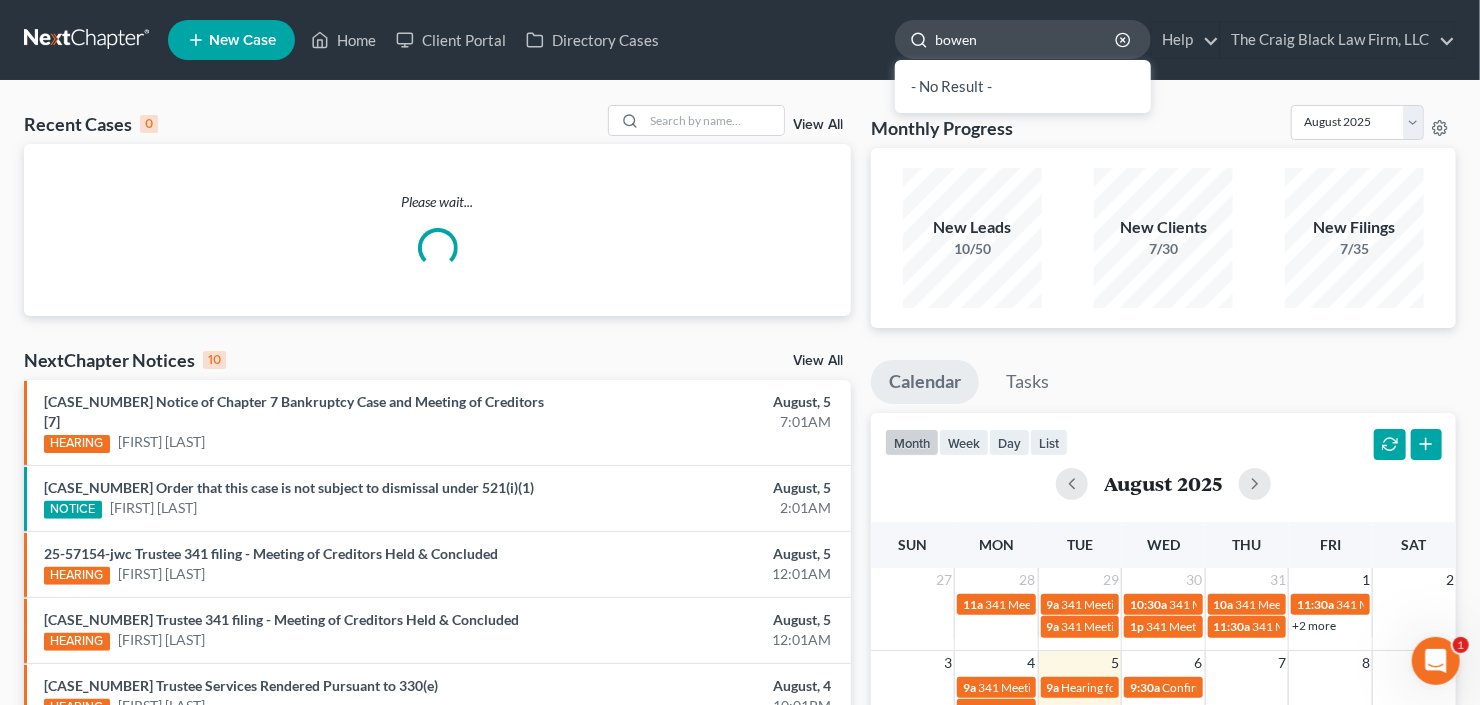 type on "bowen" 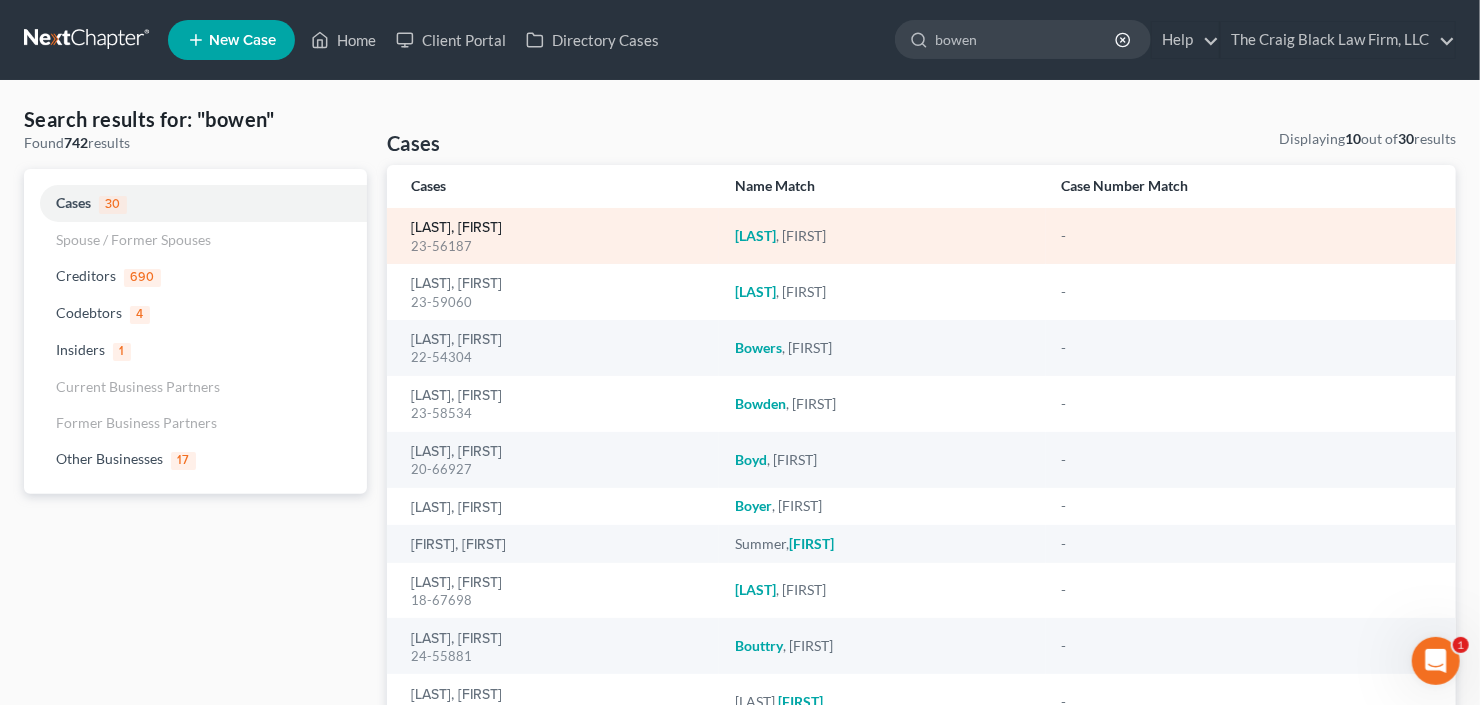 click on "[LAST], [FIRST]" at bounding box center (456, 228) 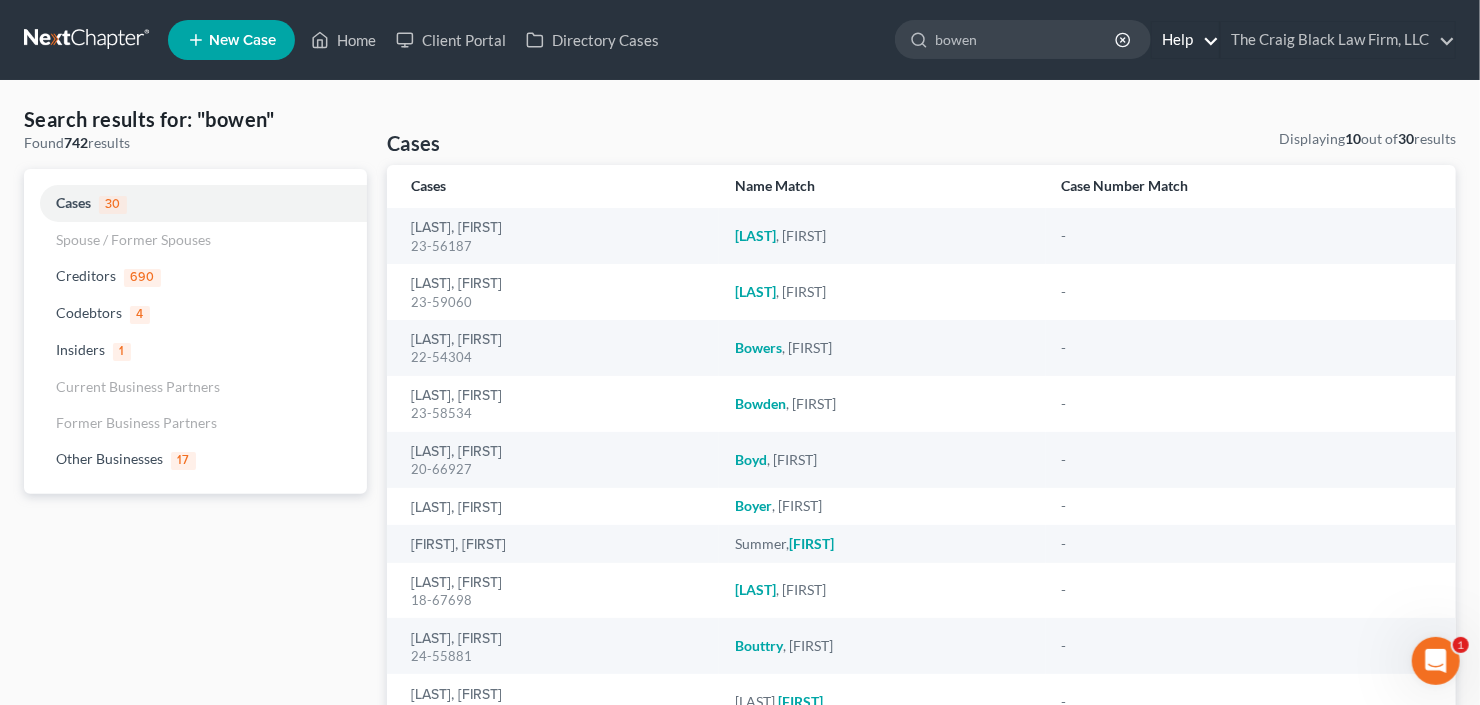 type 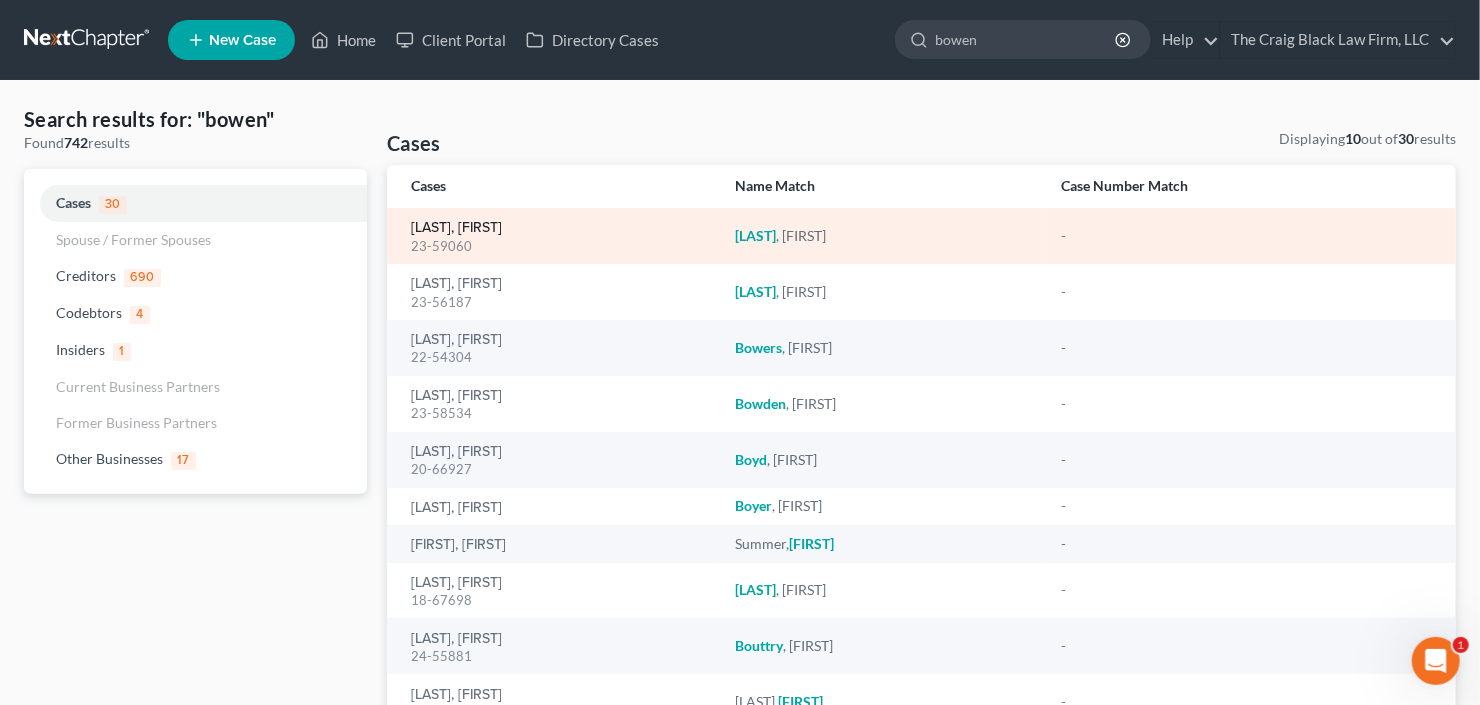 click on "[LAST], [FIRST]" at bounding box center [456, 228] 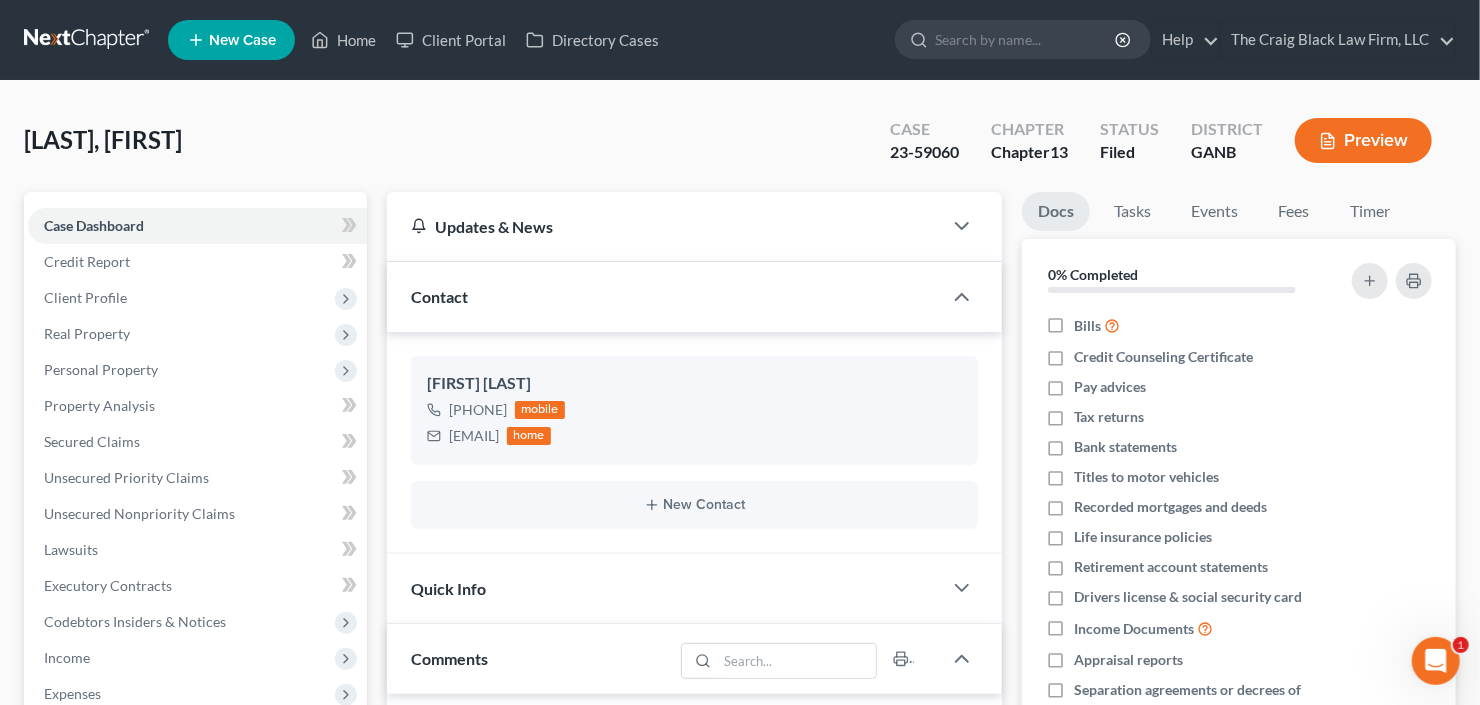 scroll, scrollTop: 250, scrollLeft: 0, axis: vertical 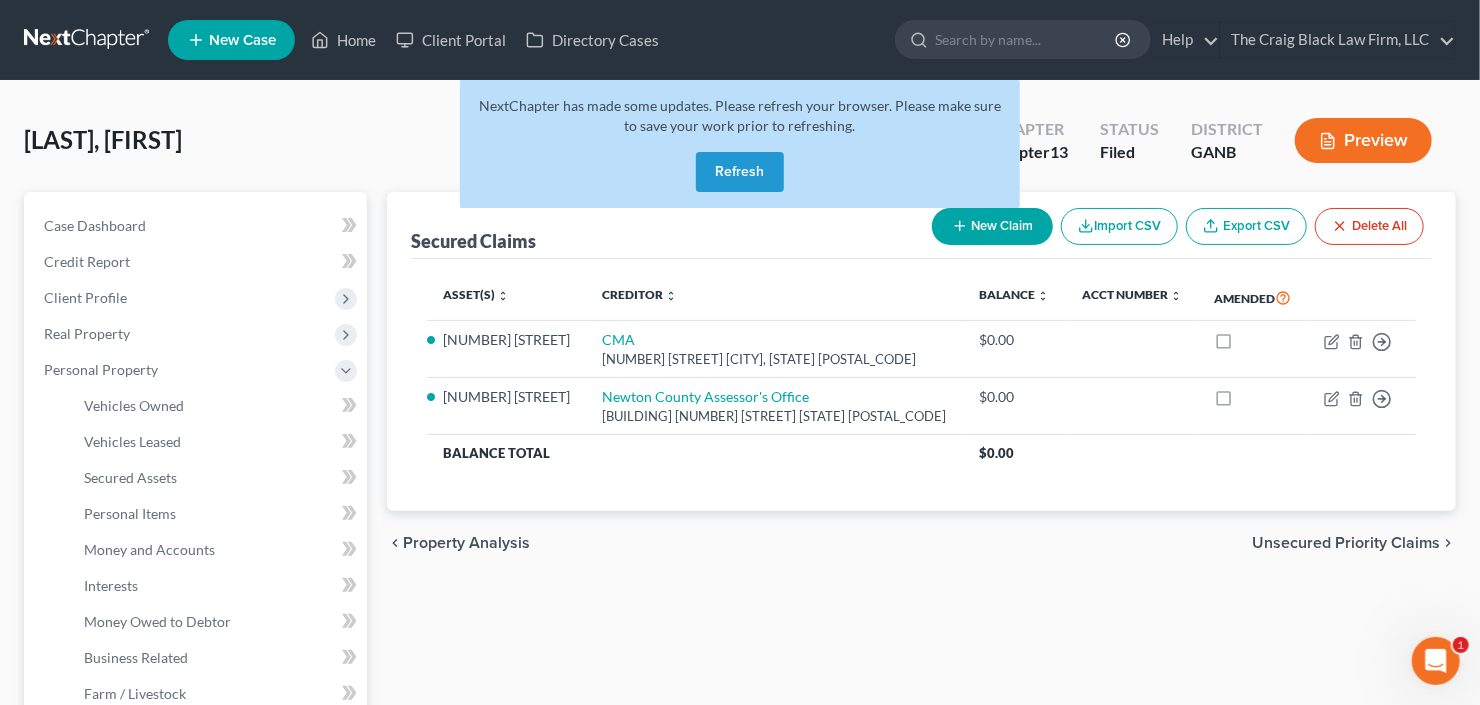 click on "Refresh" at bounding box center [740, 172] 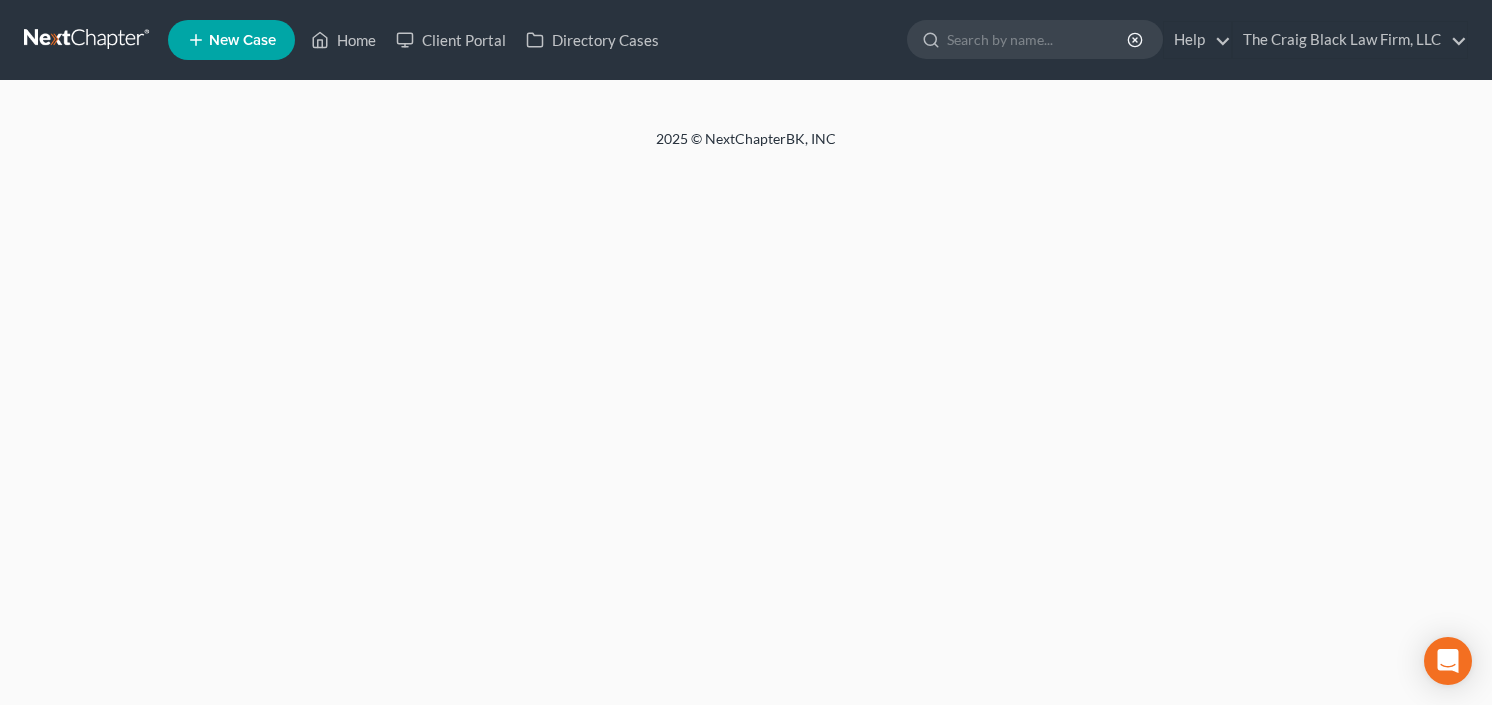 scroll, scrollTop: 0, scrollLeft: 0, axis: both 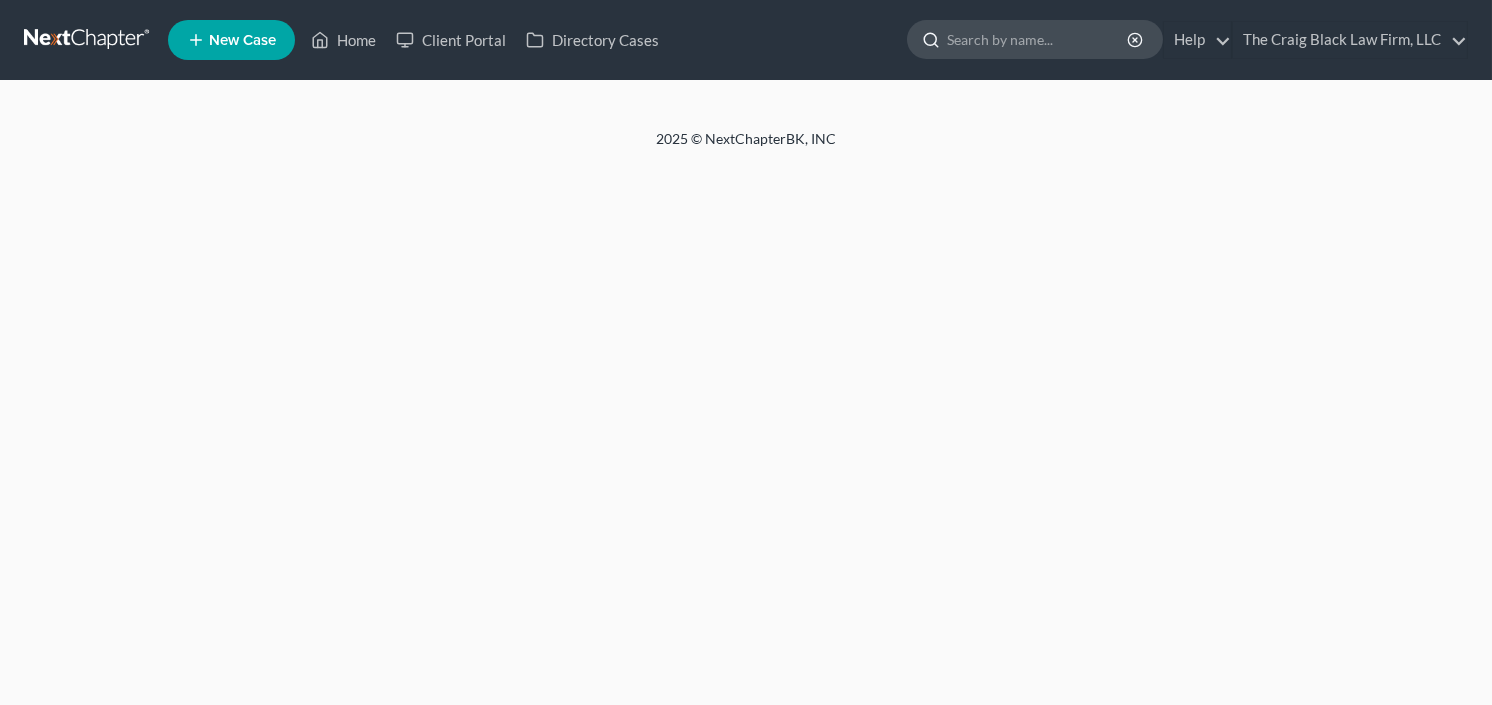 click at bounding box center [1038, 39] 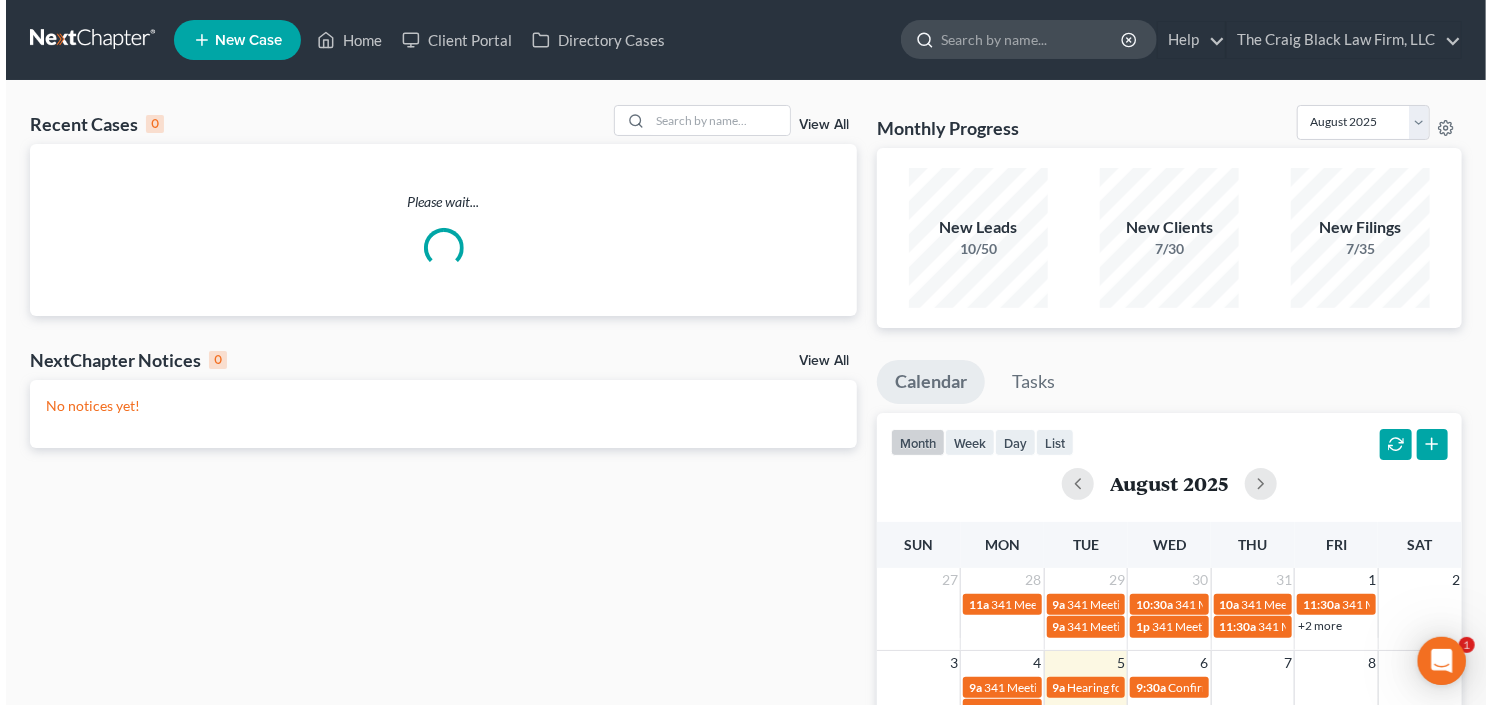 scroll, scrollTop: 0, scrollLeft: 0, axis: both 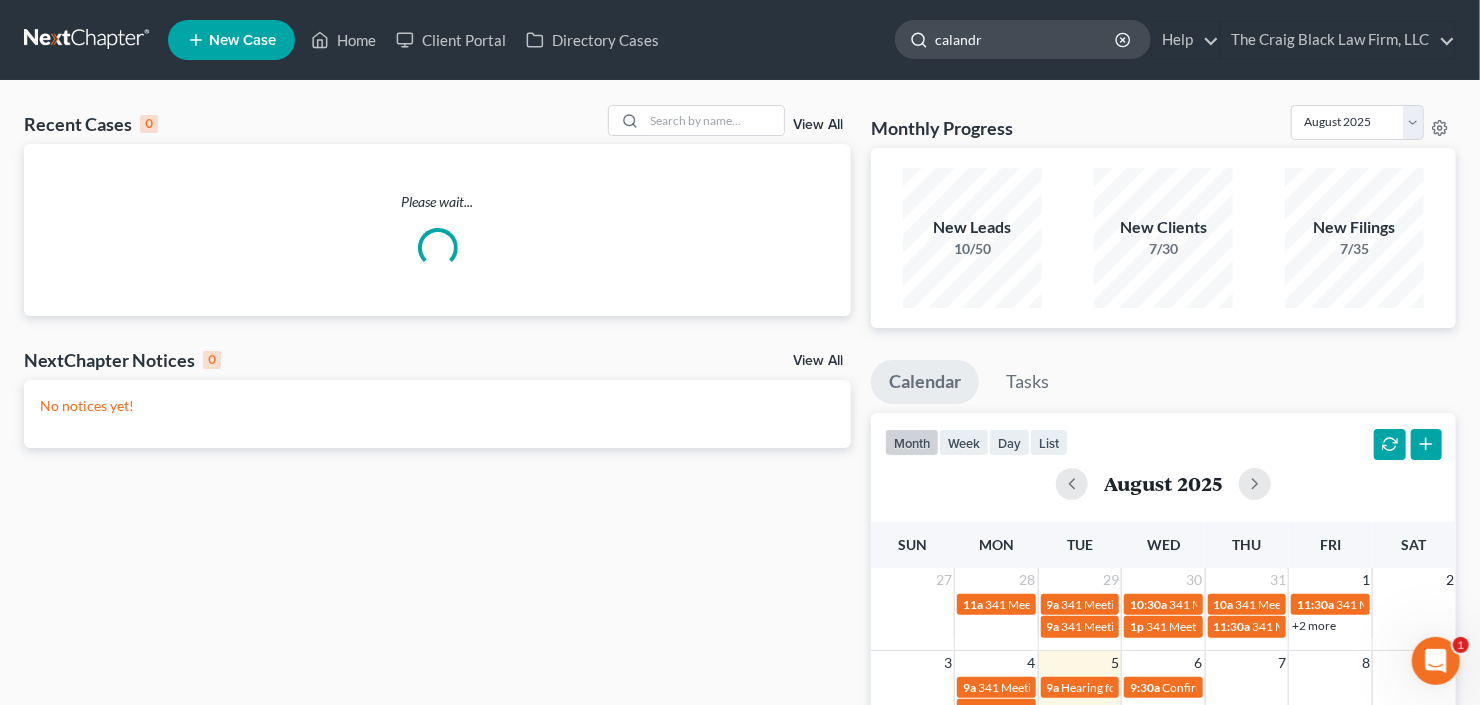 type on "calandra" 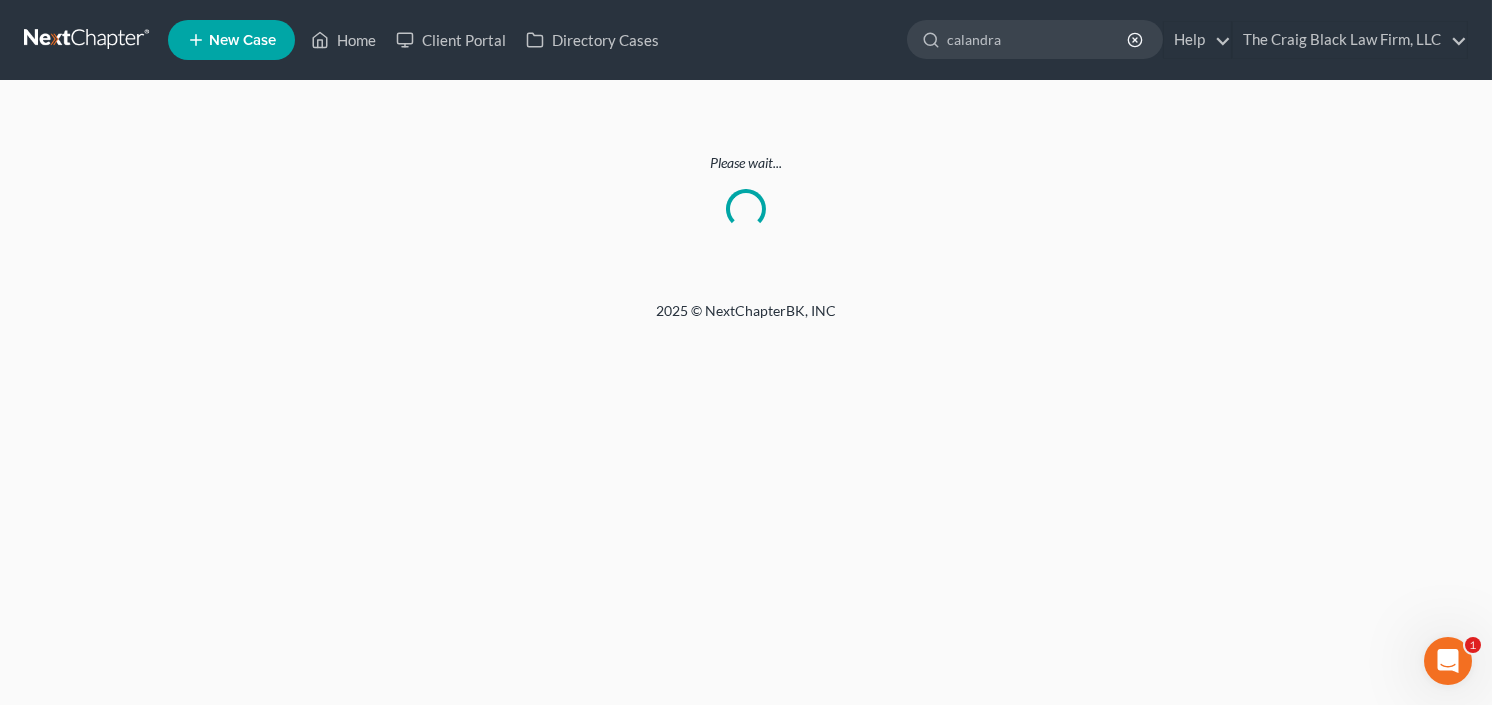 click at bounding box center (88, 40) 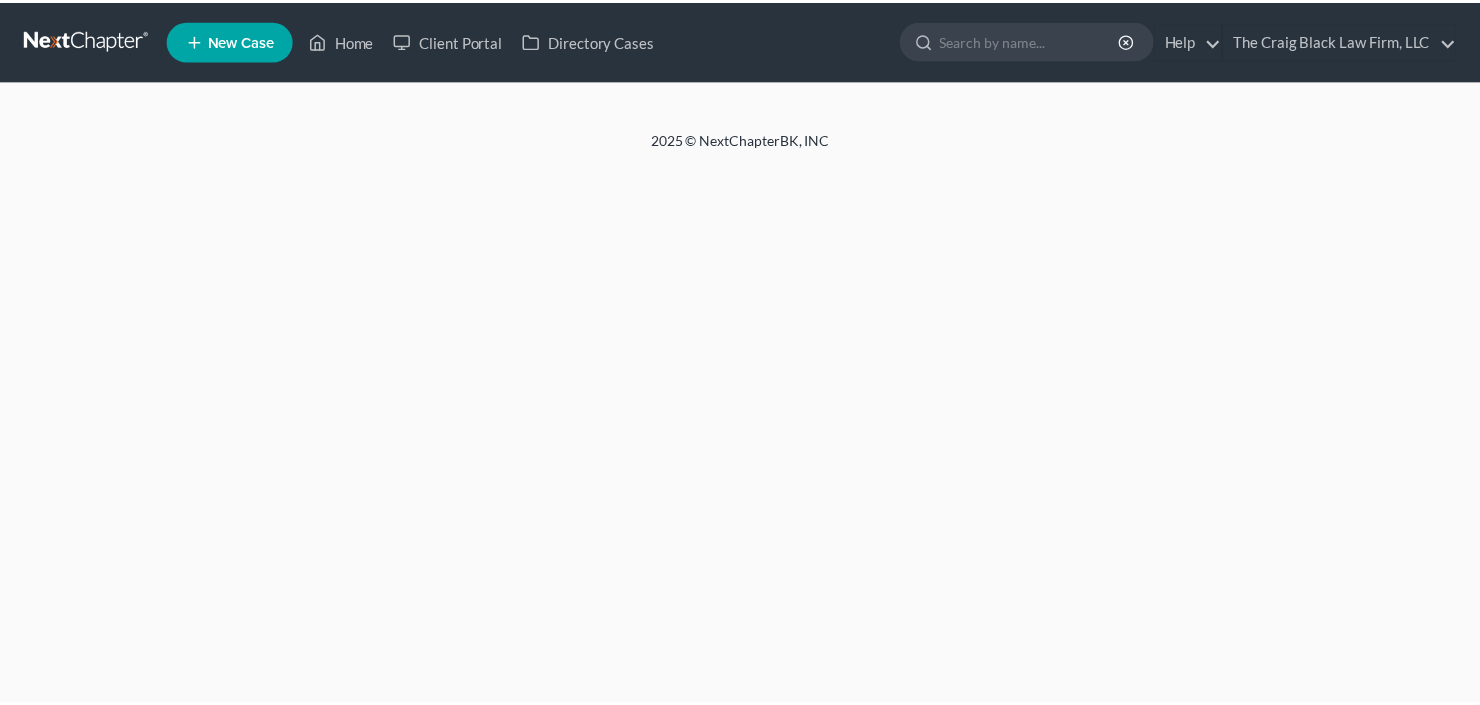 scroll, scrollTop: 0, scrollLeft: 0, axis: both 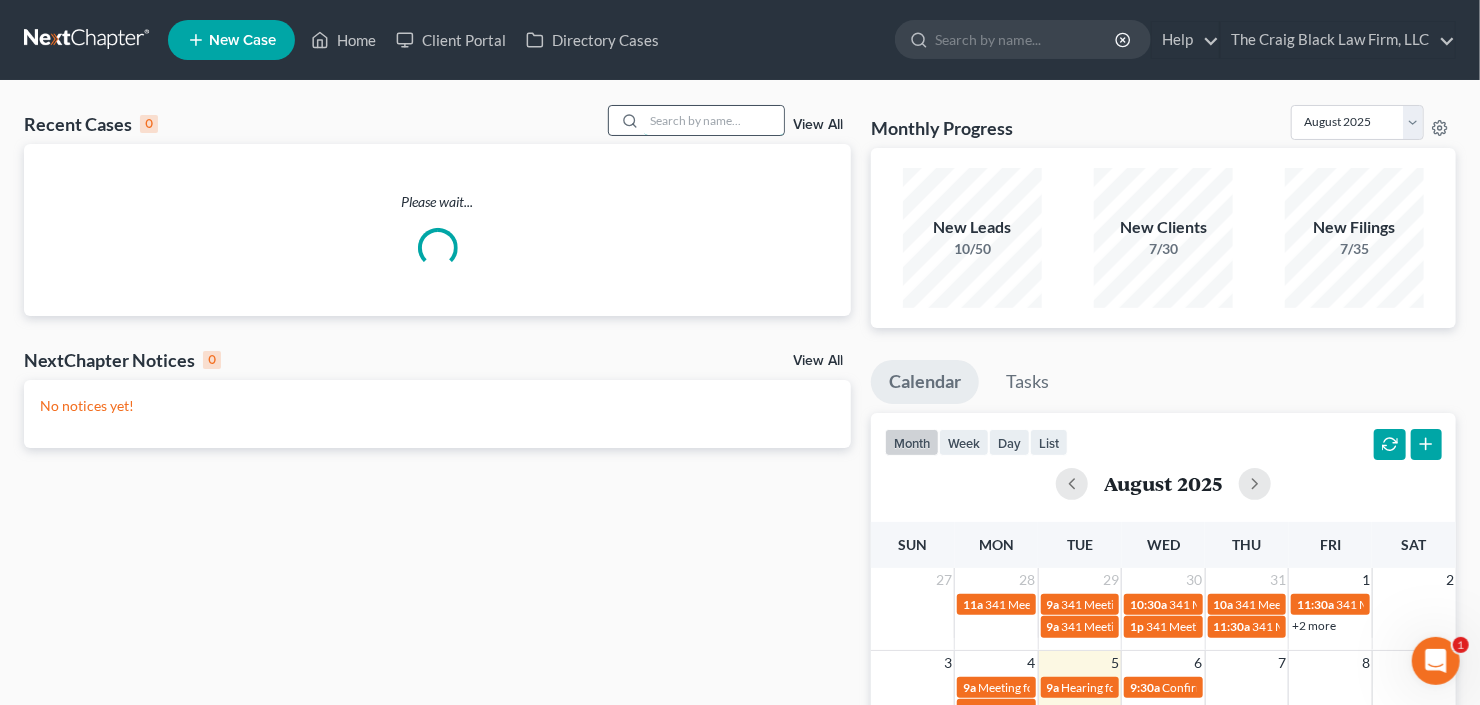 click at bounding box center [714, 120] 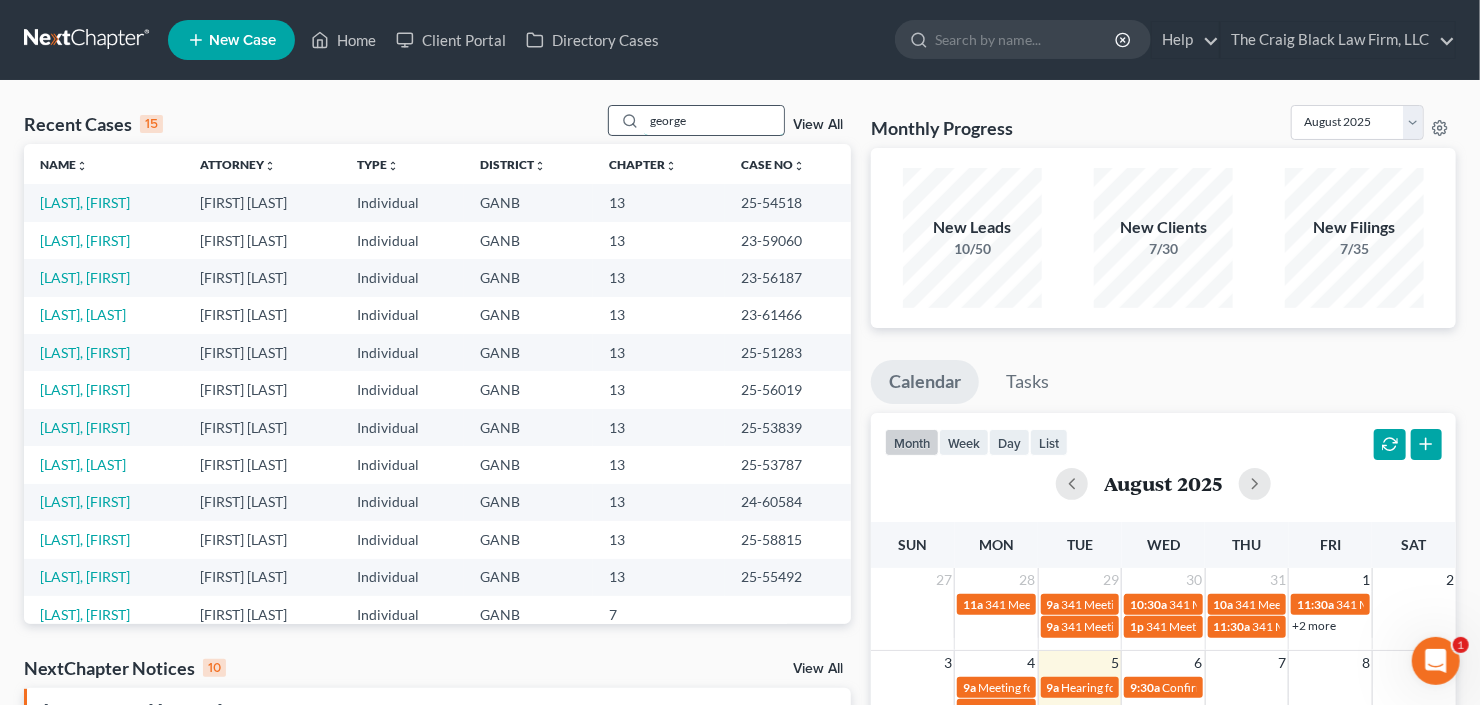 type on "george" 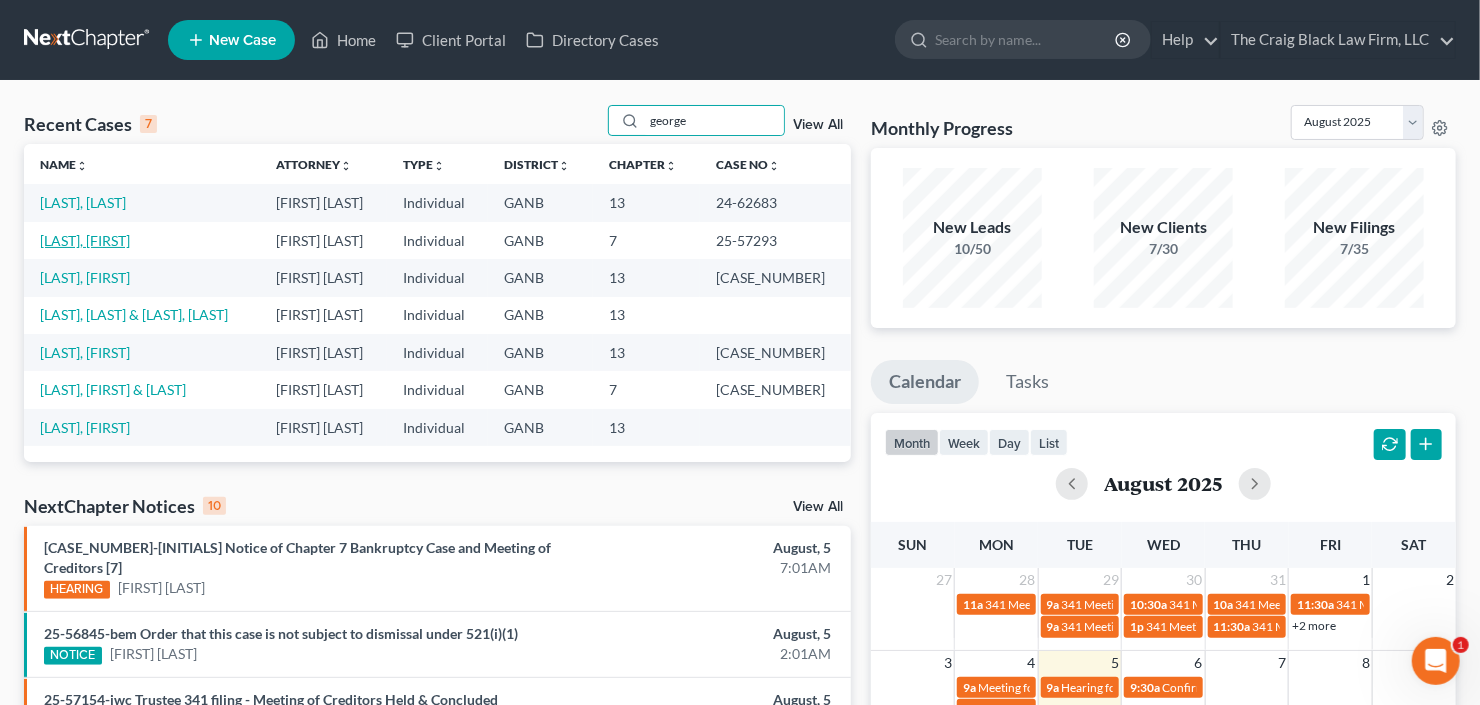 click on "[LAST], [FIRST]" at bounding box center (85, 240) 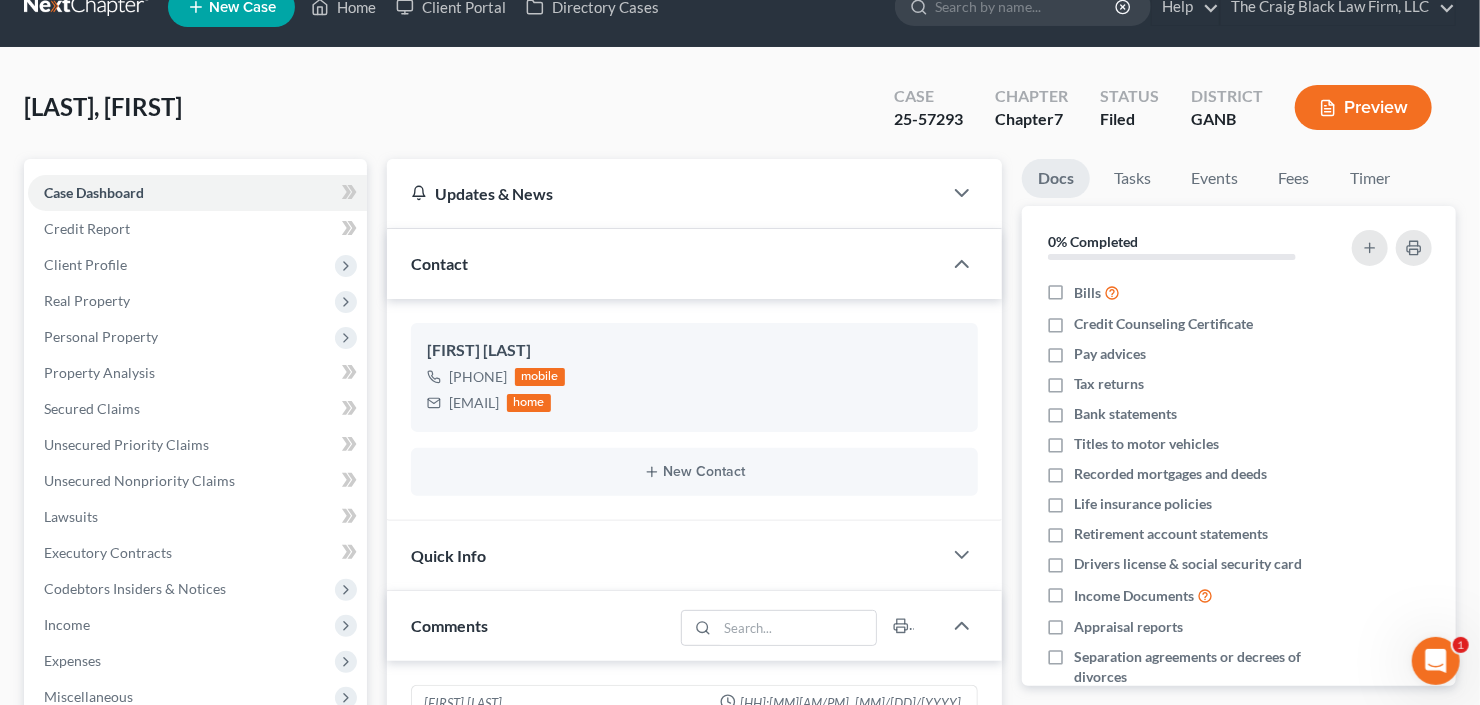 scroll, scrollTop: 0, scrollLeft: 0, axis: both 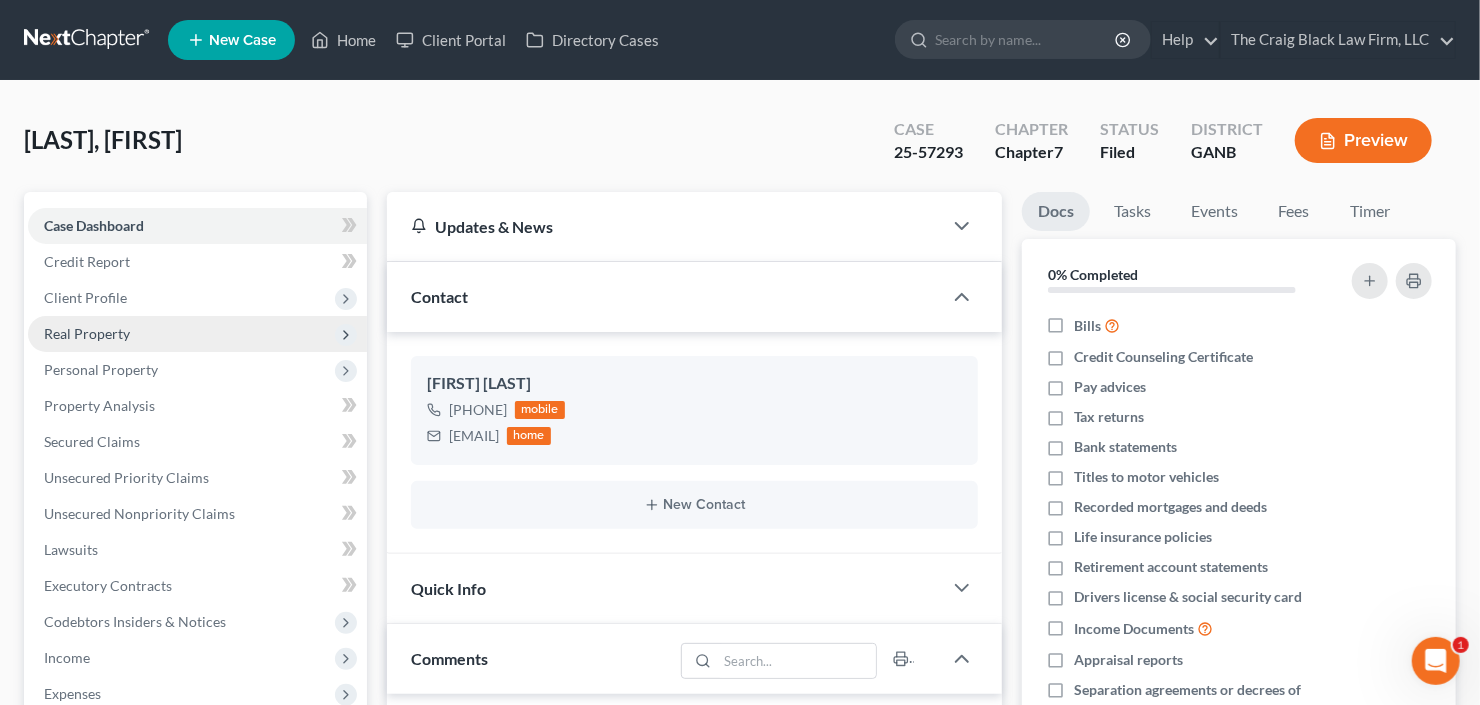 click on "Real Property" at bounding box center [87, 333] 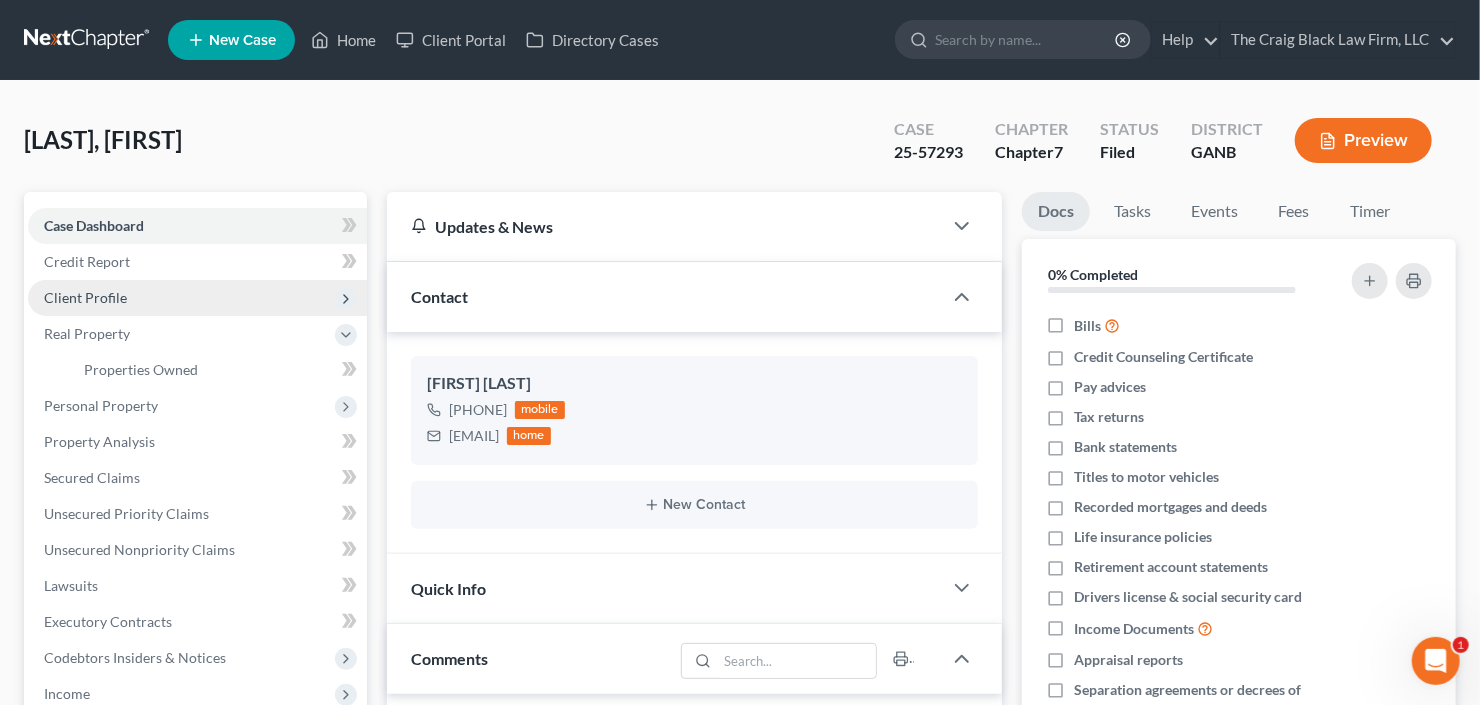 click on "Client Profile" at bounding box center [197, 298] 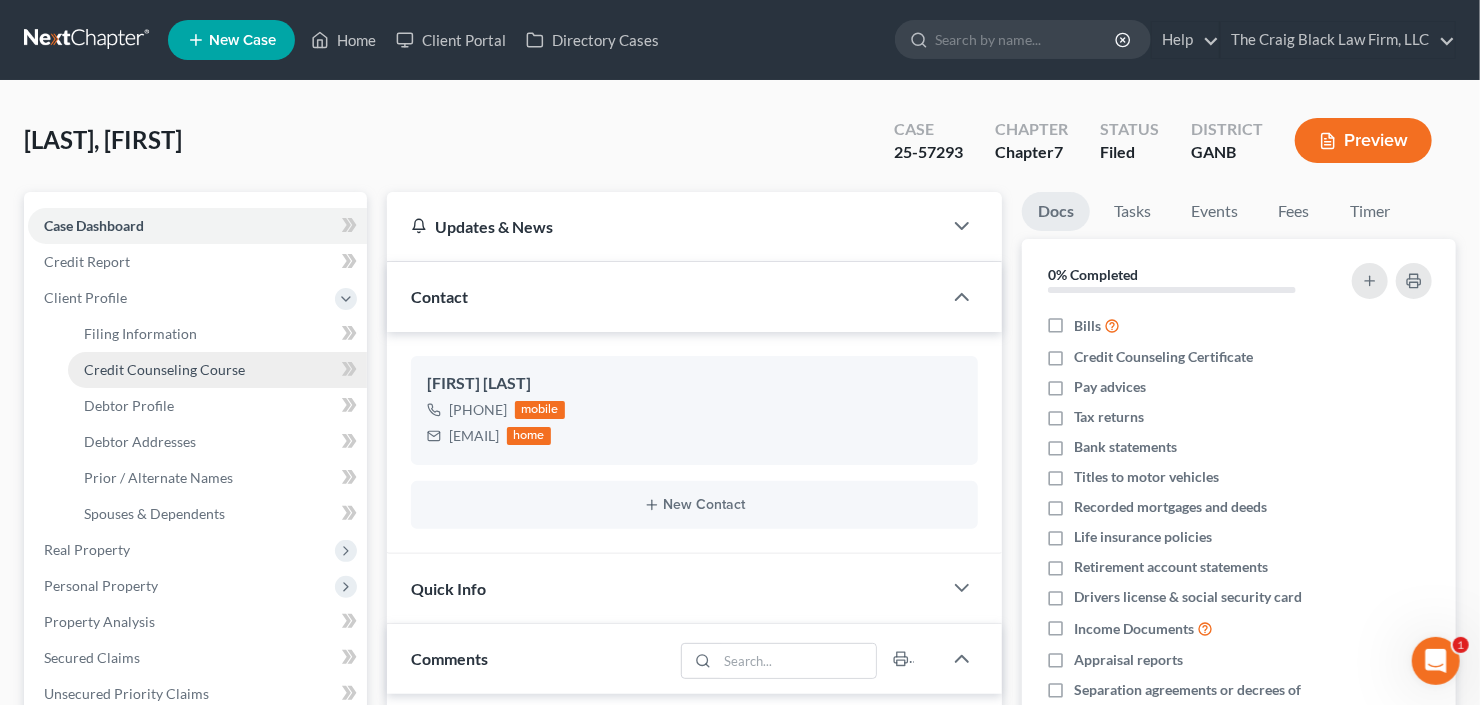 click on "Credit Counseling Course" at bounding box center [164, 369] 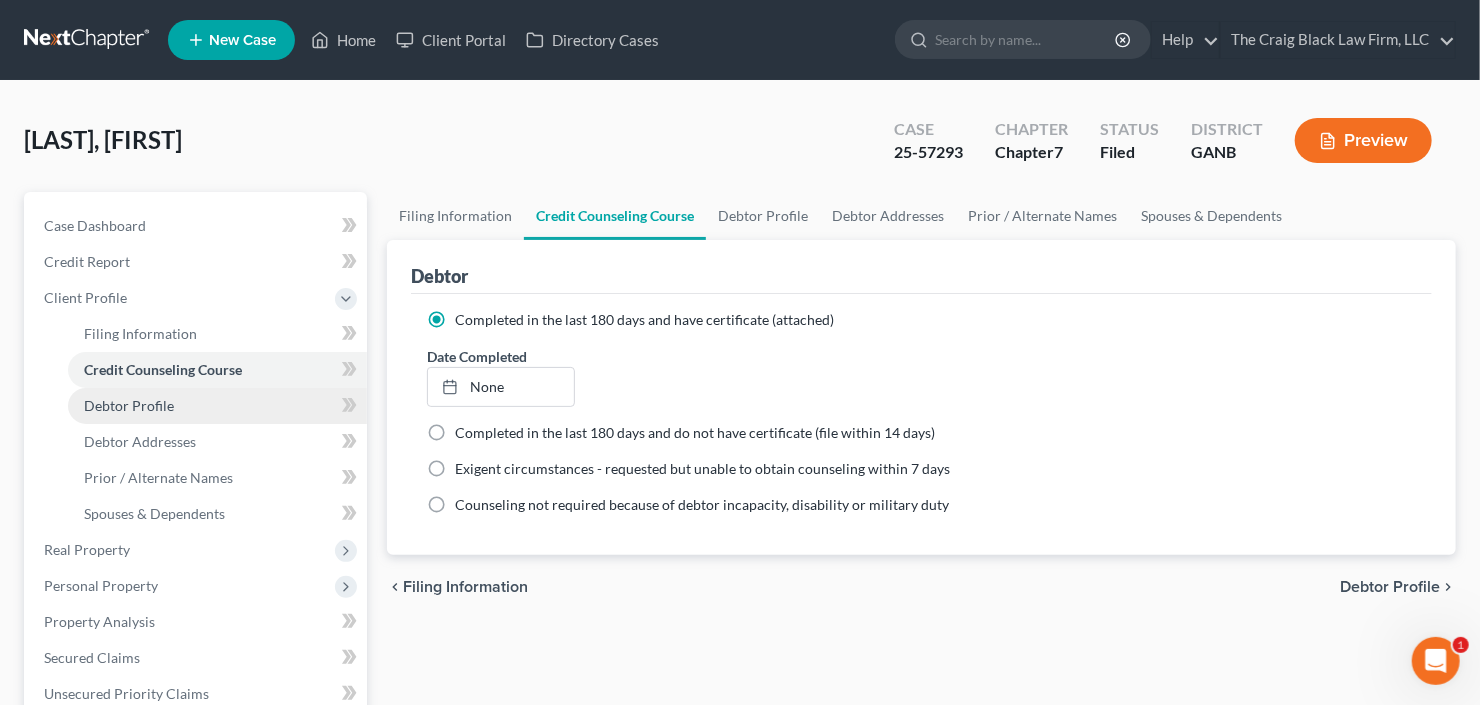 click on "Debtor Profile" at bounding box center [129, 405] 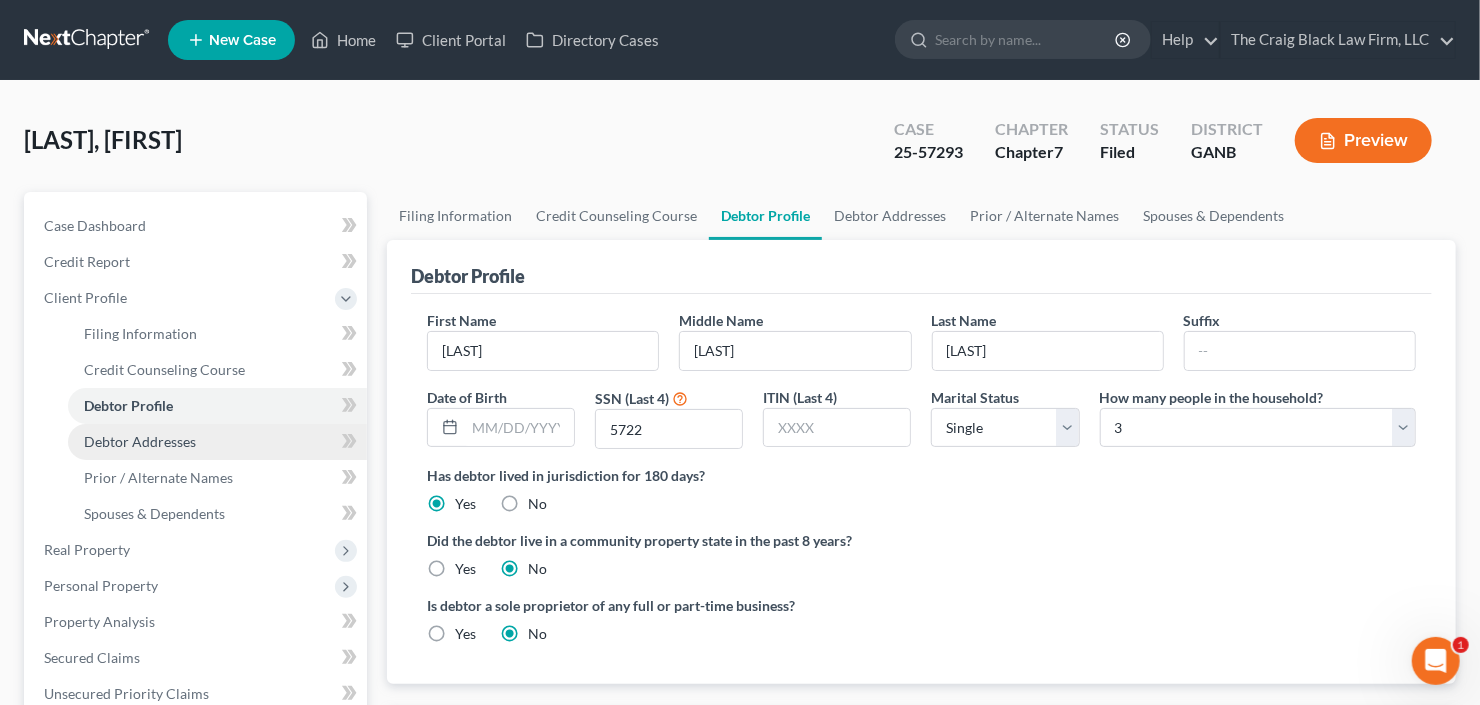 click on "Debtor Addresses" at bounding box center (140, 441) 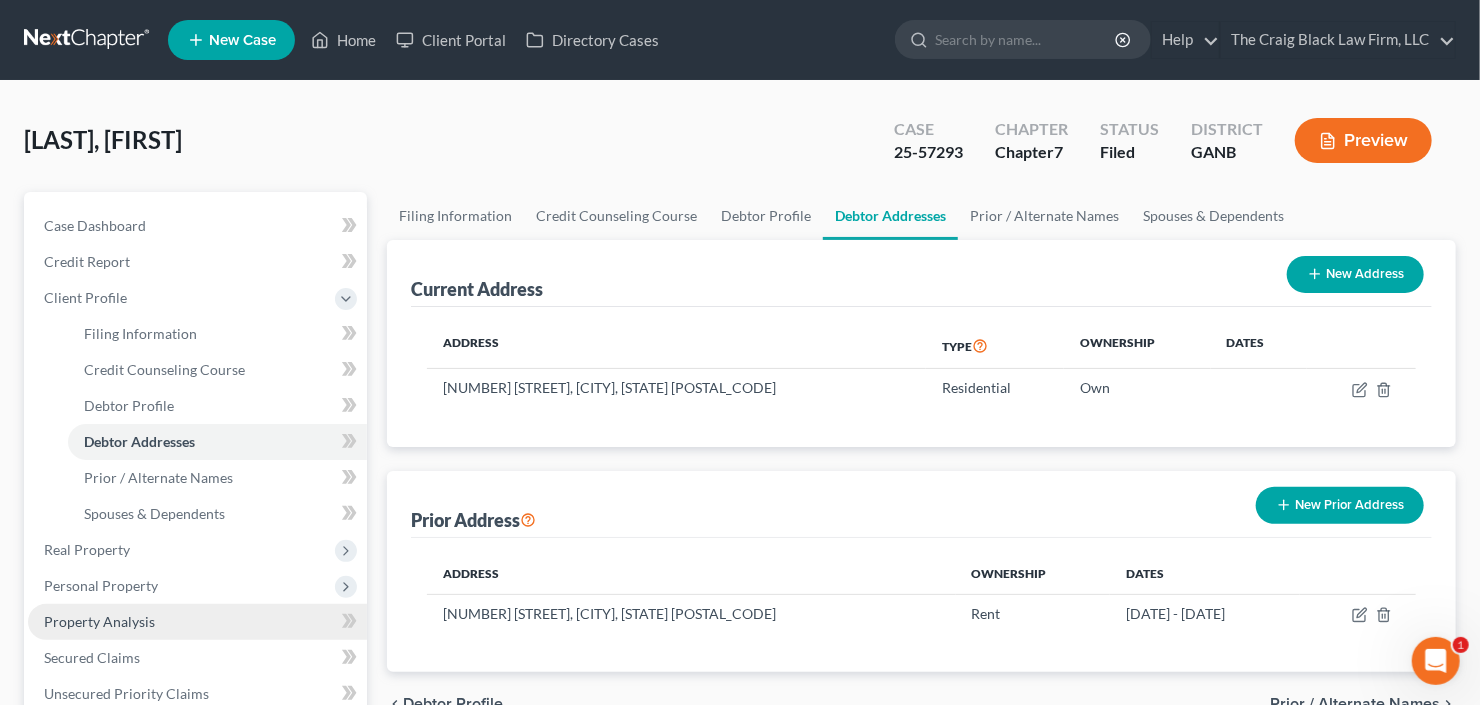 scroll, scrollTop: 80, scrollLeft: 0, axis: vertical 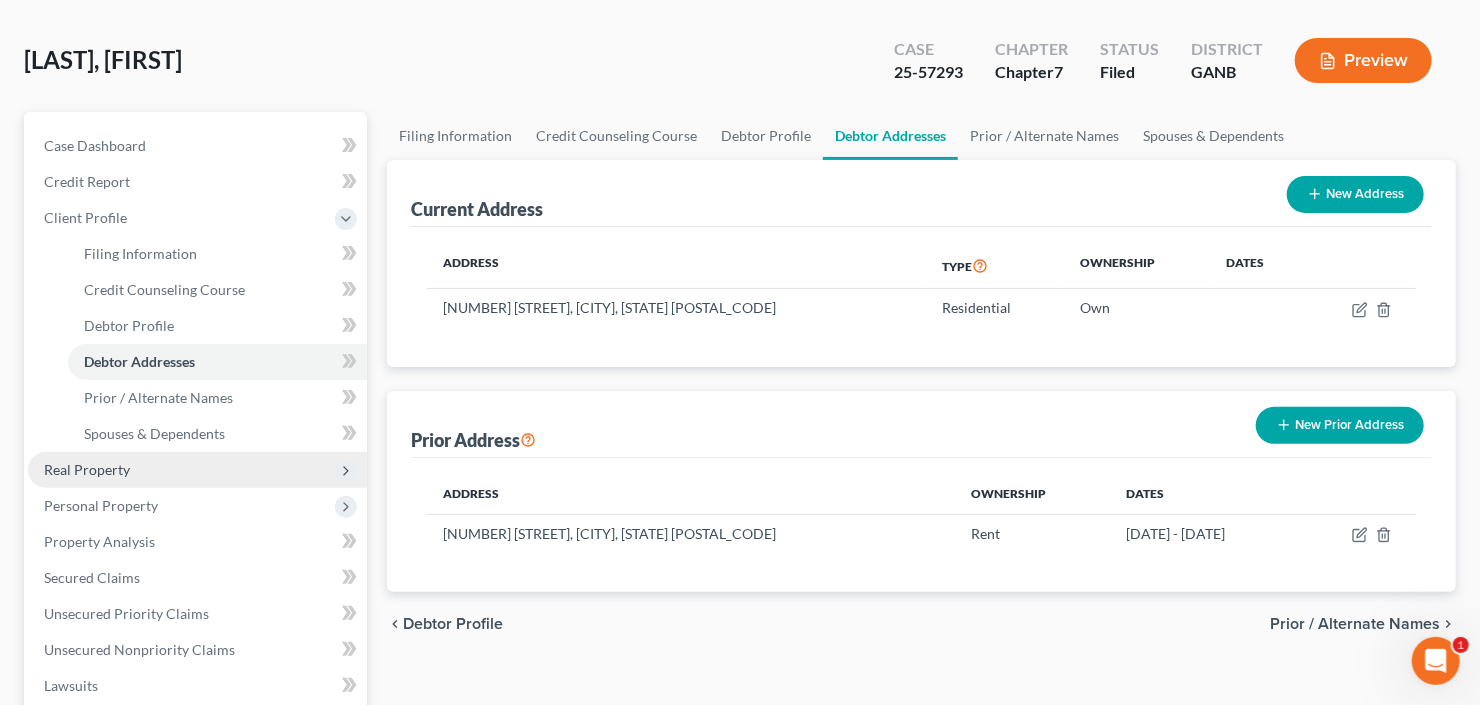 click on "Real Property" at bounding box center (197, 470) 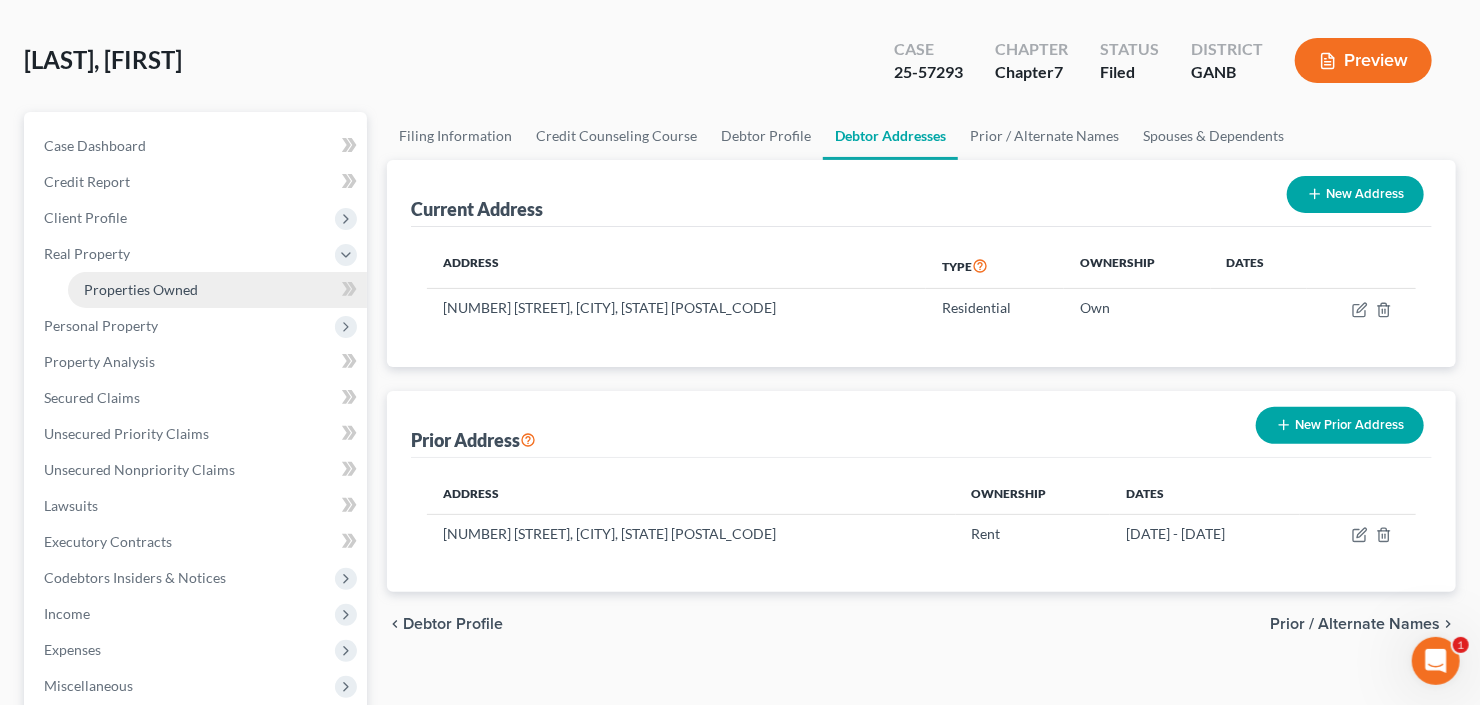 click on "Properties Owned" at bounding box center [141, 289] 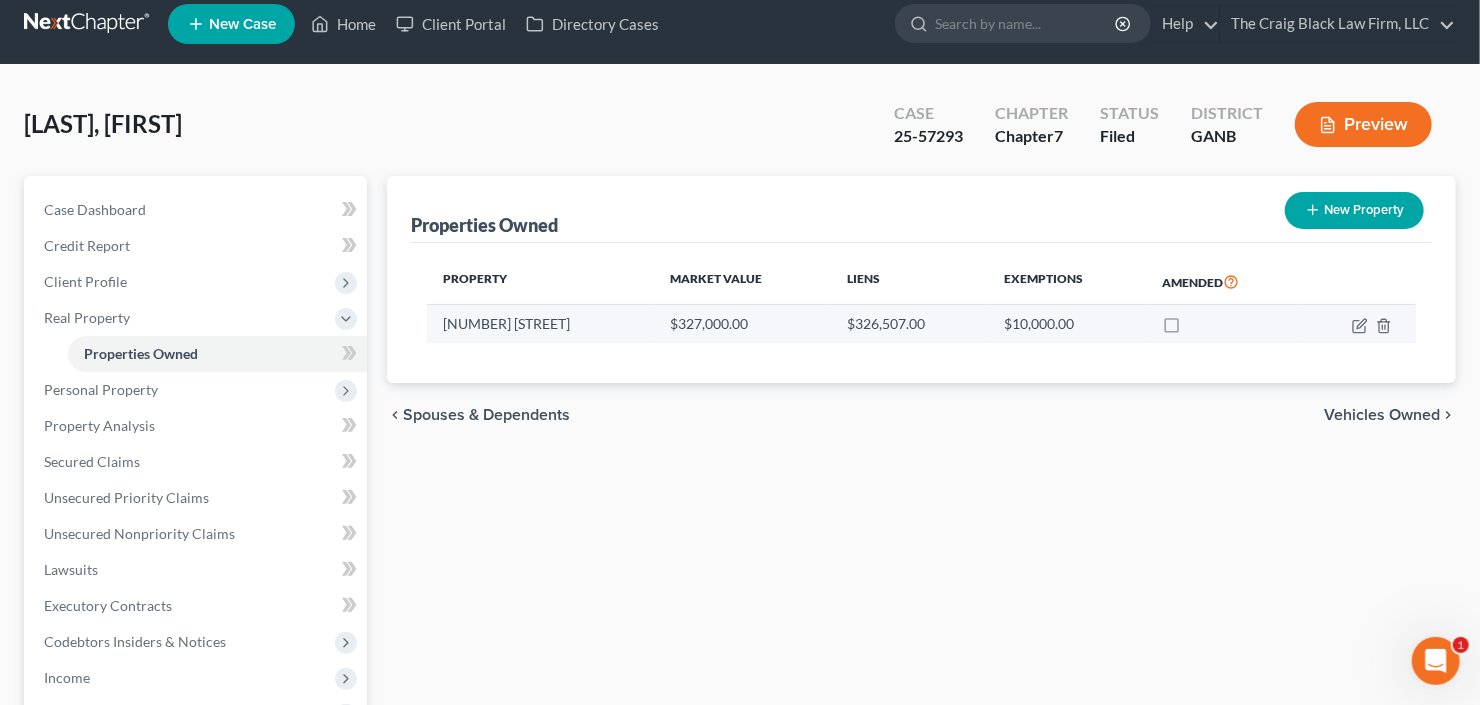 scroll, scrollTop: 0, scrollLeft: 0, axis: both 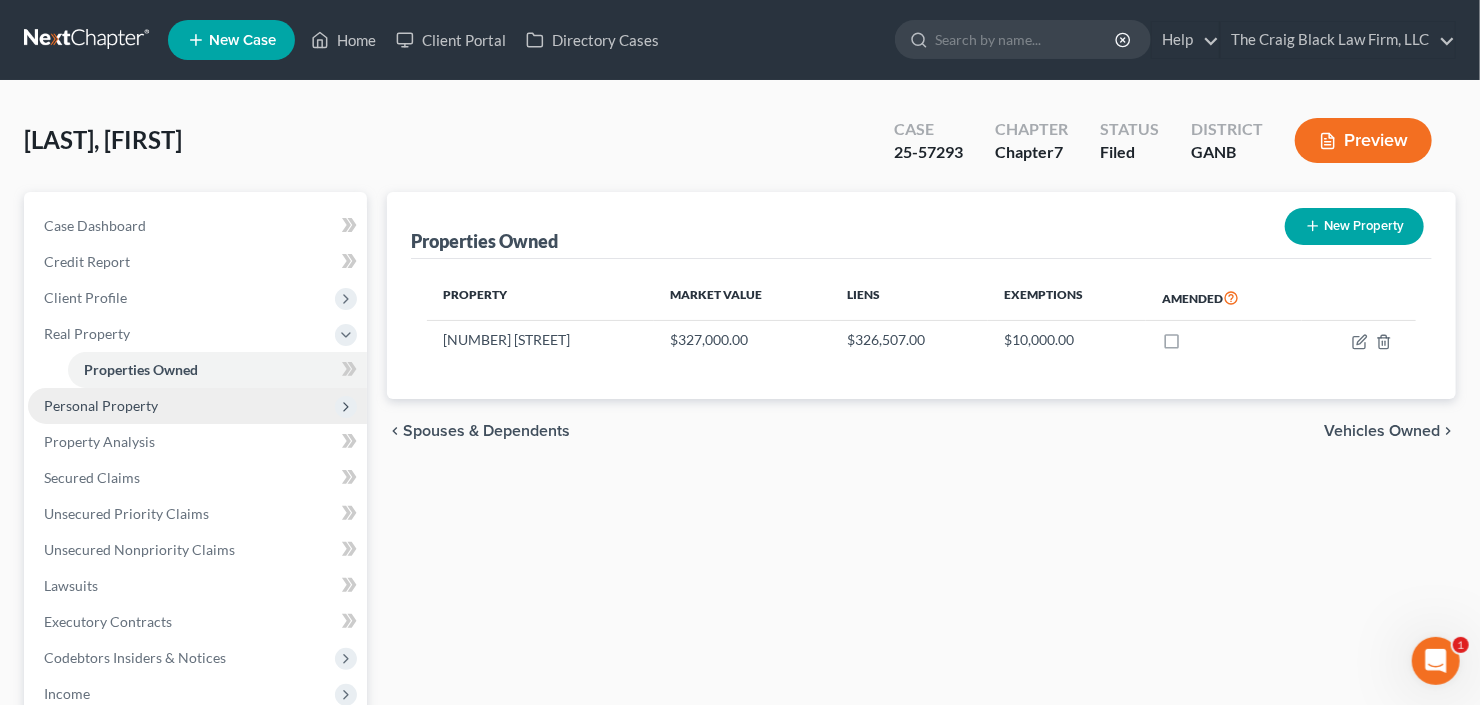 click on "Personal Property" at bounding box center (197, 406) 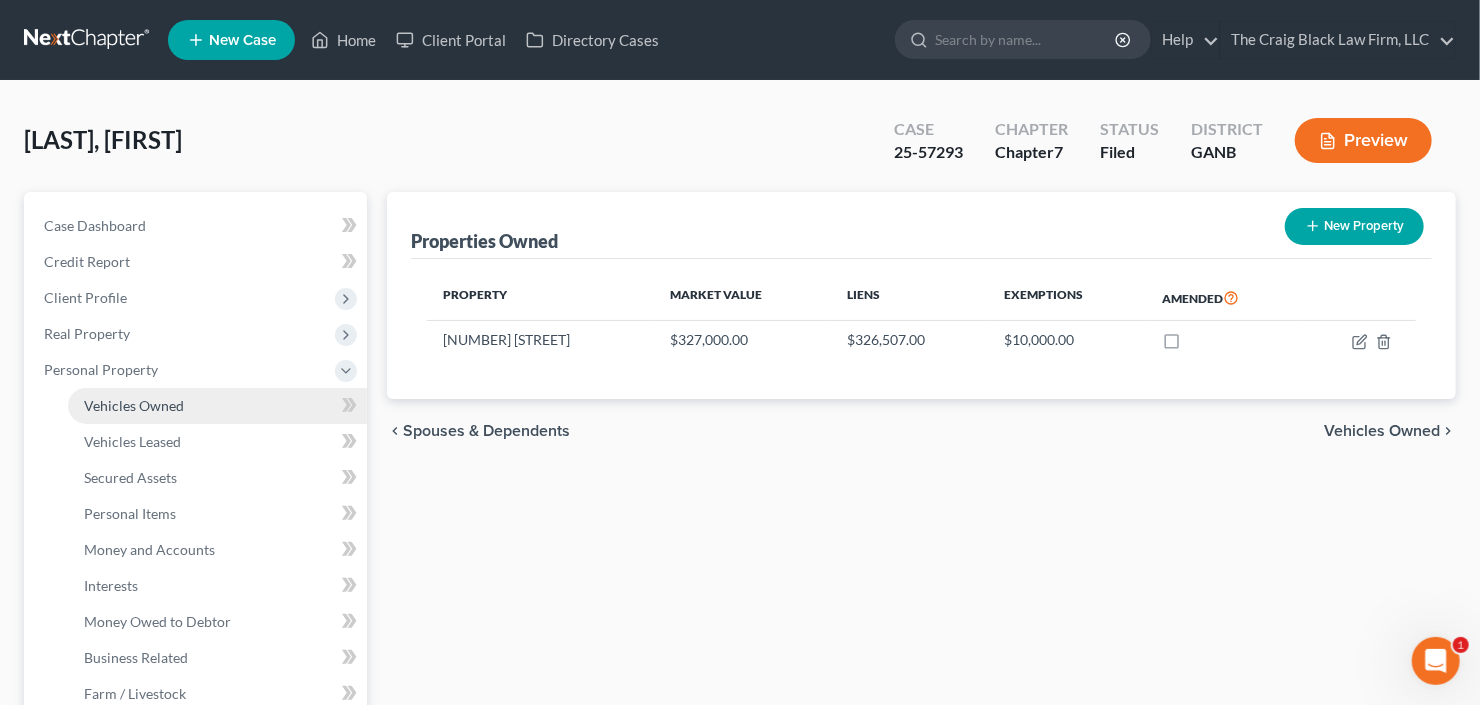 click on "Vehicles Owned" at bounding box center [134, 405] 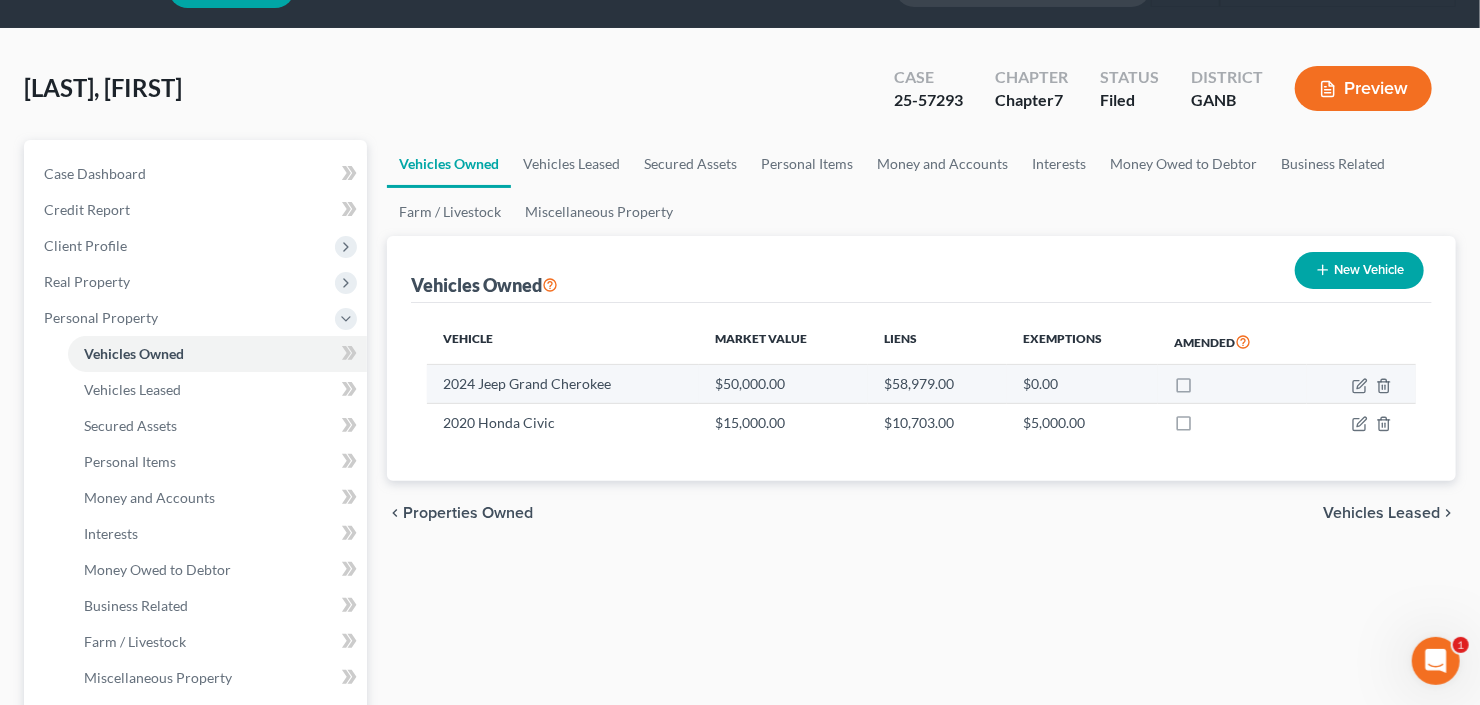 scroll, scrollTop: 80, scrollLeft: 0, axis: vertical 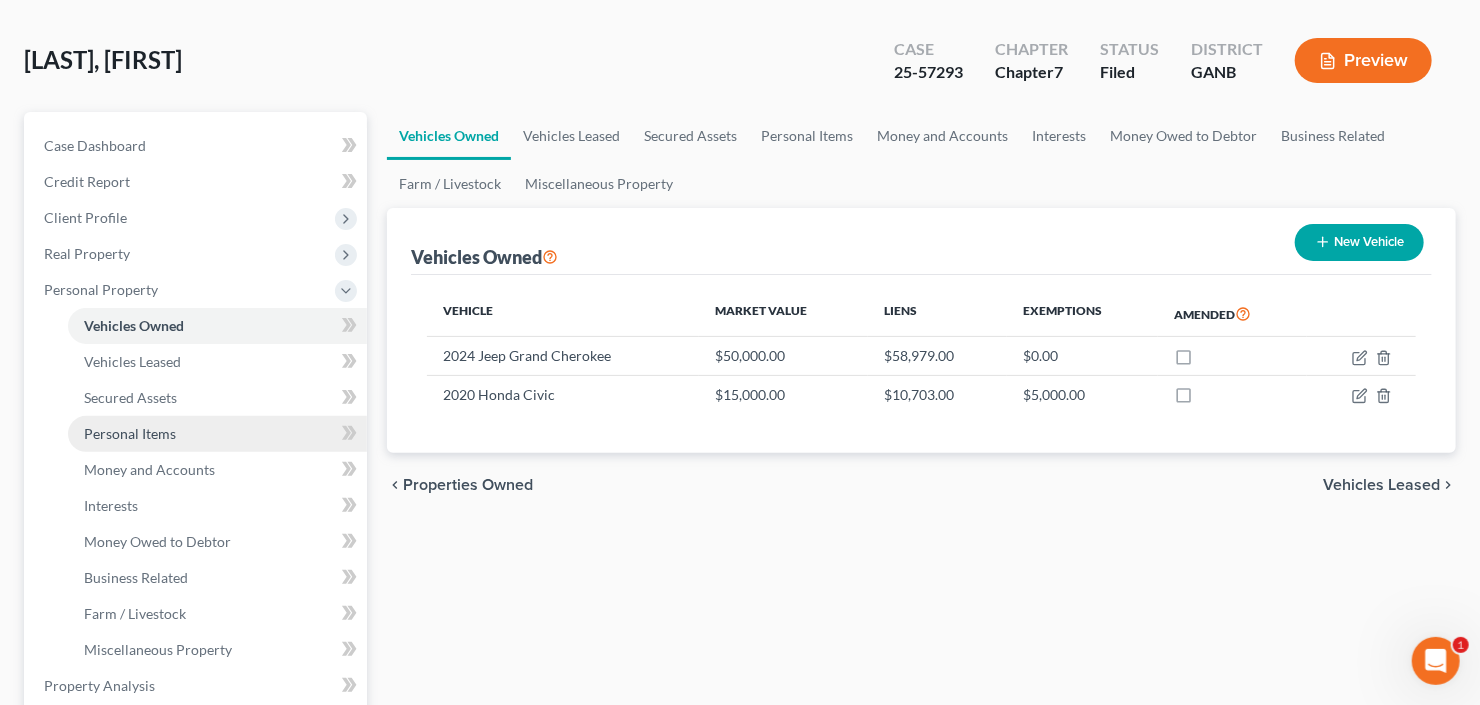 click on "Personal Items" at bounding box center [217, 434] 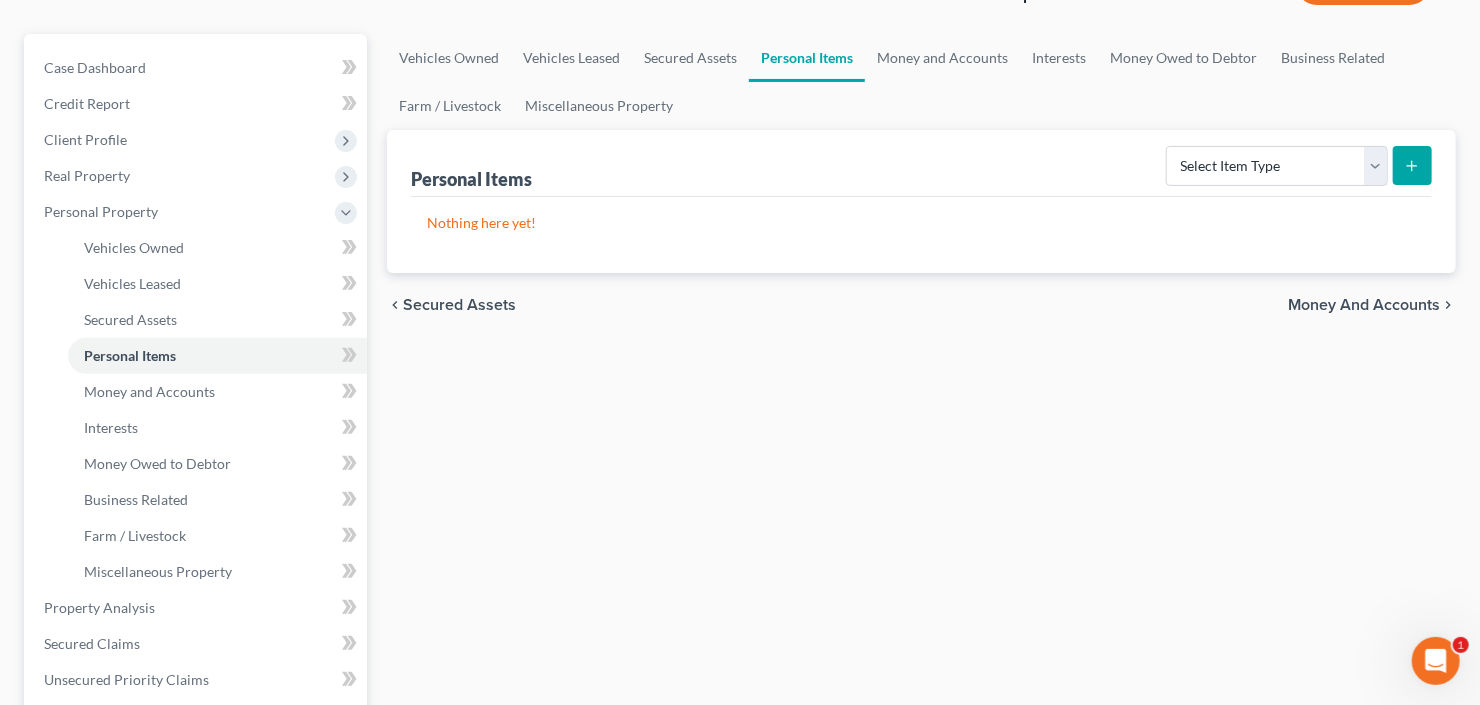 scroll, scrollTop: 160, scrollLeft: 0, axis: vertical 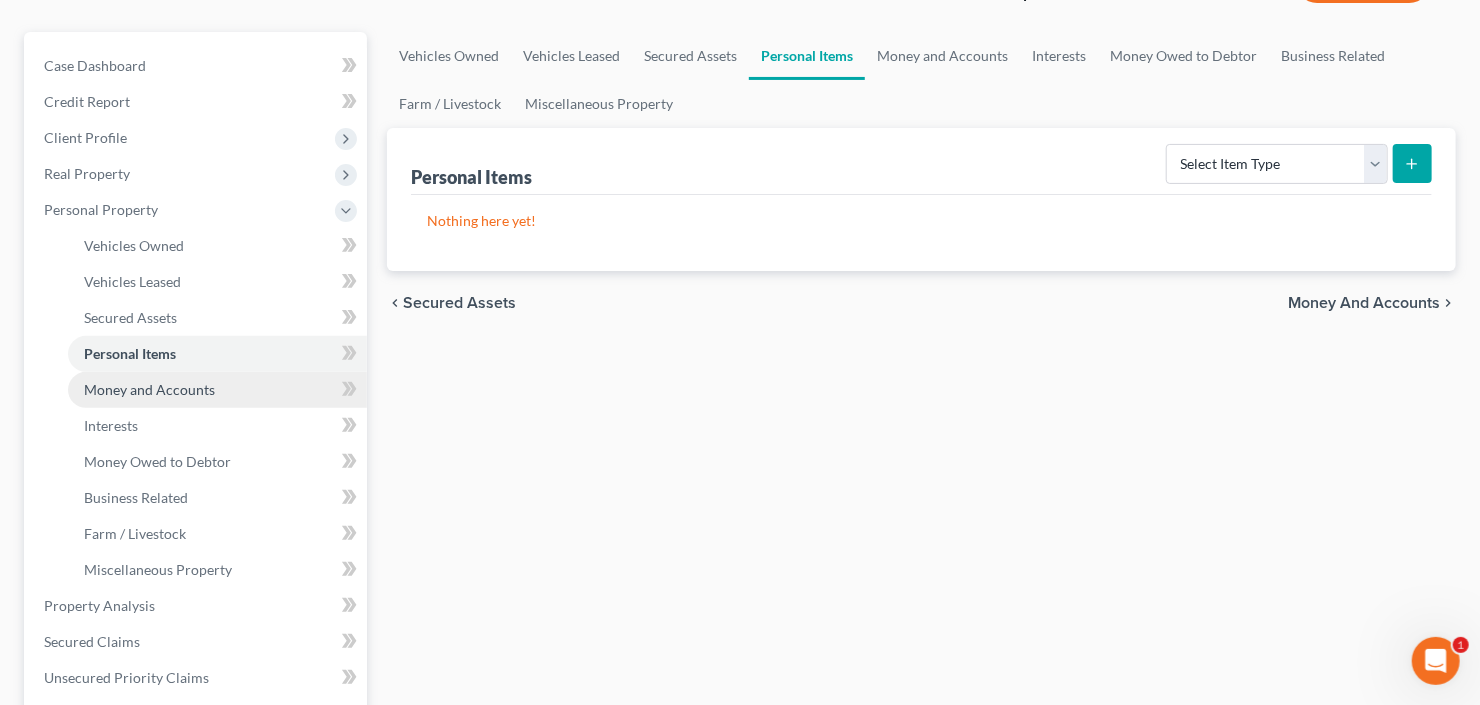 click on "Money and Accounts" at bounding box center [149, 389] 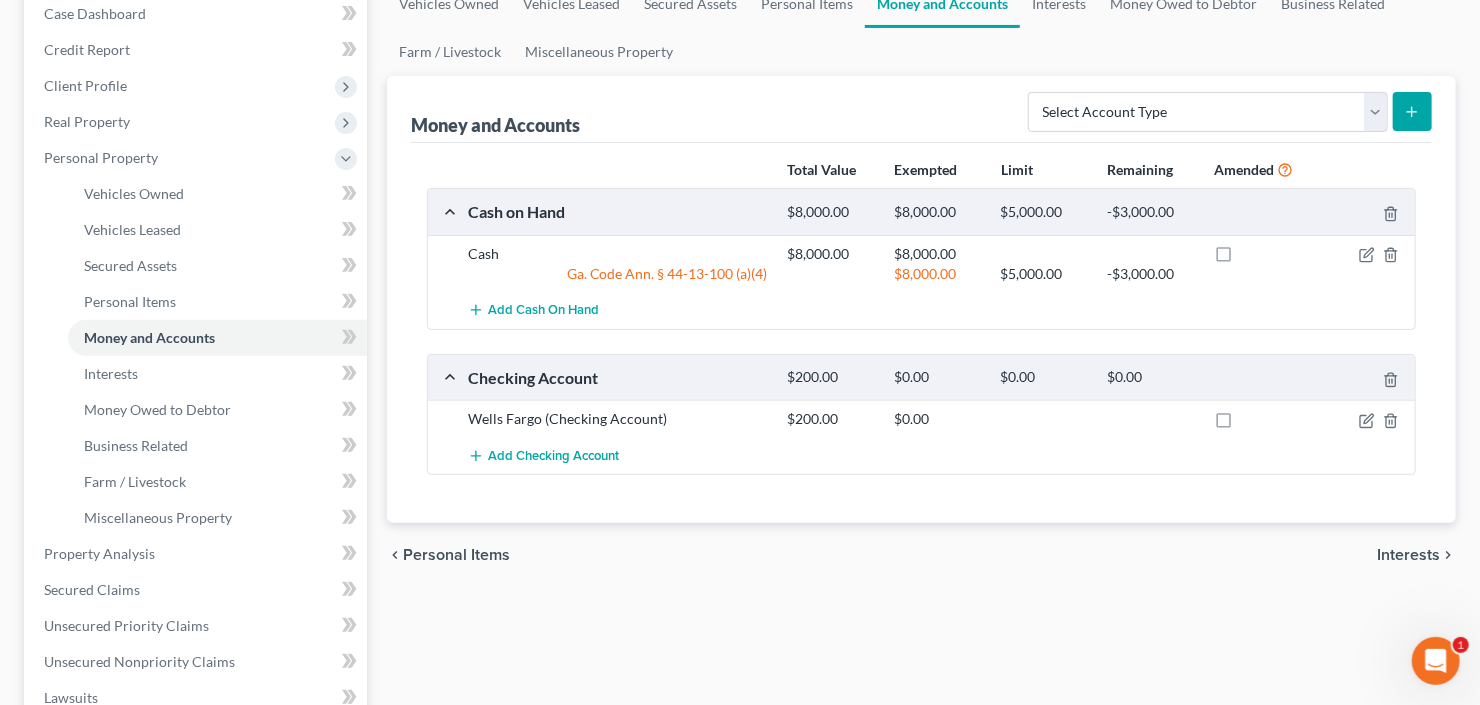 scroll, scrollTop: 240, scrollLeft: 0, axis: vertical 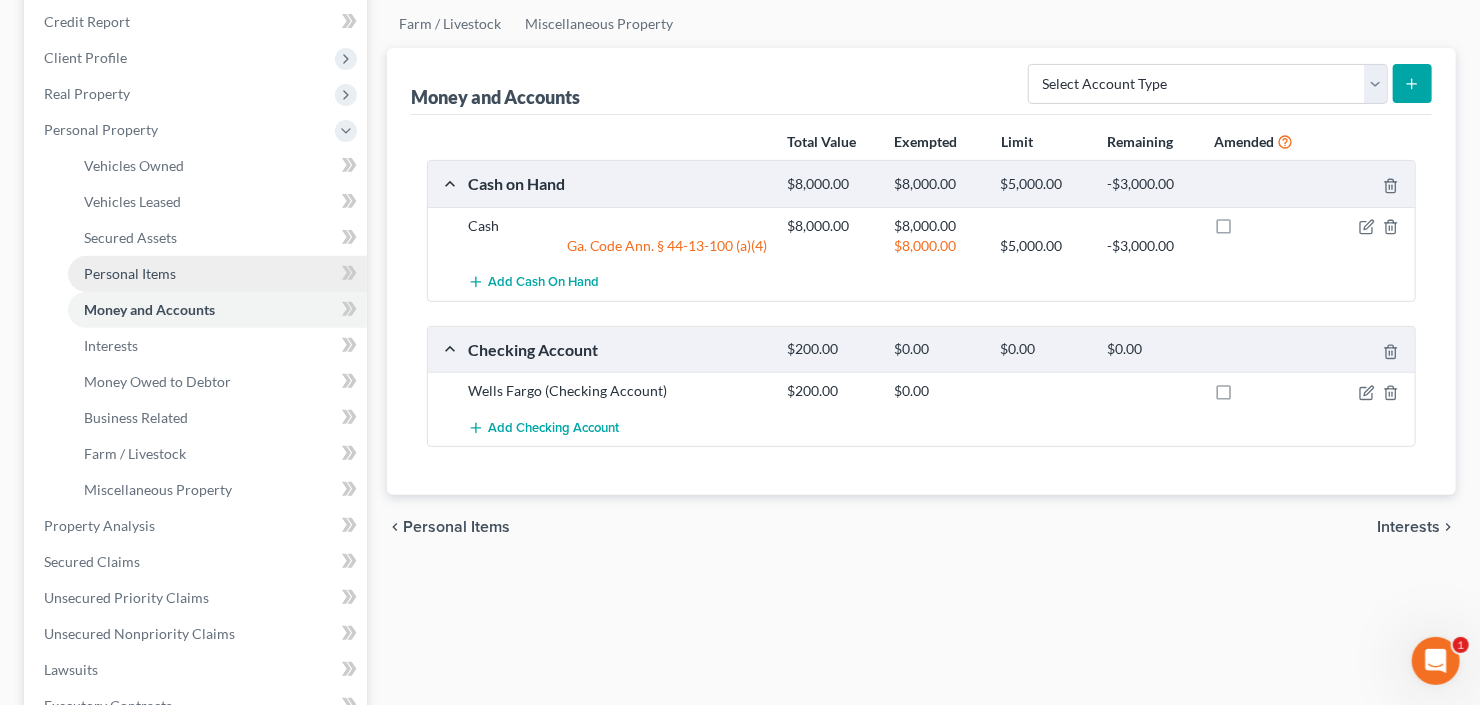 click on "Personal Items" at bounding box center [130, 273] 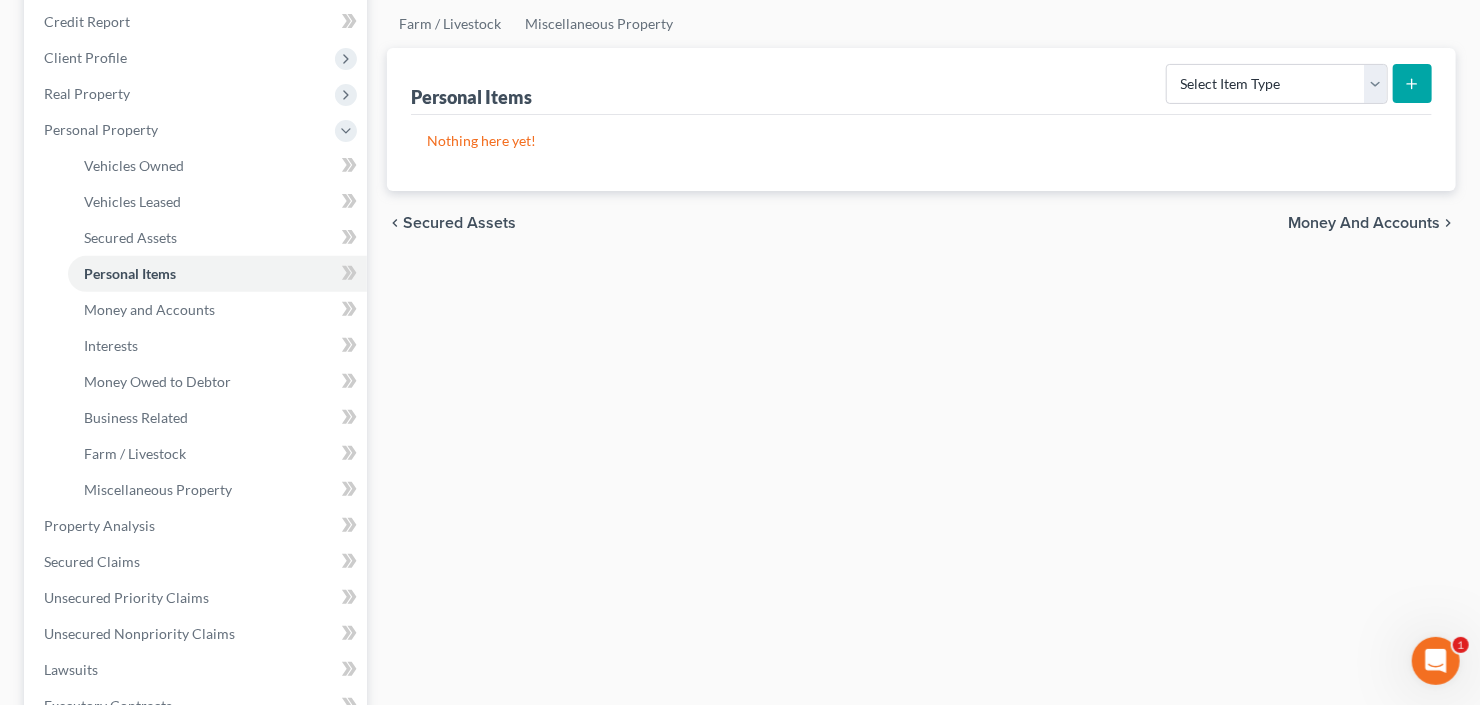 scroll, scrollTop: 320, scrollLeft: 0, axis: vertical 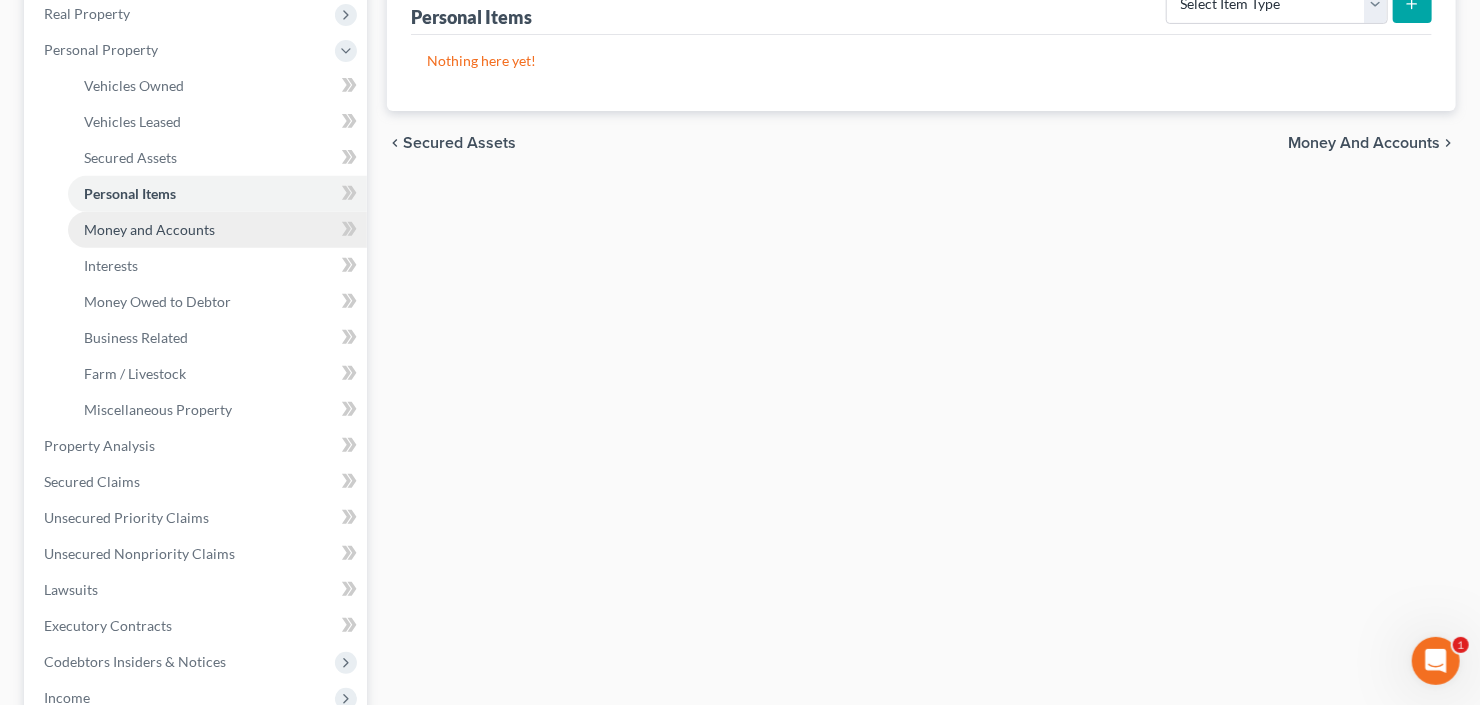 click on "Money and Accounts" at bounding box center (149, 229) 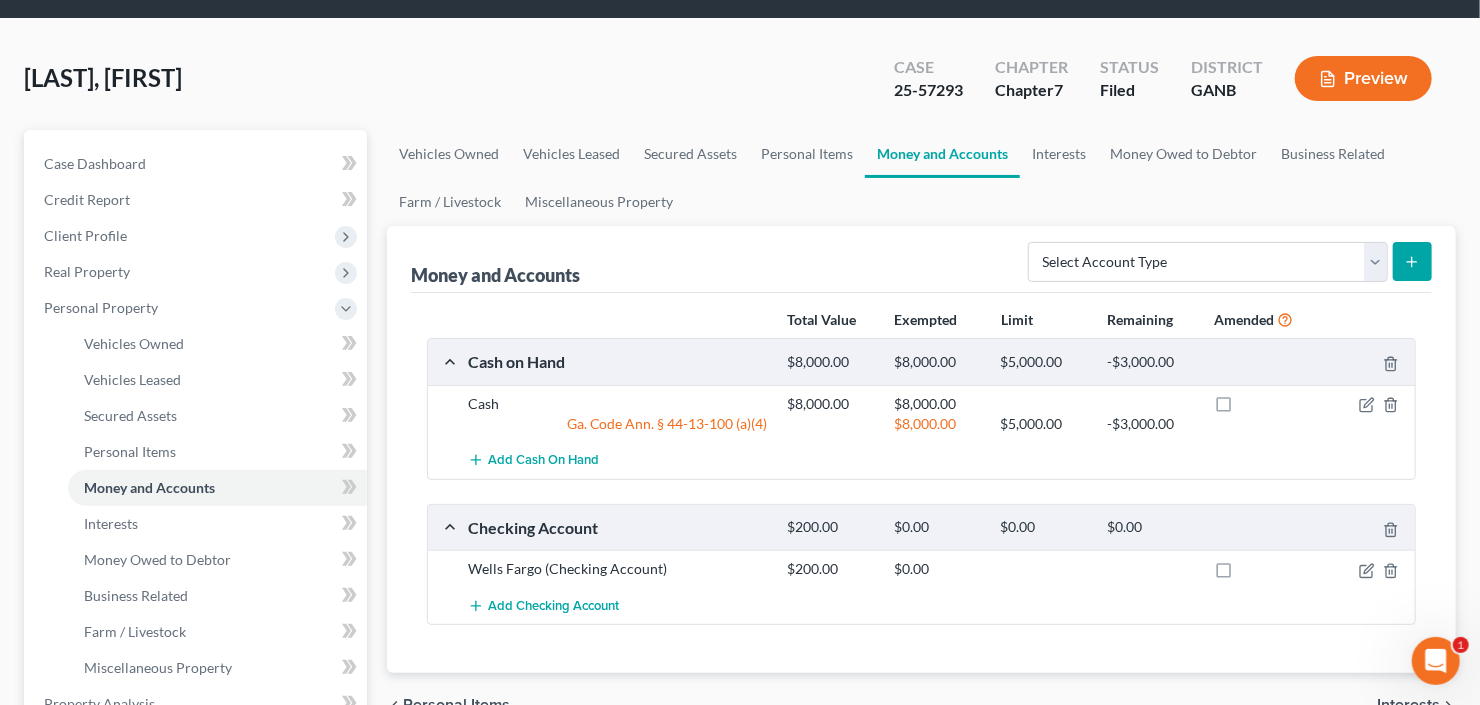 scroll, scrollTop: 160, scrollLeft: 0, axis: vertical 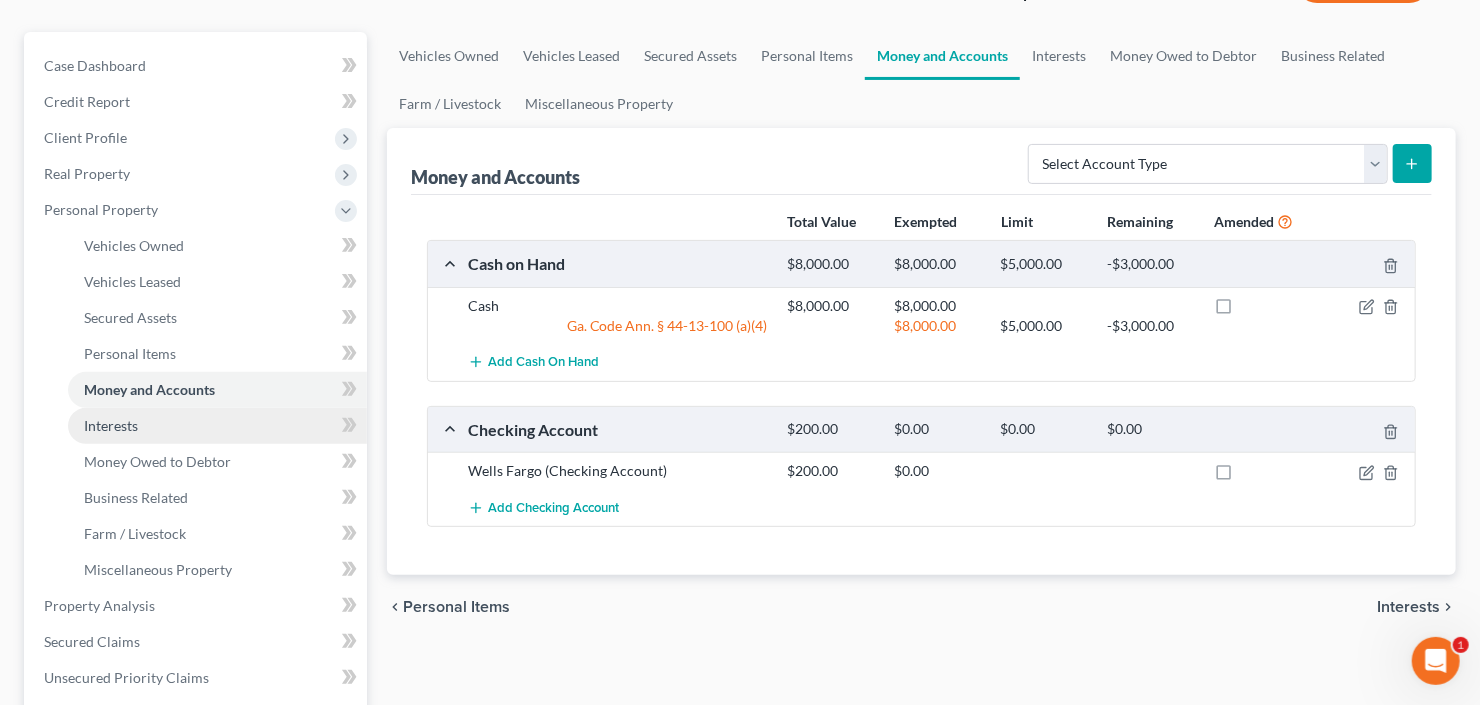 click on "Interests" at bounding box center (217, 426) 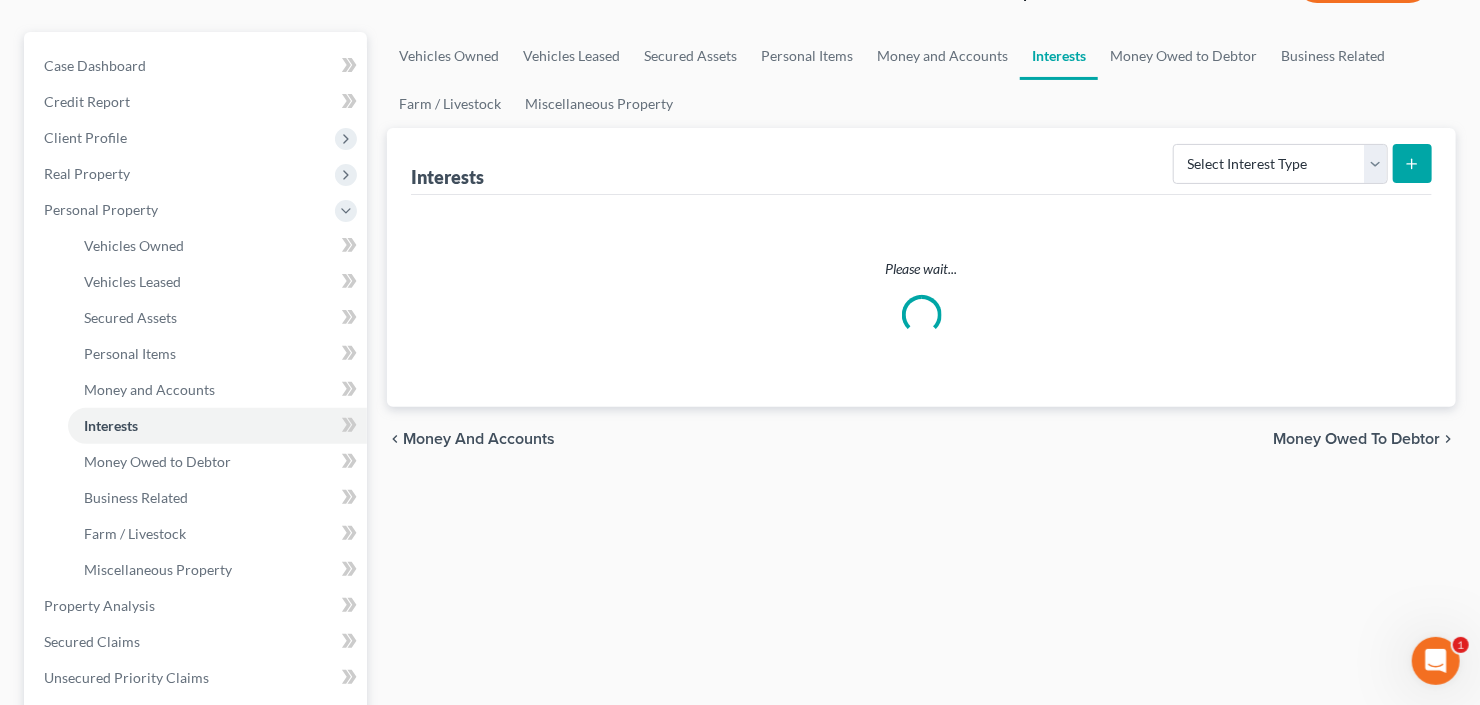 scroll, scrollTop: 0, scrollLeft: 0, axis: both 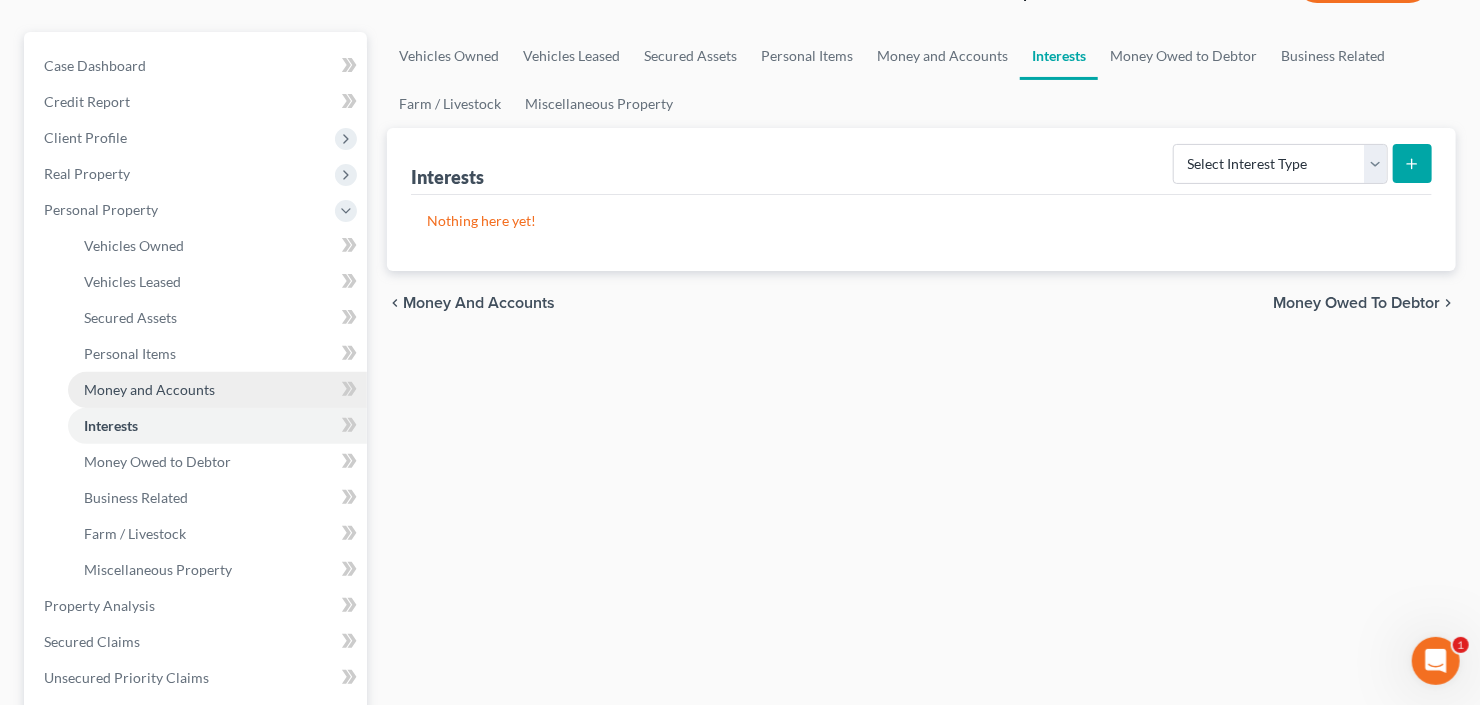 click on "Money and Accounts" at bounding box center [149, 389] 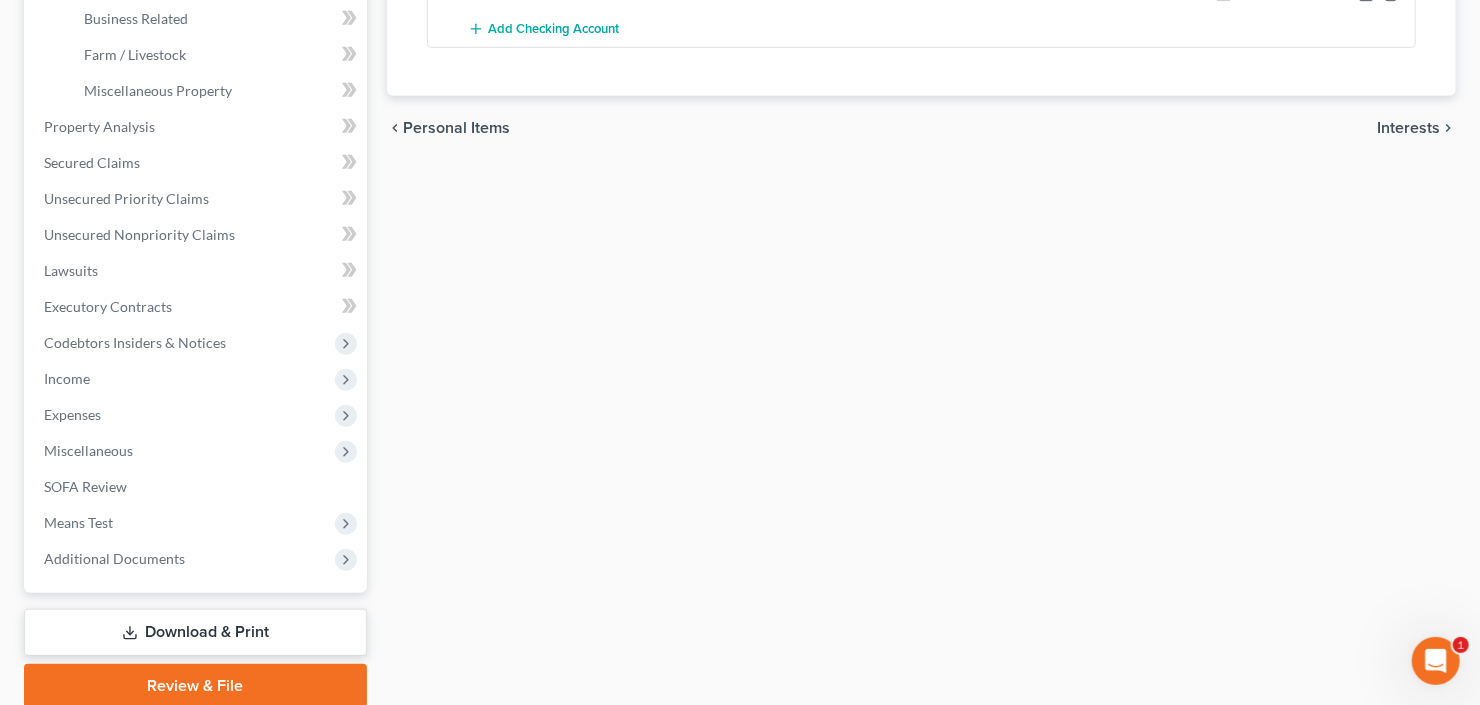 scroll, scrollTop: 640, scrollLeft: 0, axis: vertical 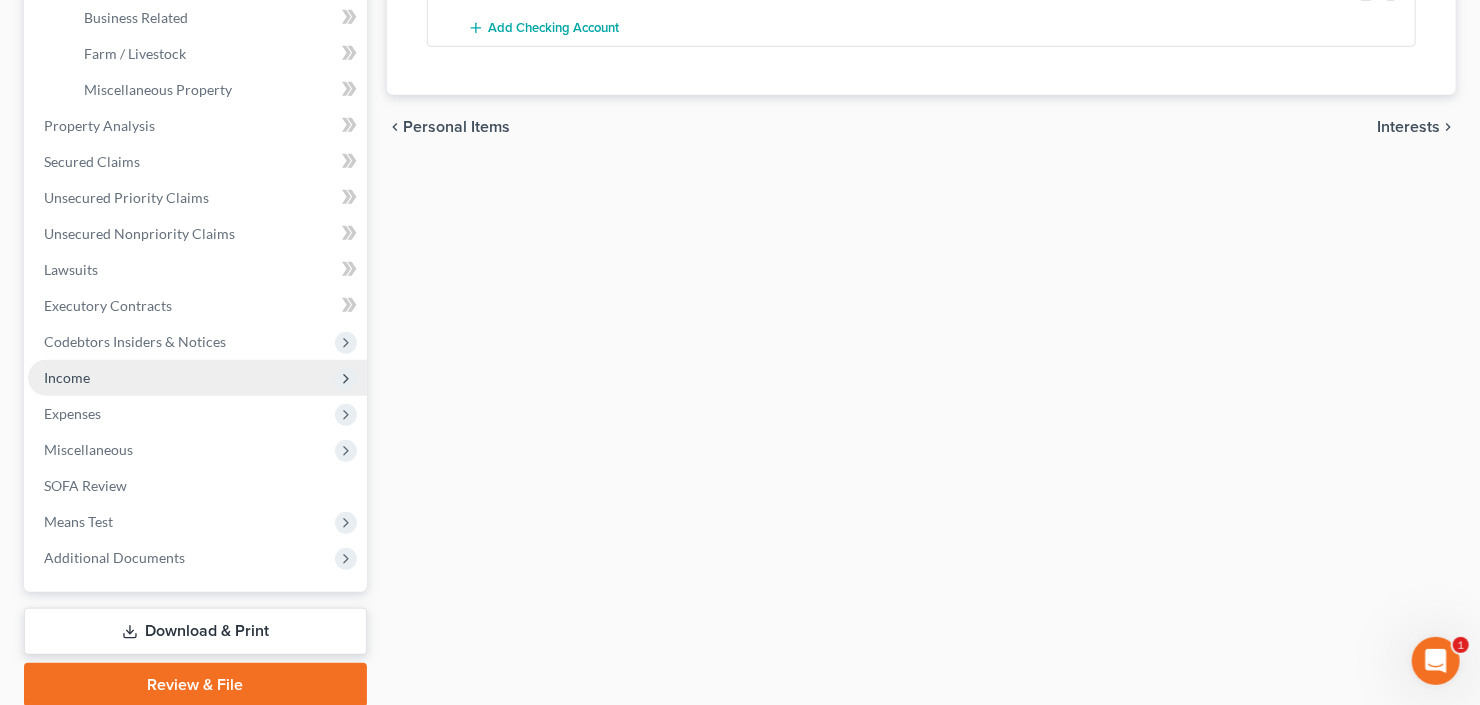click on "Income" at bounding box center [197, 378] 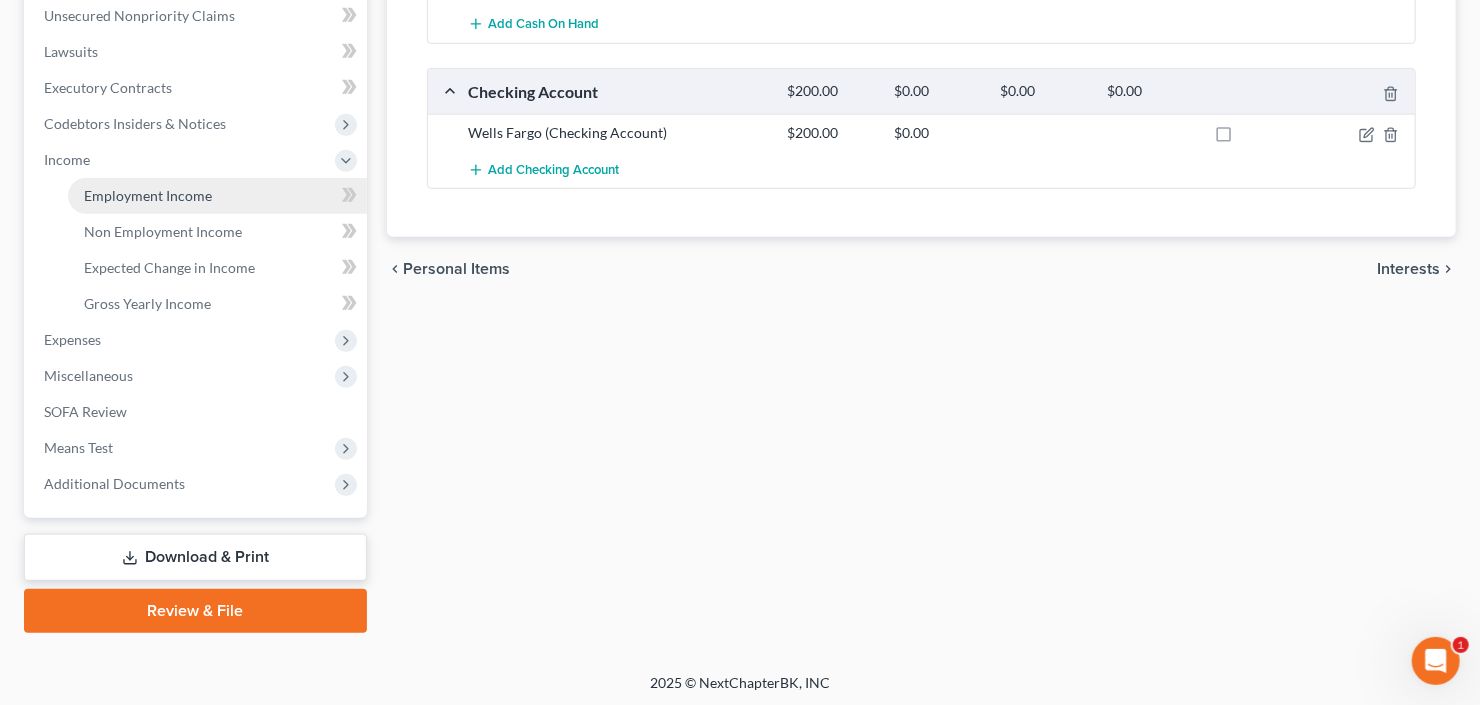click on "Employment Income" at bounding box center [148, 195] 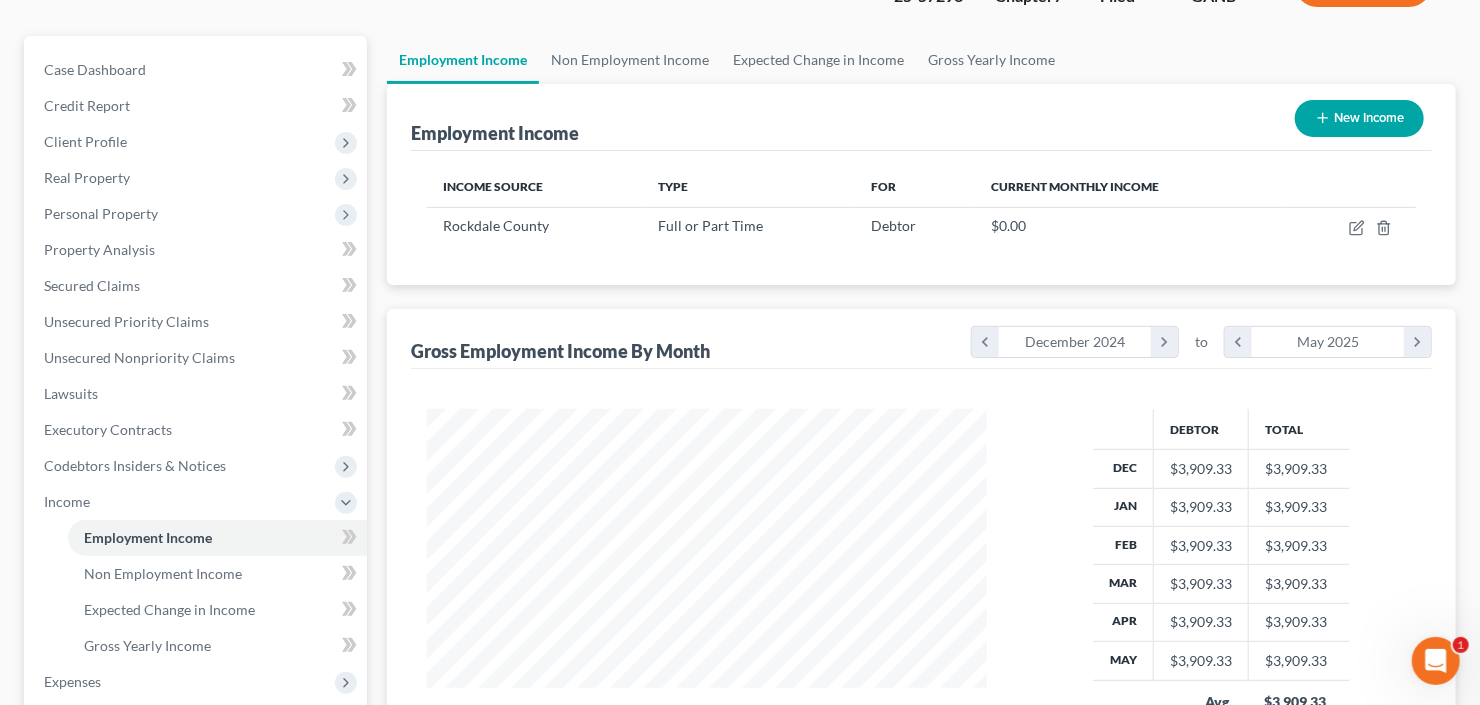 scroll, scrollTop: 160, scrollLeft: 0, axis: vertical 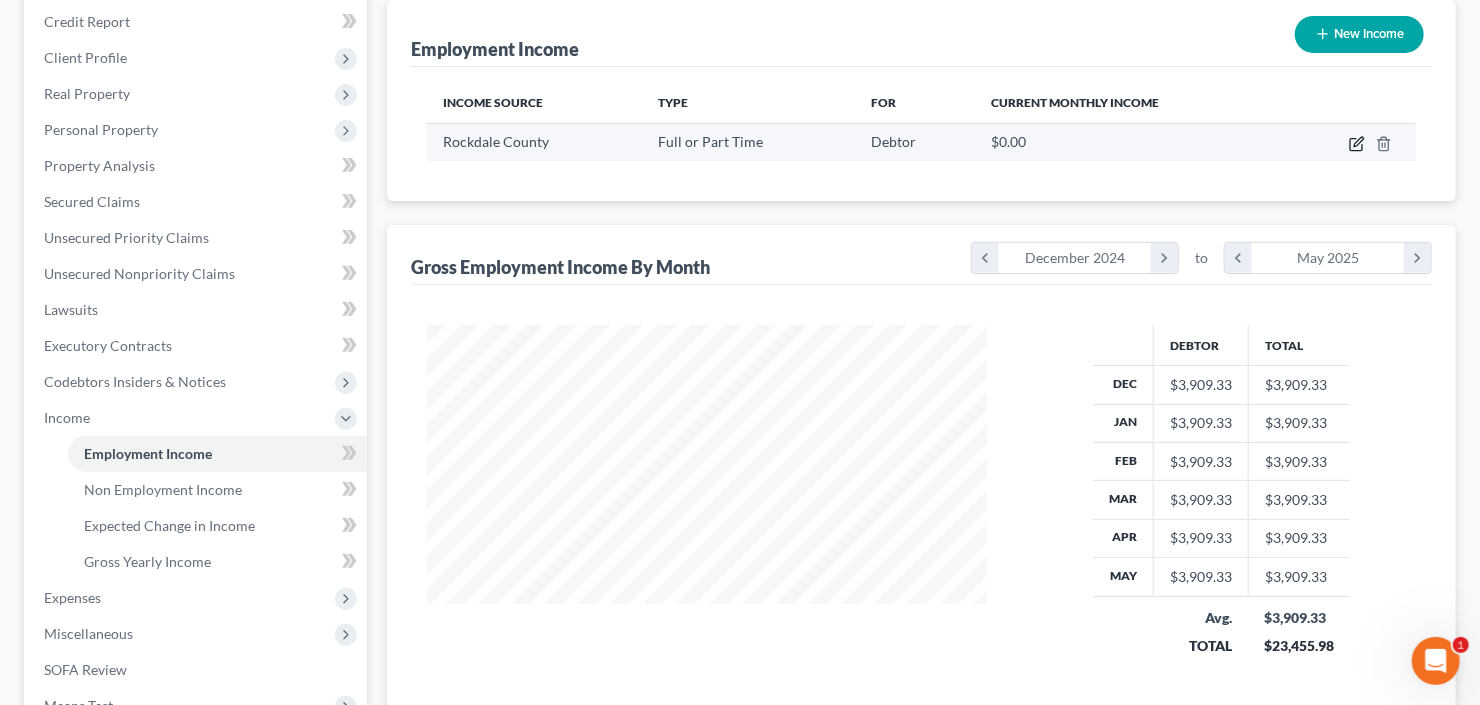 click 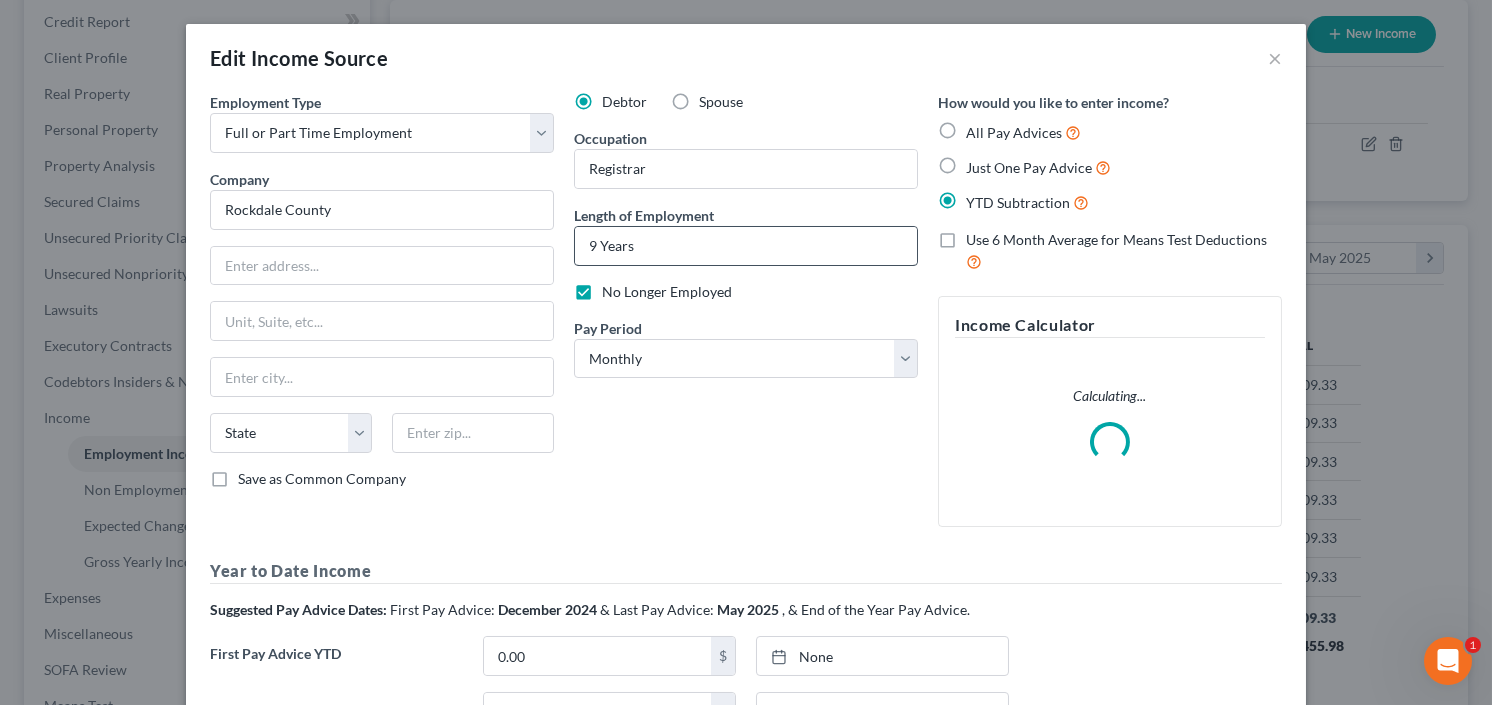 scroll, scrollTop: 999643, scrollLeft: 999394, axis: both 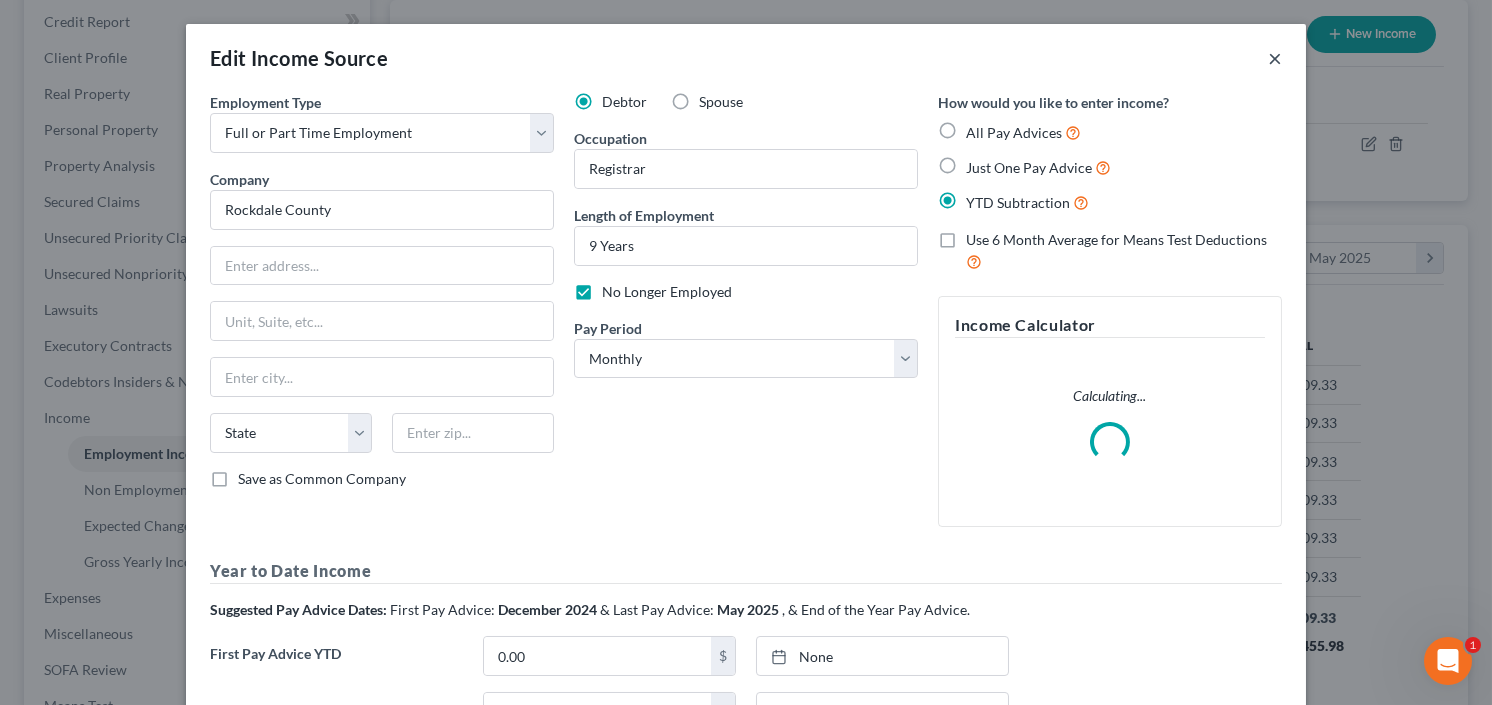 click on "×" at bounding box center (1275, 58) 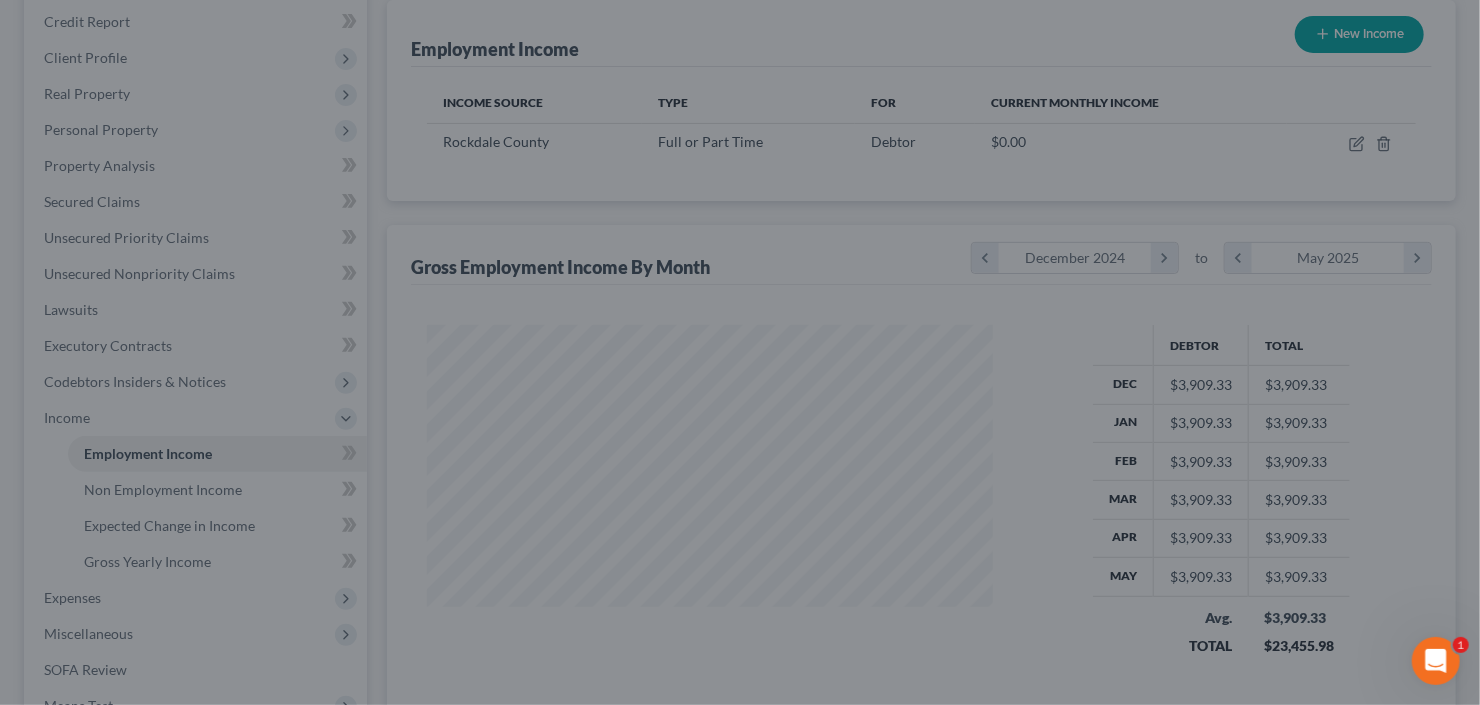 scroll 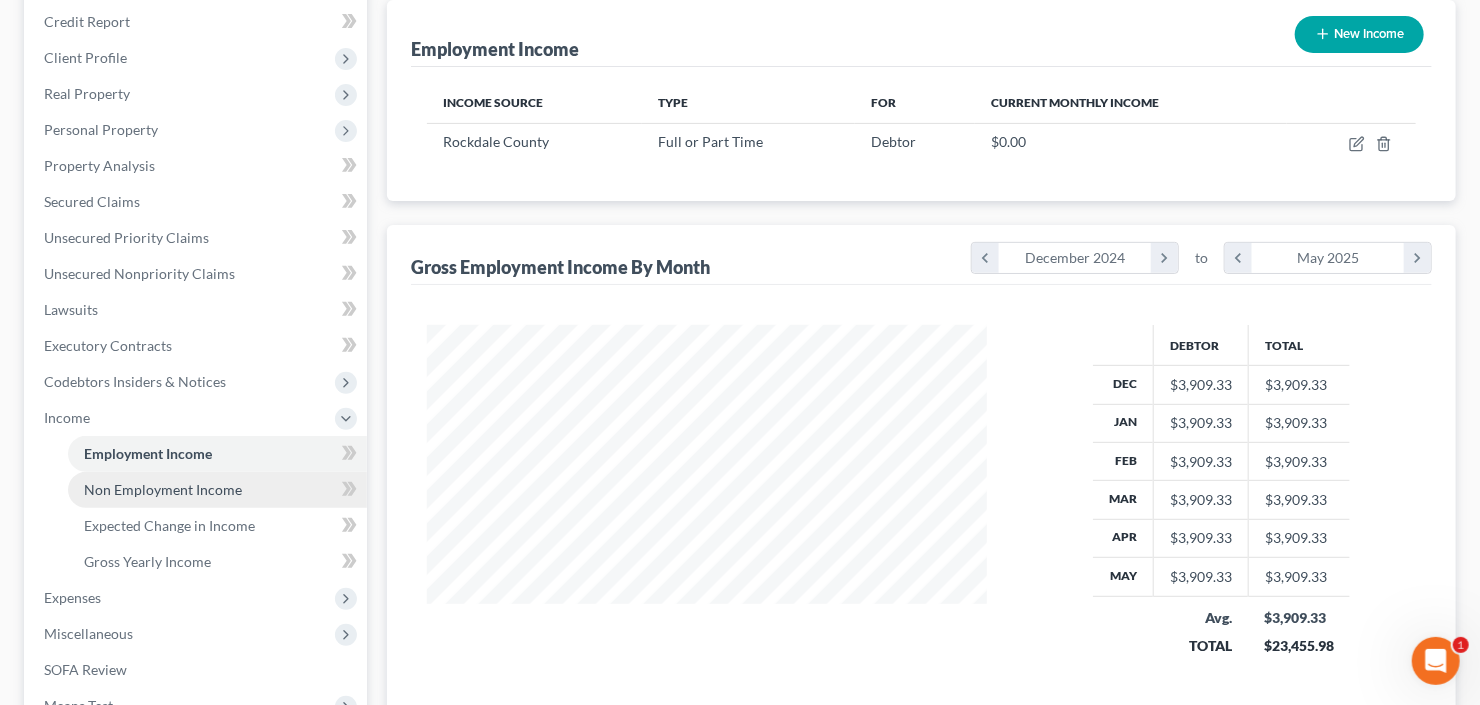 click on "Non Employment Income" at bounding box center (163, 489) 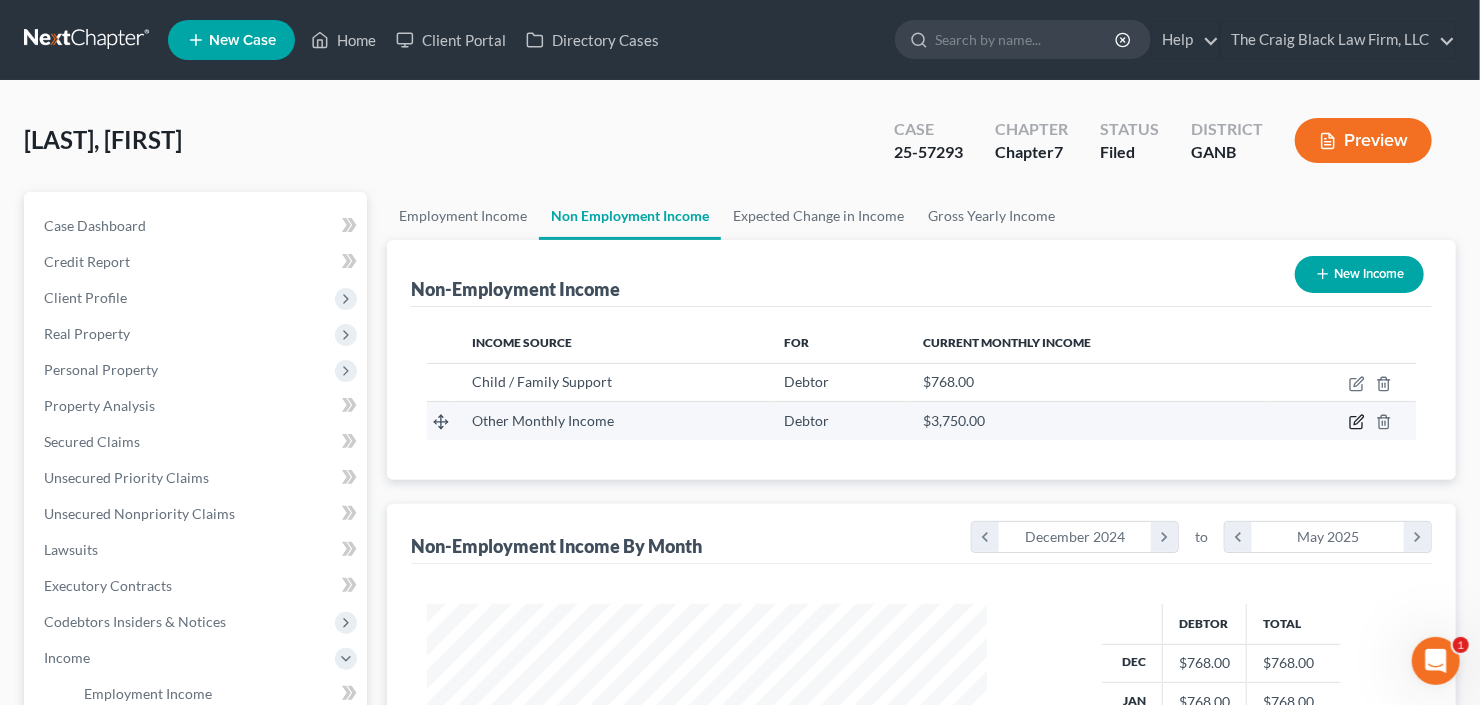click 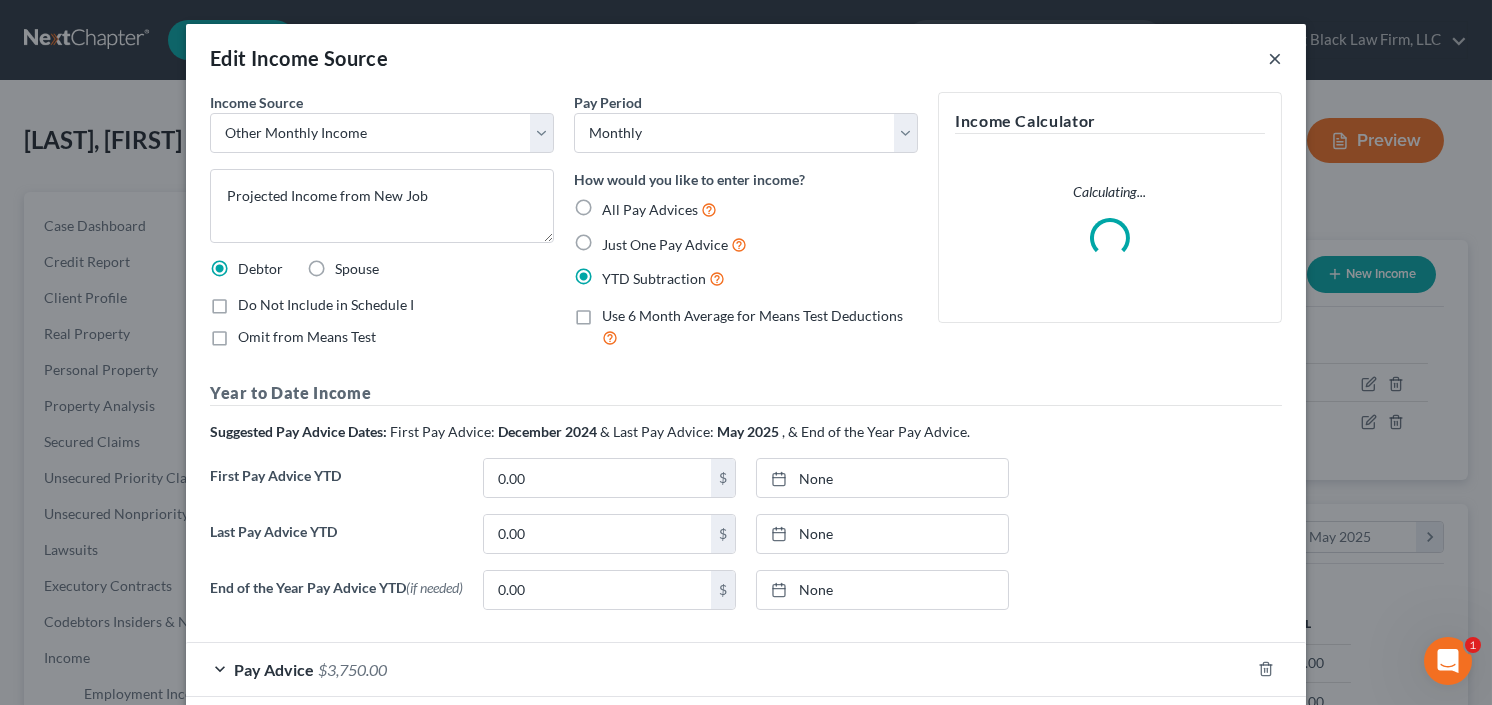 click on "×" at bounding box center (1275, 58) 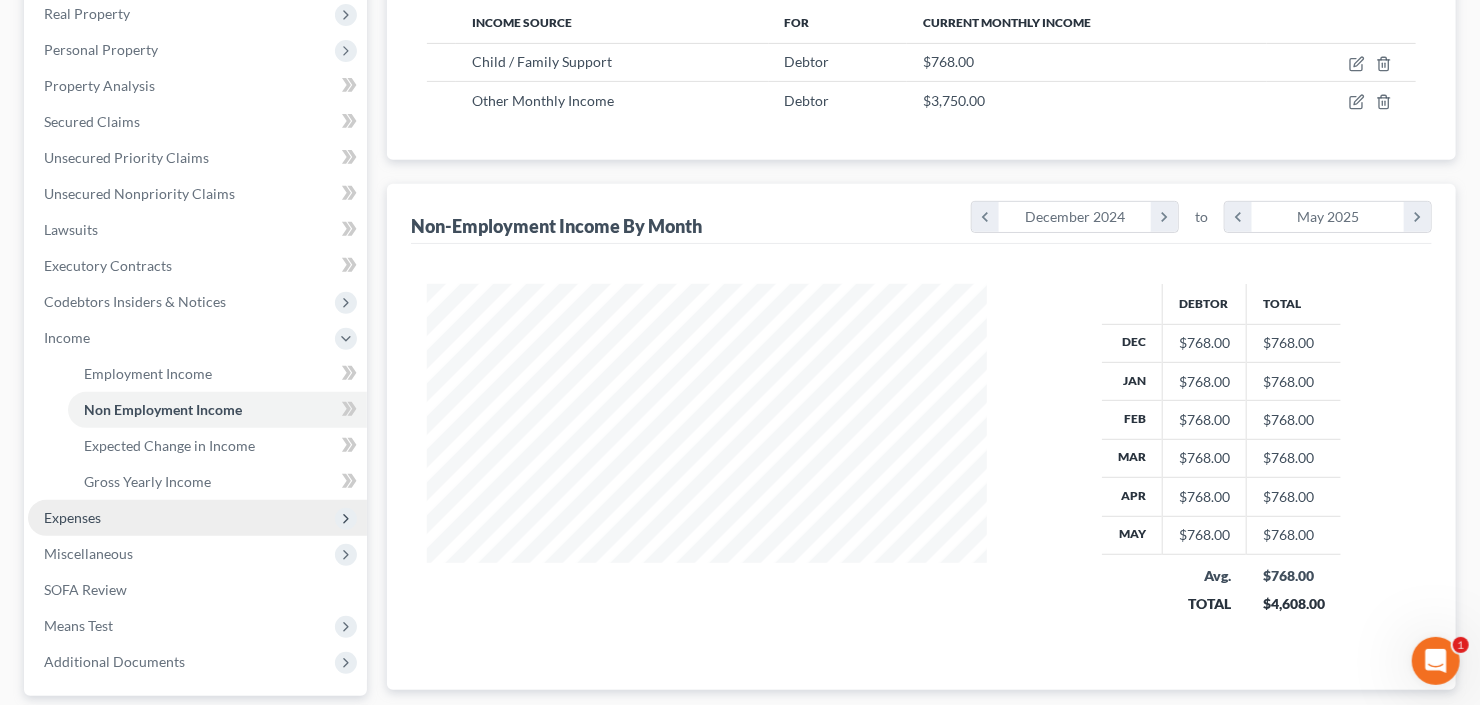 click on "Expenses" at bounding box center (197, 518) 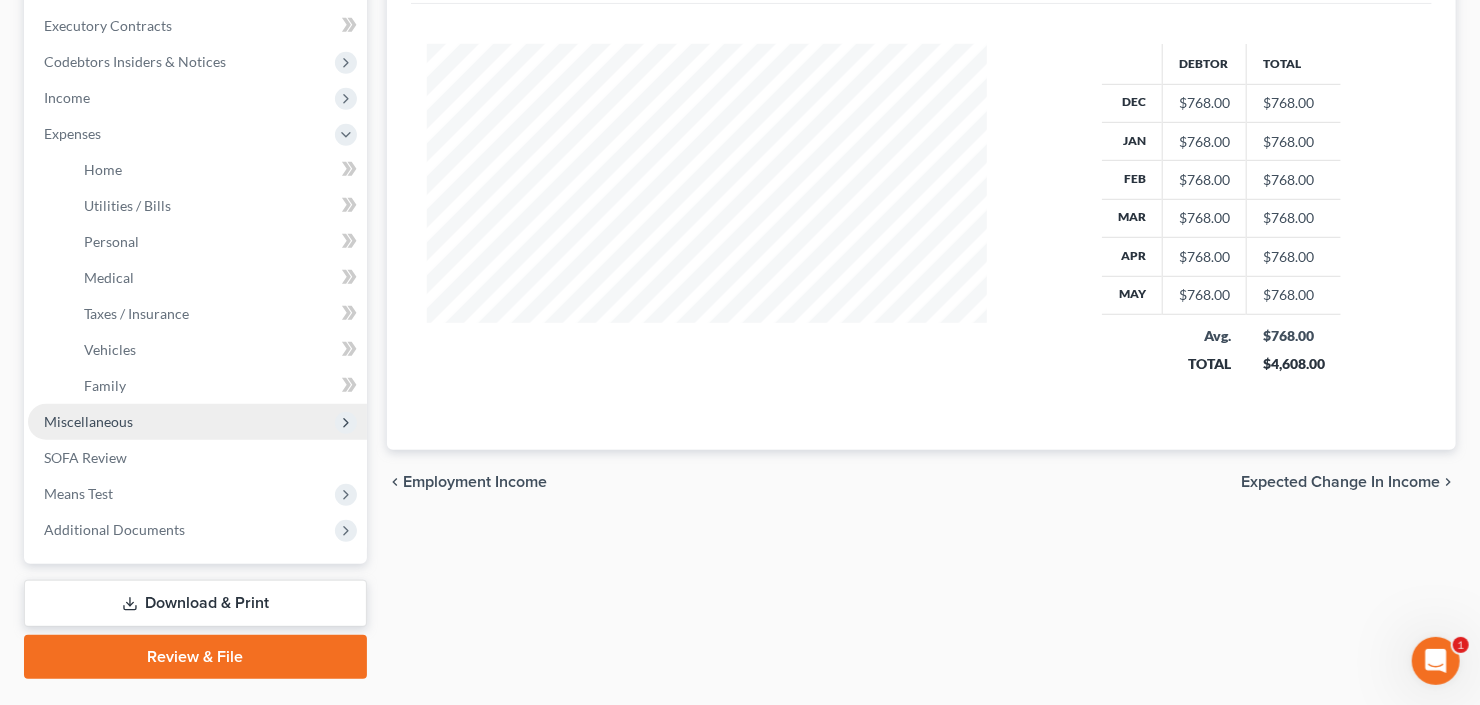 click on "Miscellaneous" at bounding box center [197, 422] 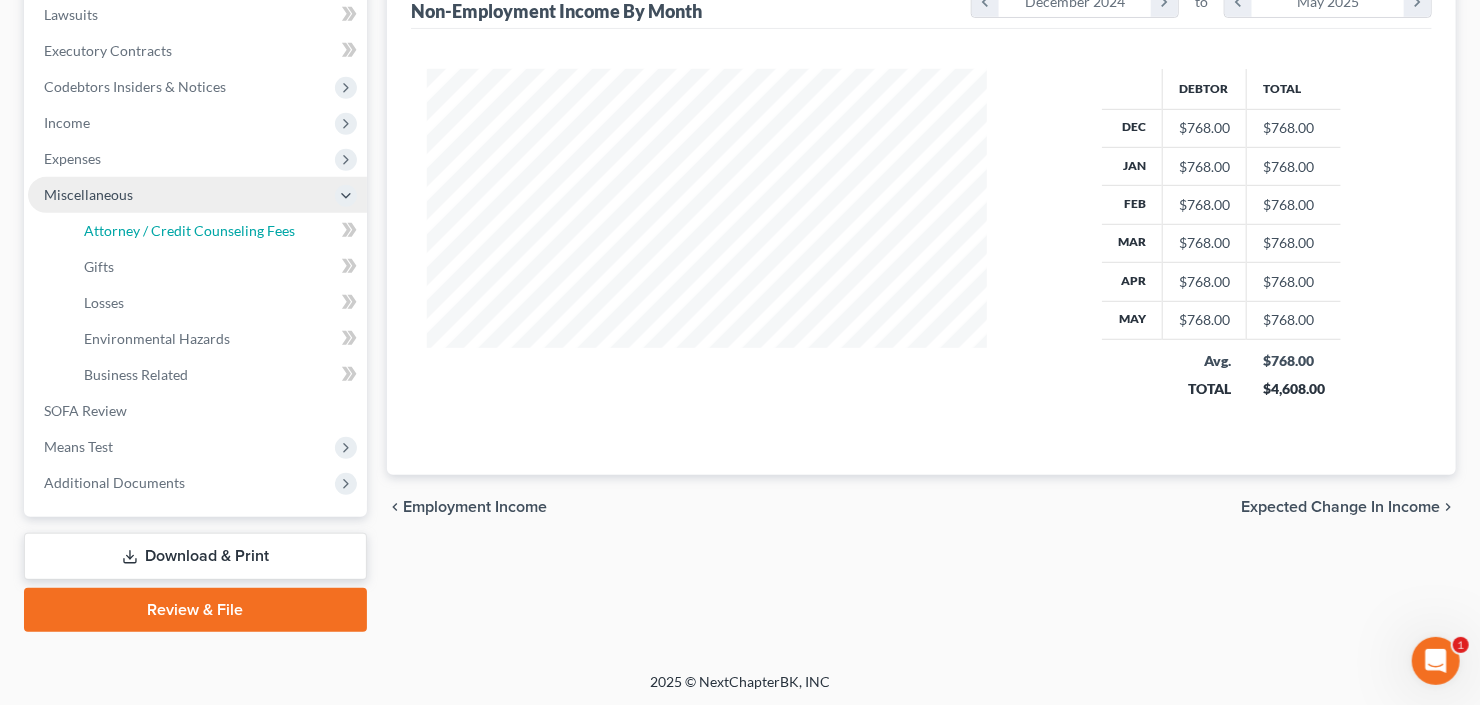 drag, startPoint x: 217, startPoint y: 231, endPoint x: 348, endPoint y: 203, distance: 133.95895 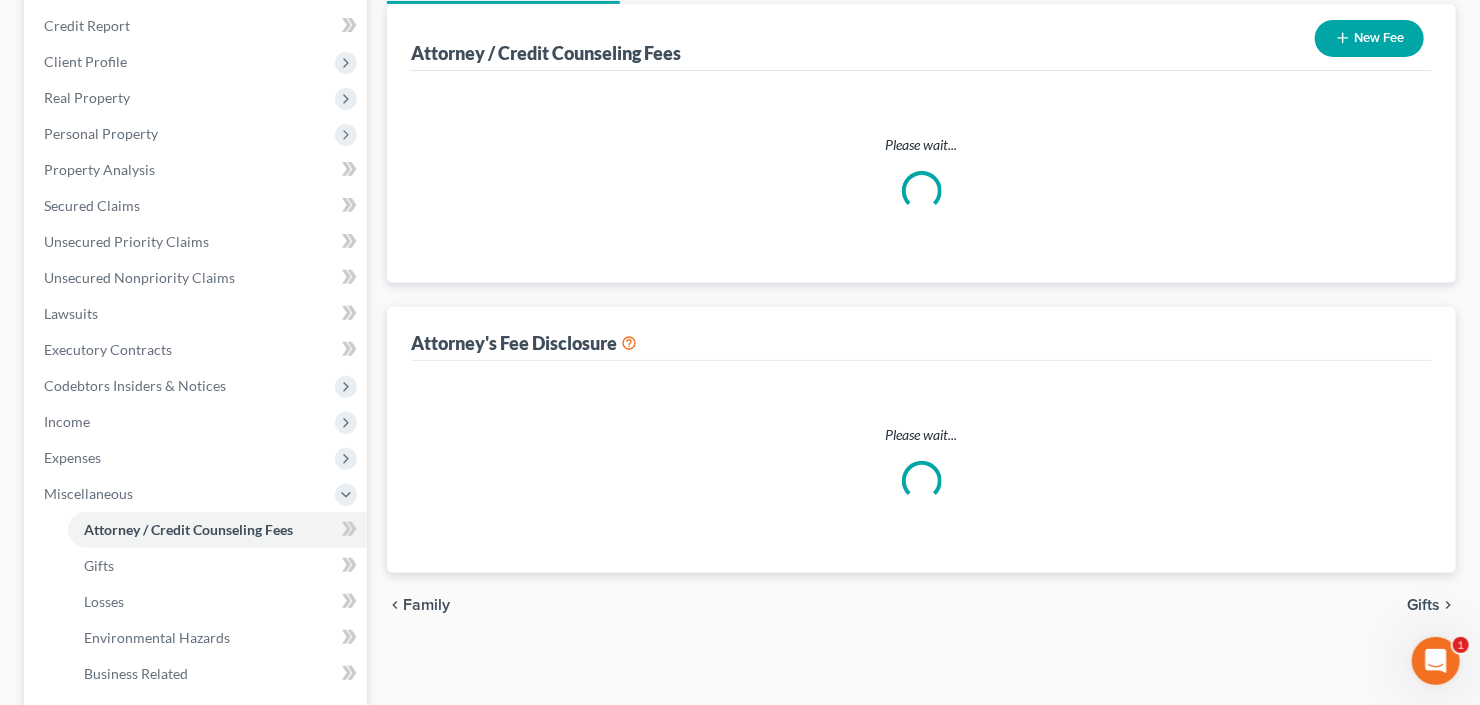 select on "3" 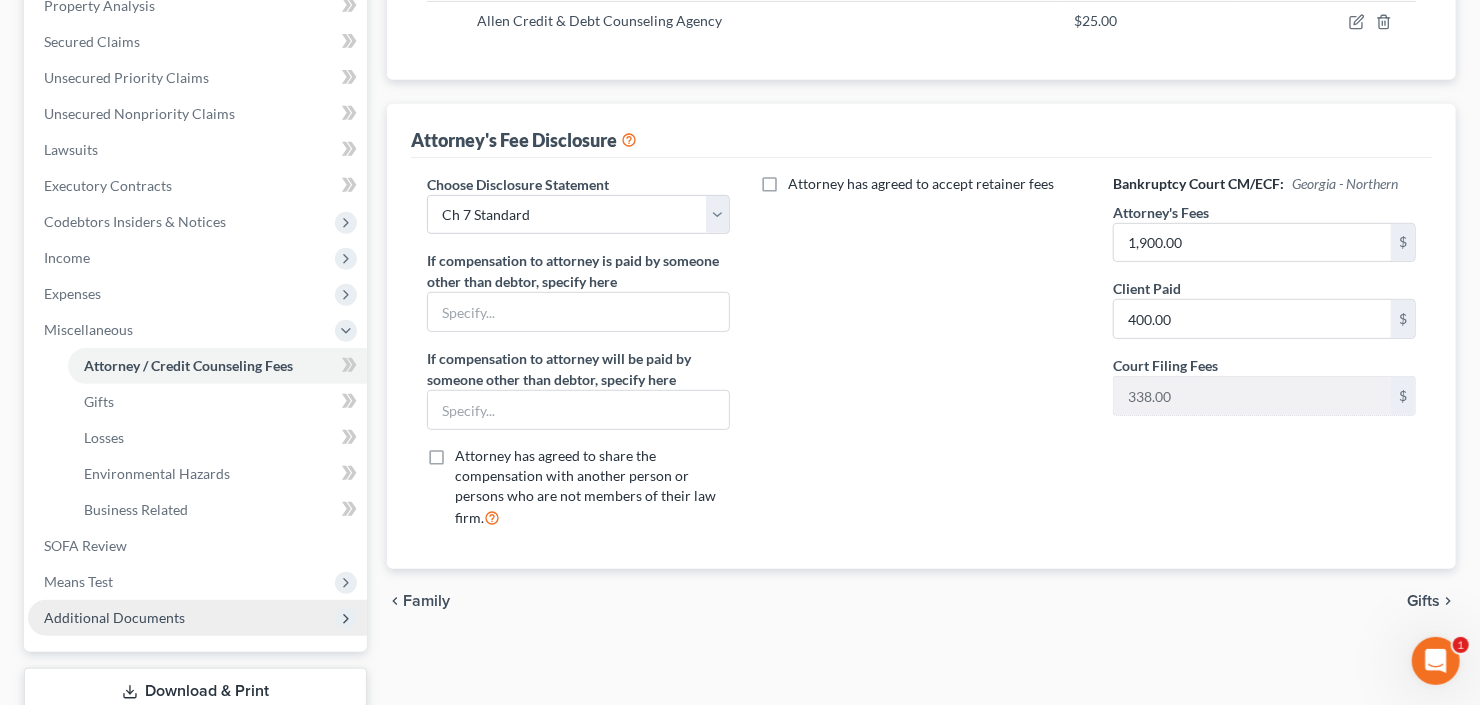 click on "Additional Documents" at bounding box center (114, 617) 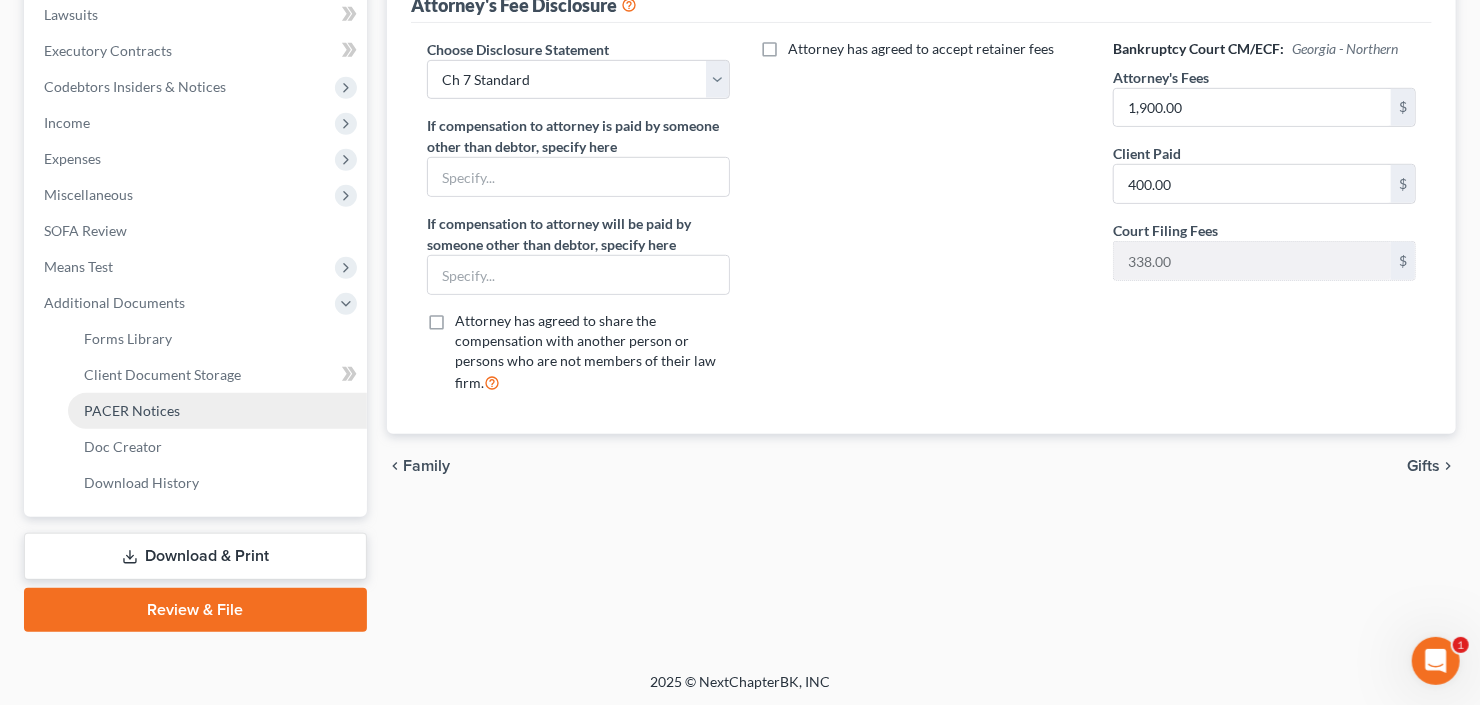 click on "PACER Notices" at bounding box center (217, 411) 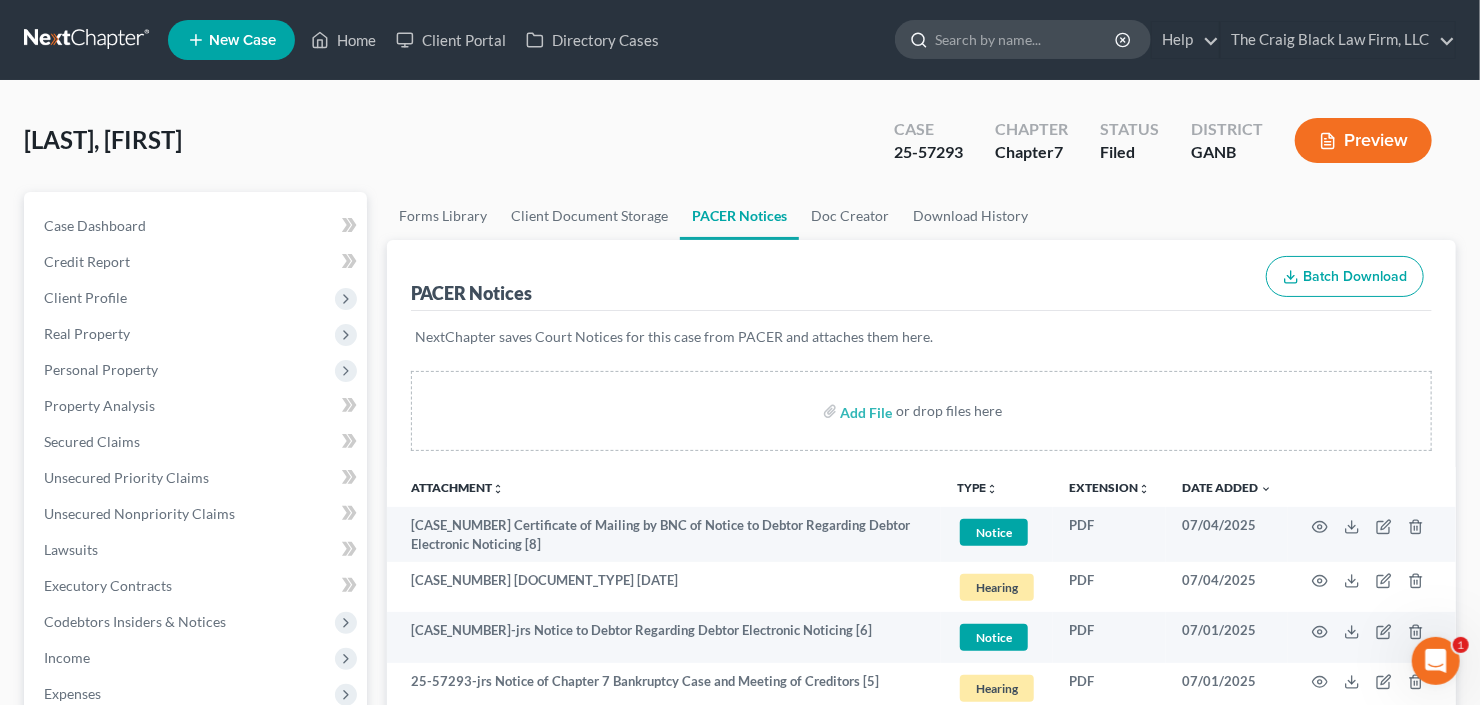 click at bounding box center (1026, 39) 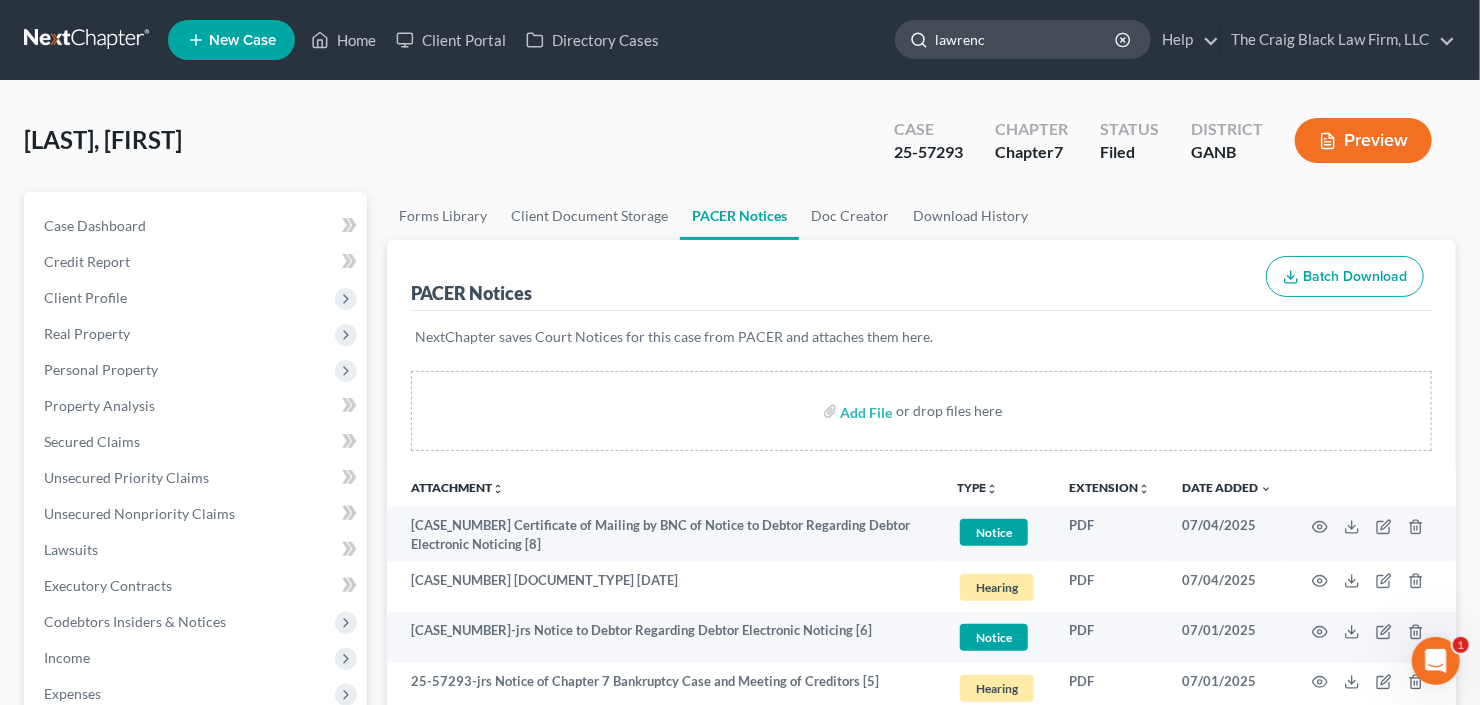 type on "lawrence" 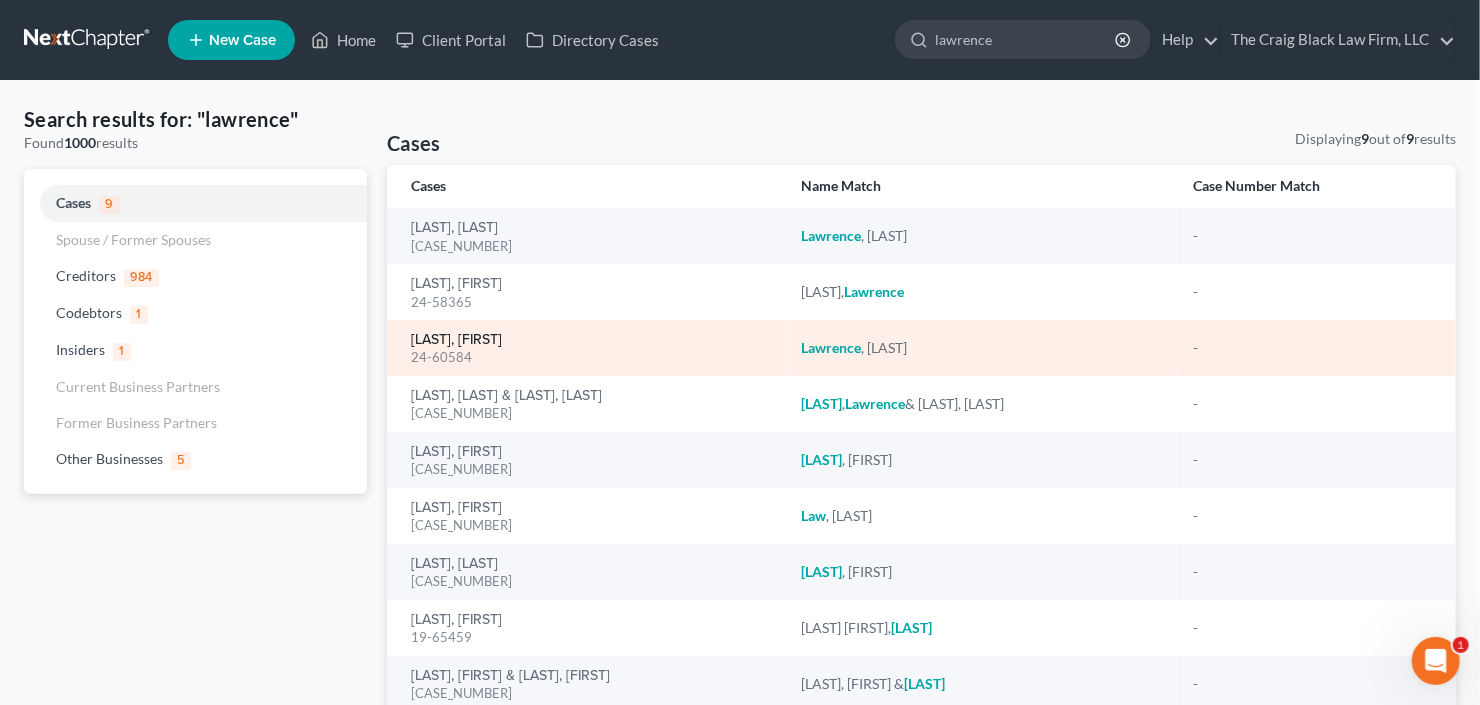 click on "Lawrence, Stanley" at bounding box center [456, 340] 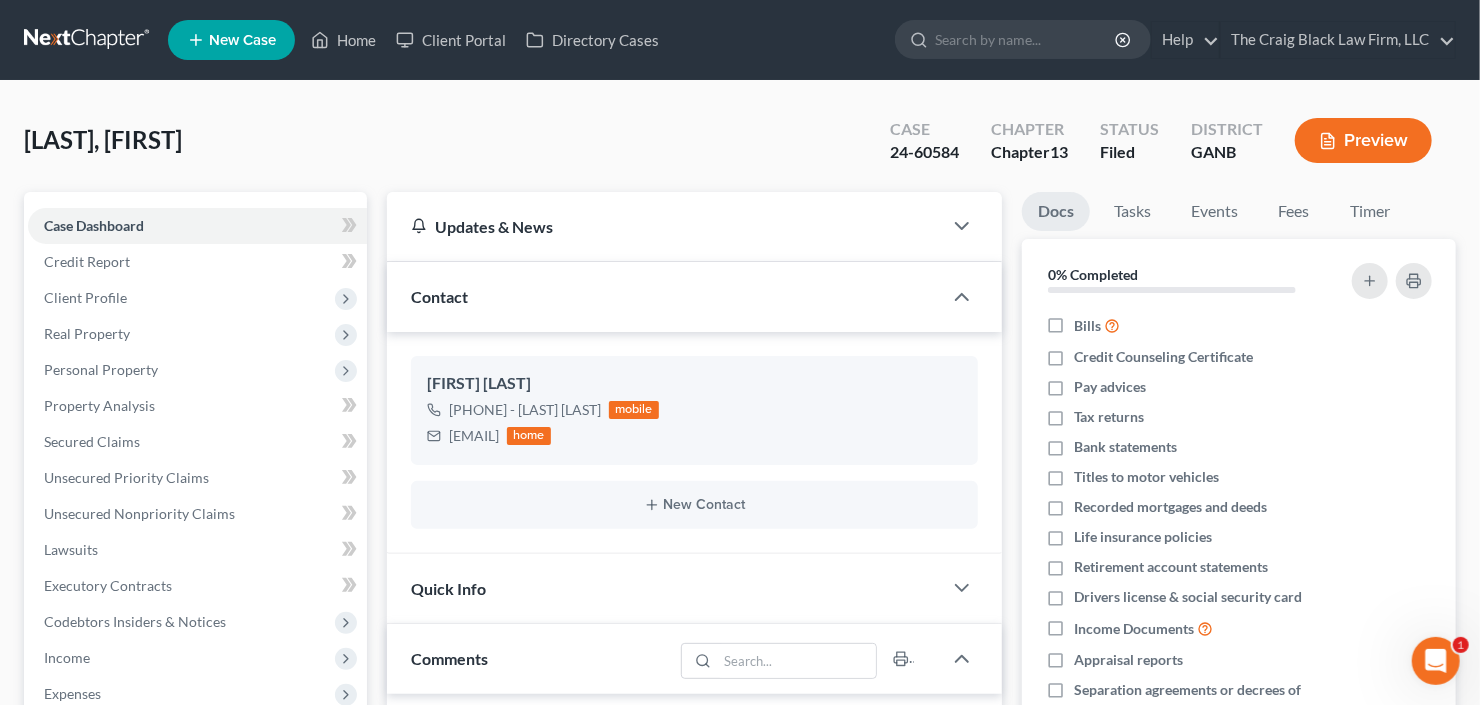 scroll, scrollTop: 465, scrollLeft: 0, axis: vertical 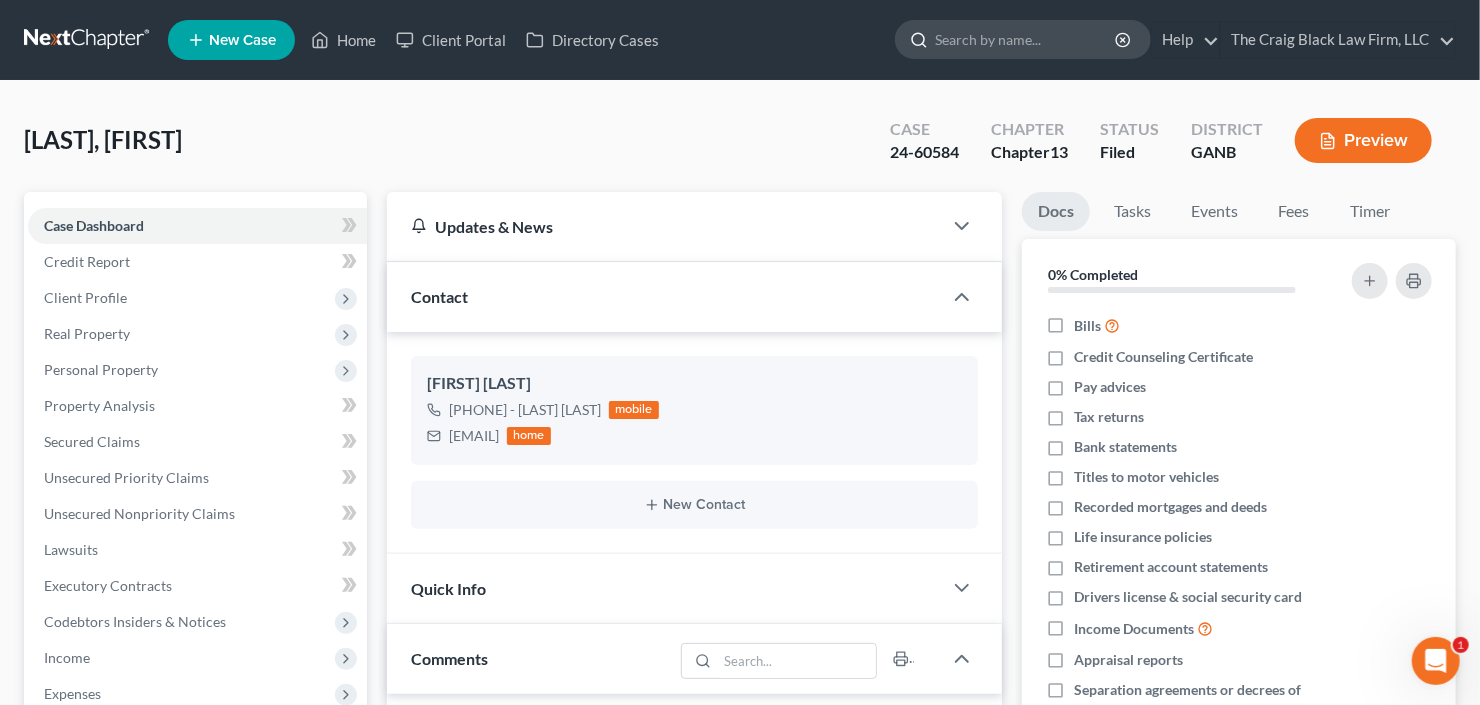 click at bounding box center [1026, 39] 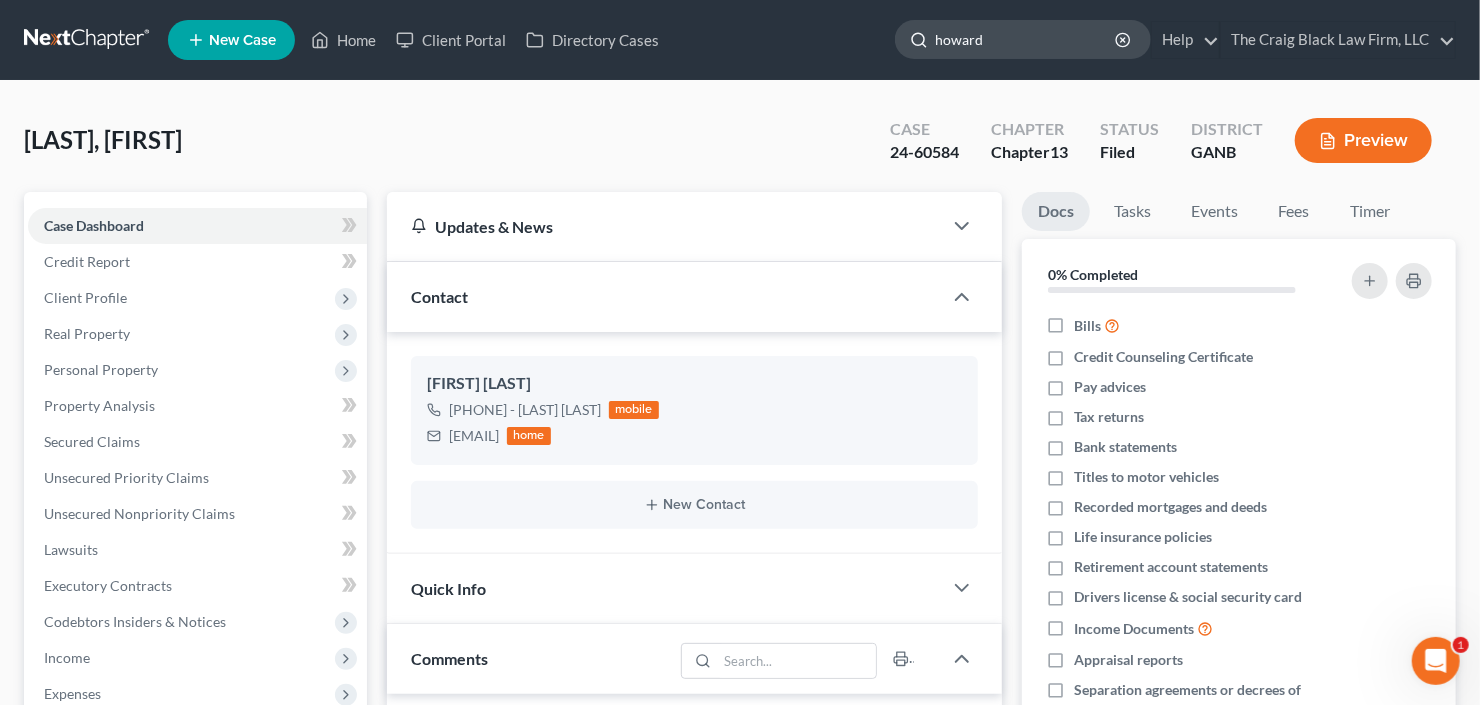 type on "howard" 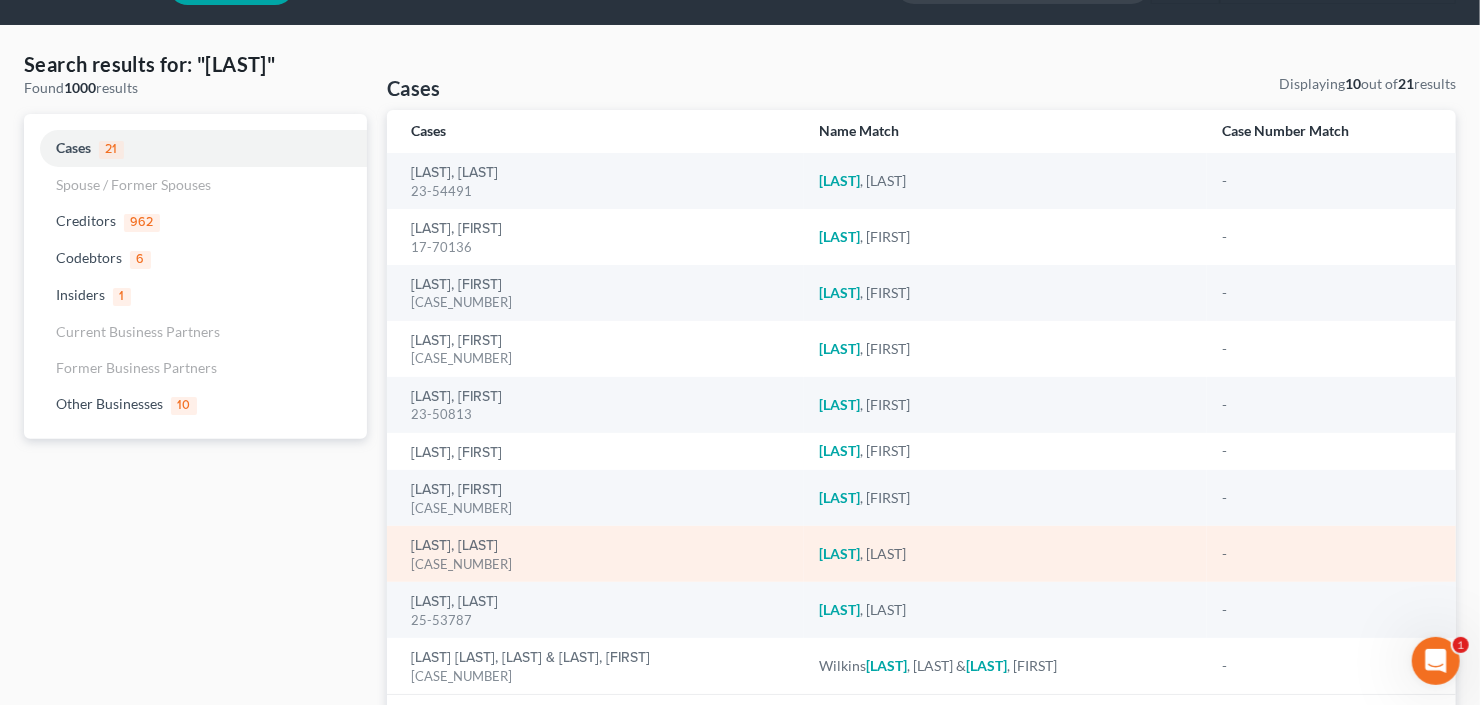 scroll, scrollTop: 160, scrollLeft: 0, axis: vertical 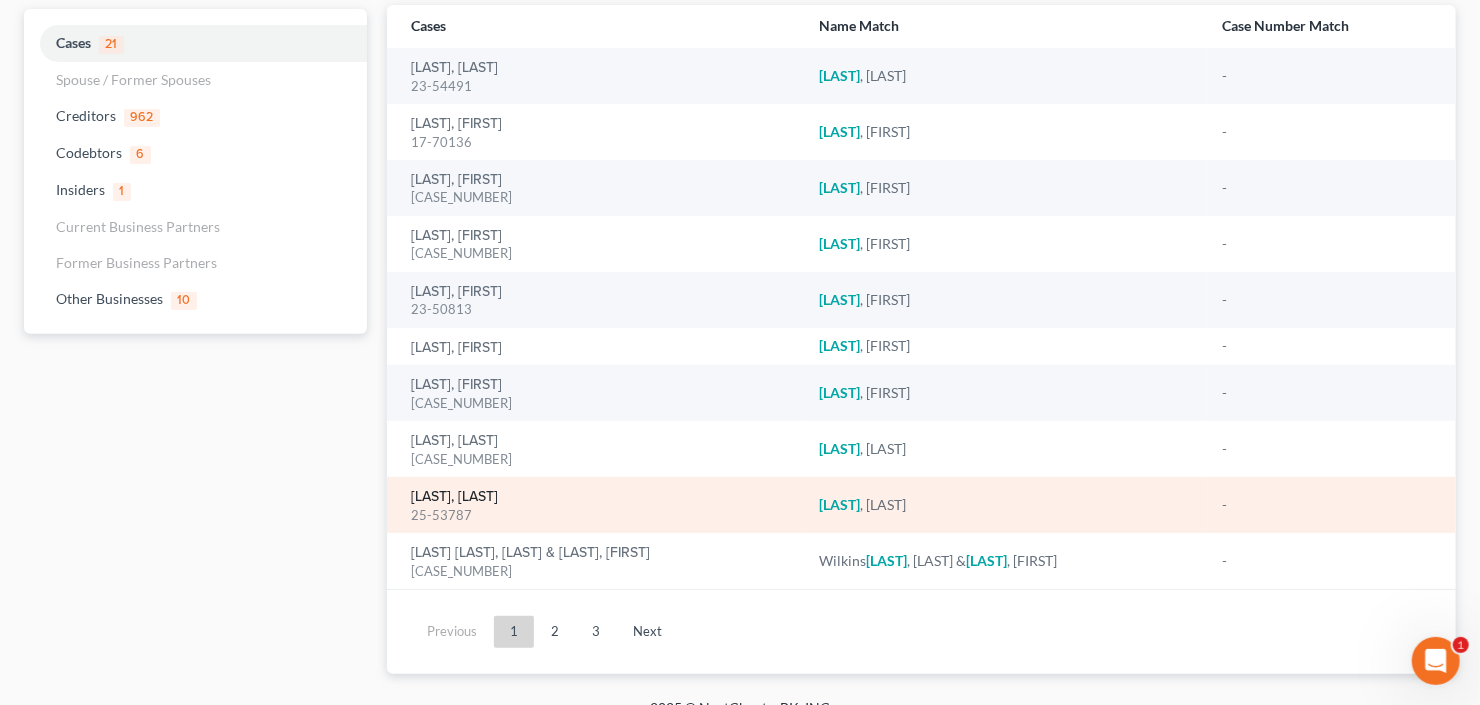 click on "Howard, Desiree" at bounding box center (454, 497) 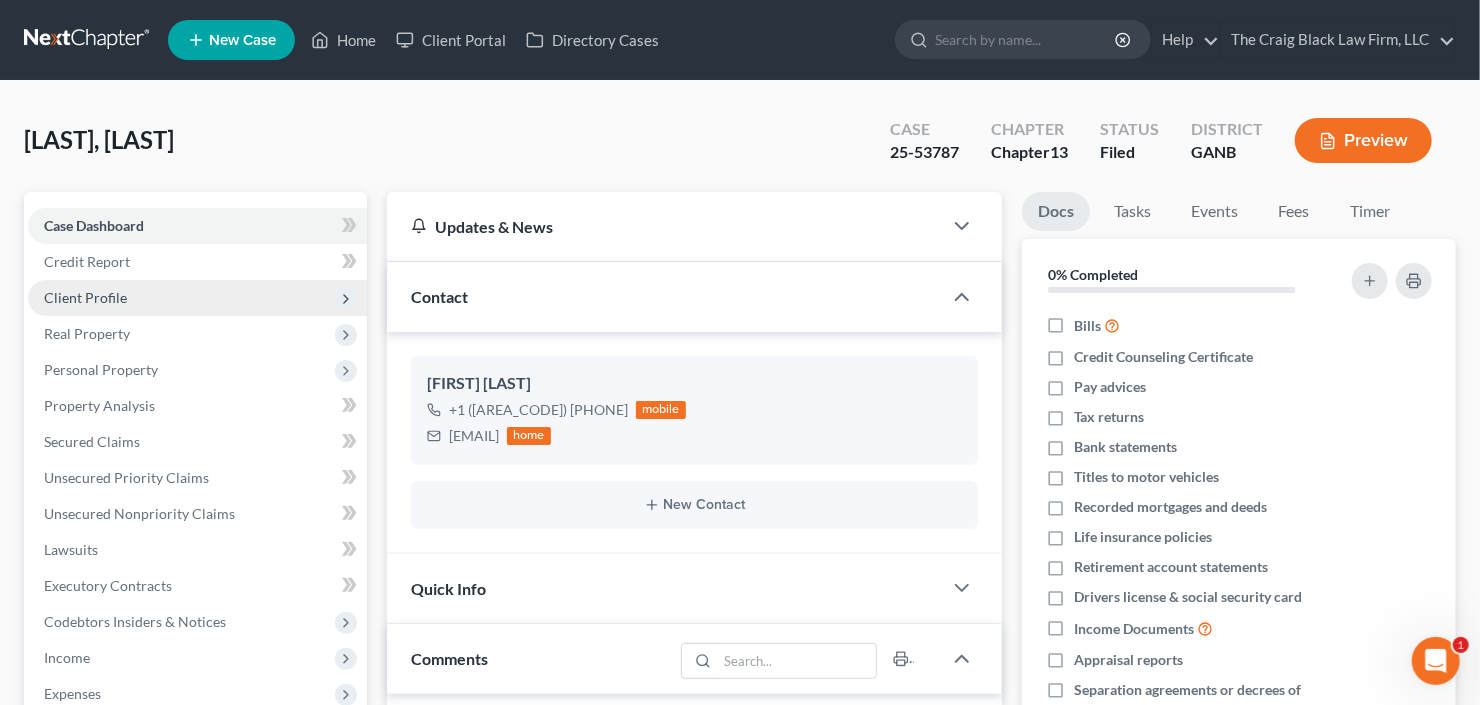 scroll, scrollTop: 40, scrollLeft: 0, axis: vertical 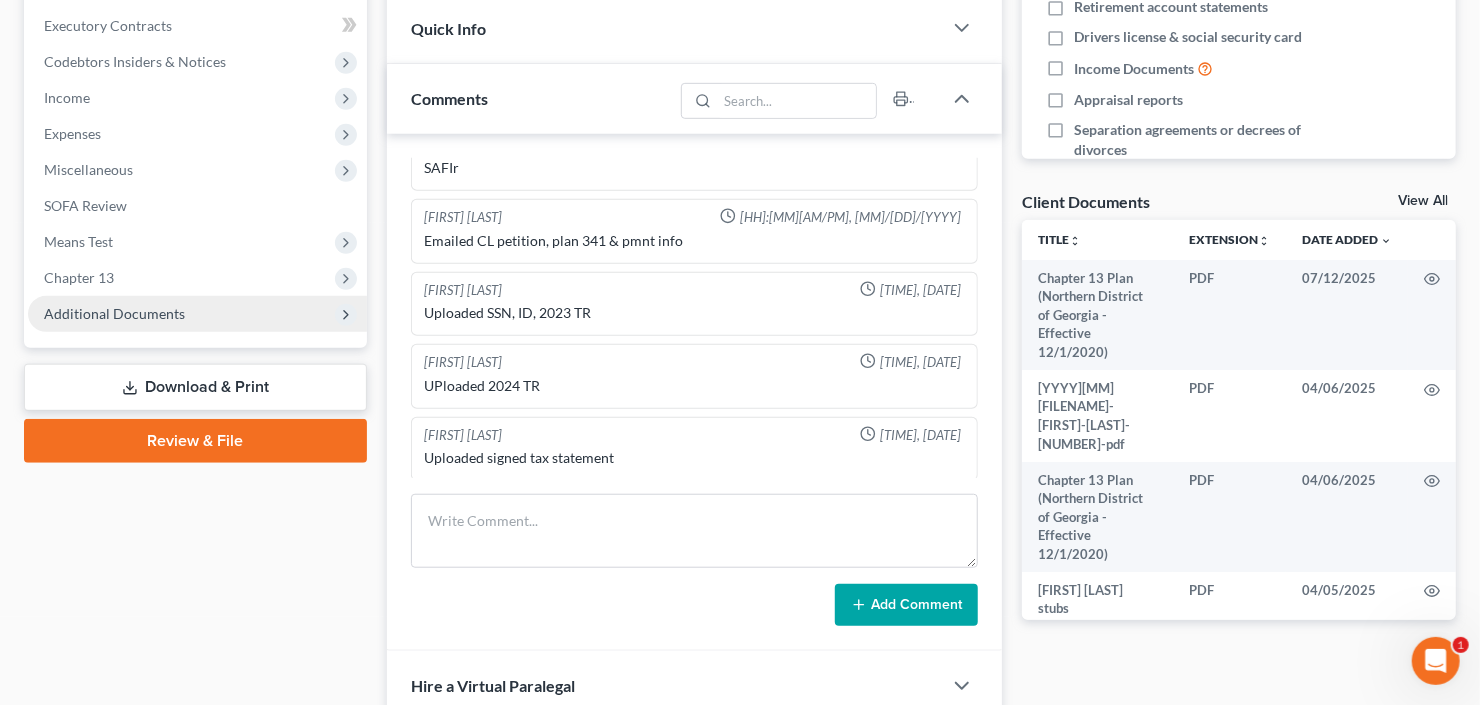 click on "Additional Documents" at bounding box center [114, 313] 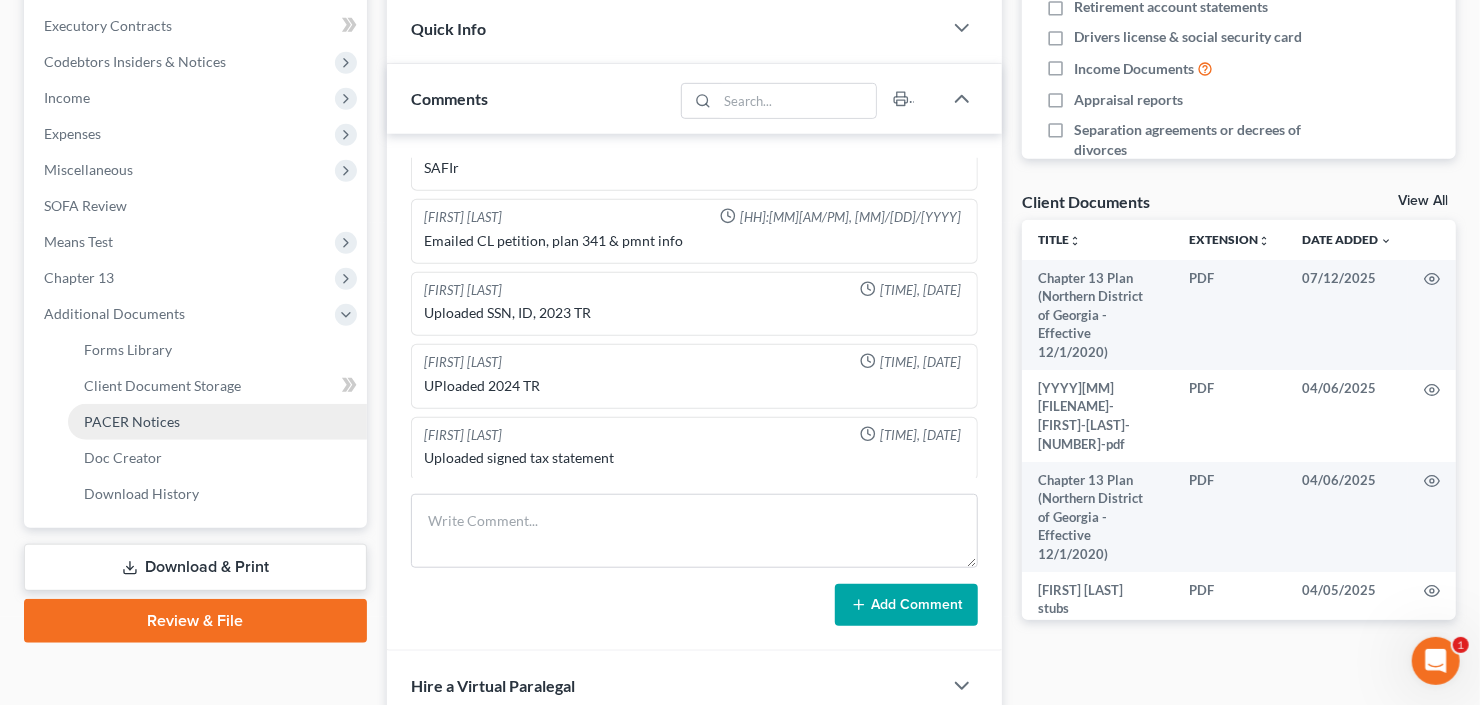 click on "PACER Notices" at bounding box center (132, 421) 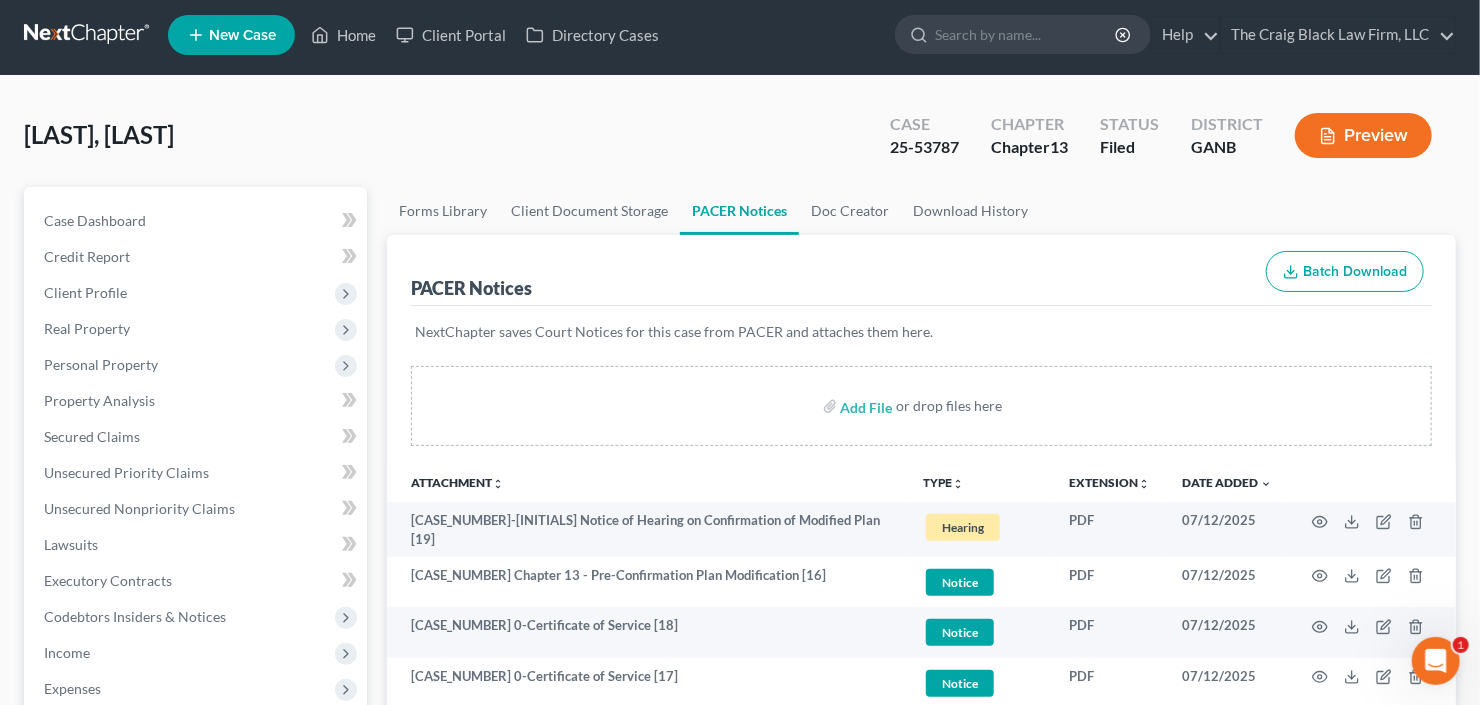 scroll, scrollTop: 0, scrollLeft: 0, axis: both 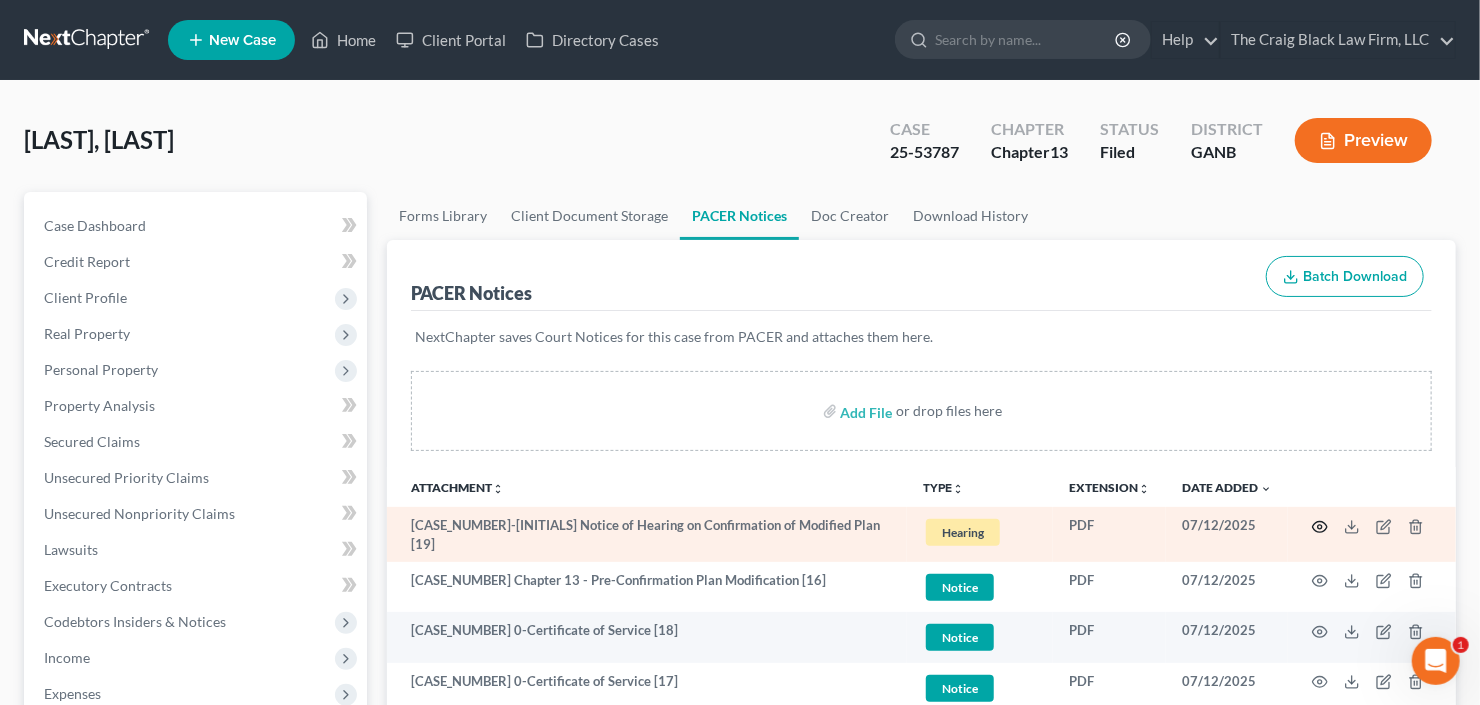 click 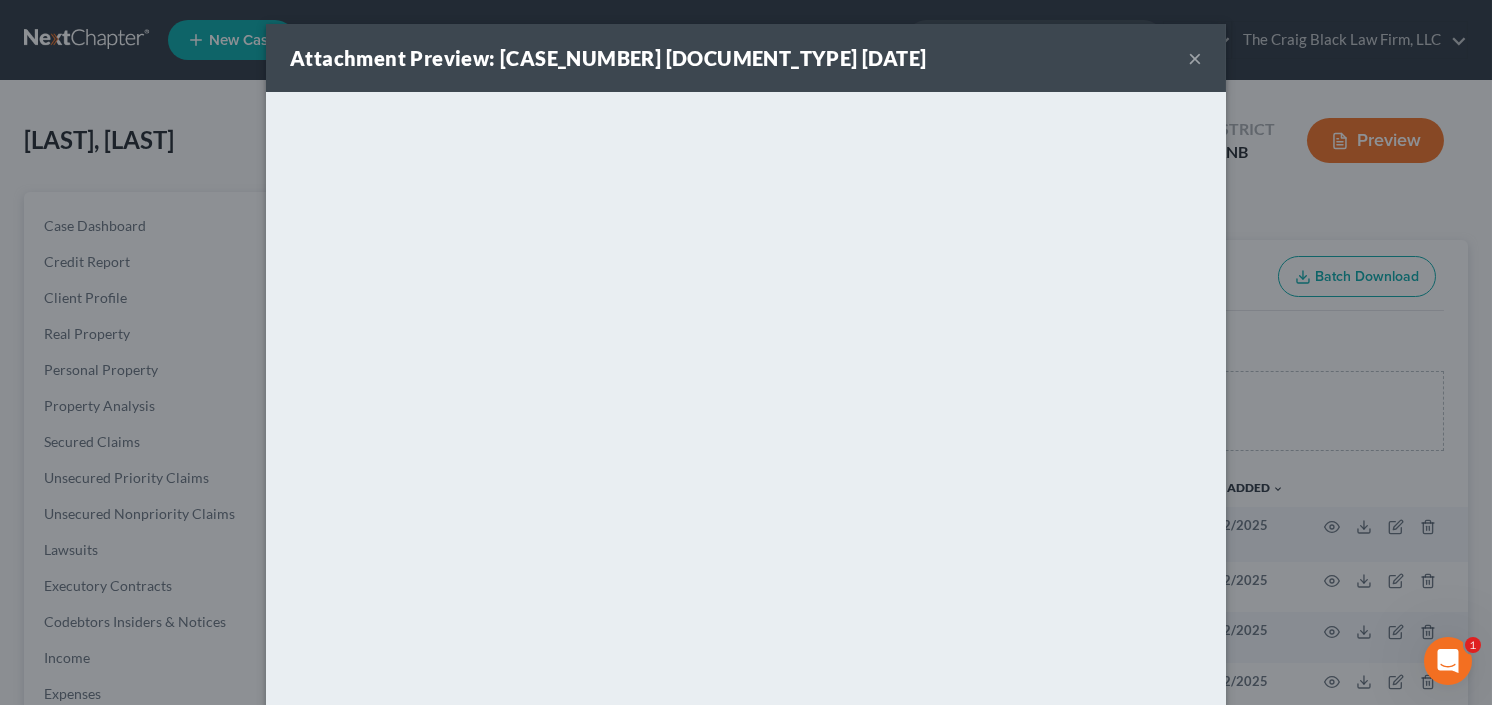 click on "×" at bounding box center [1195, 58] 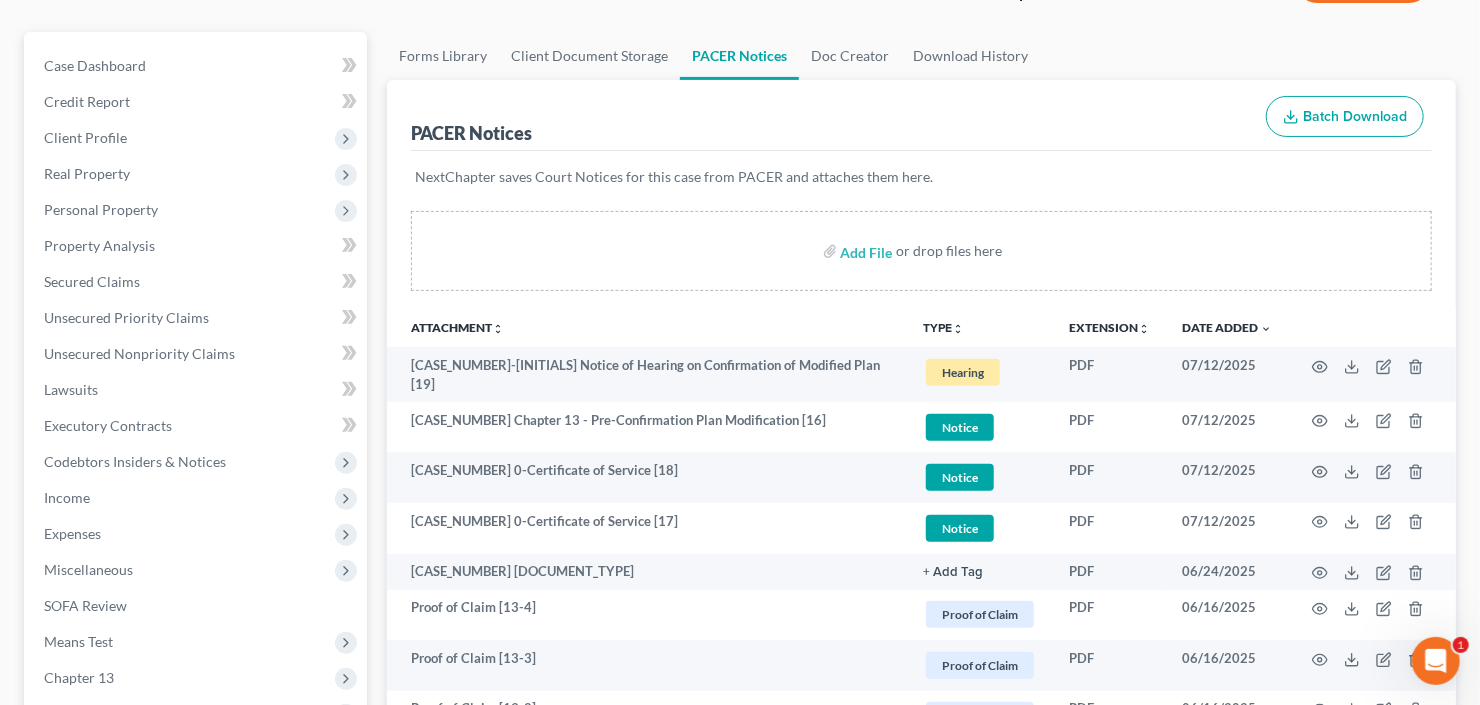 scroll, scrollTop: 0, scrollLeft: 0, axis: both 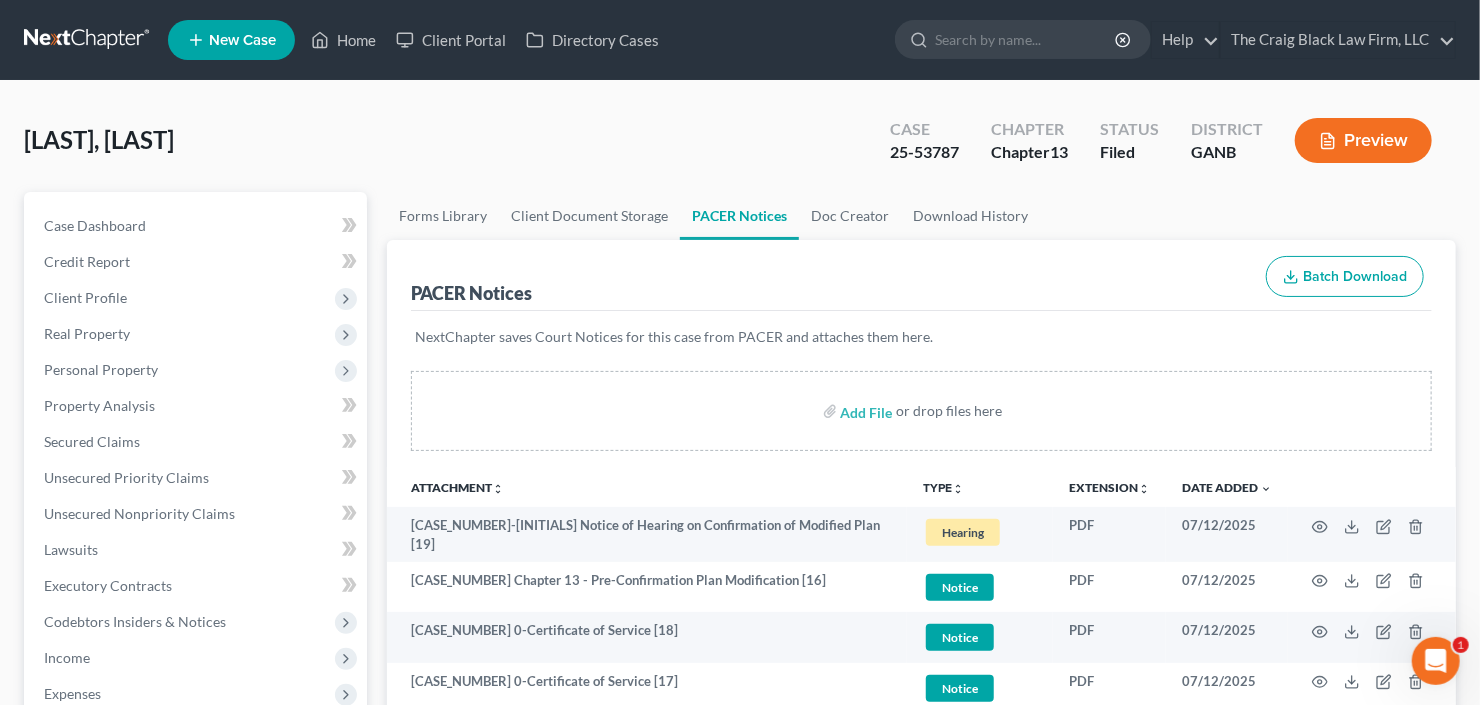 click on "Howard, Desiree Upgraded Case 25-53787 Chapter Chapter  13 Status Filed District GANB Preview" at bounding box center [740, 148] 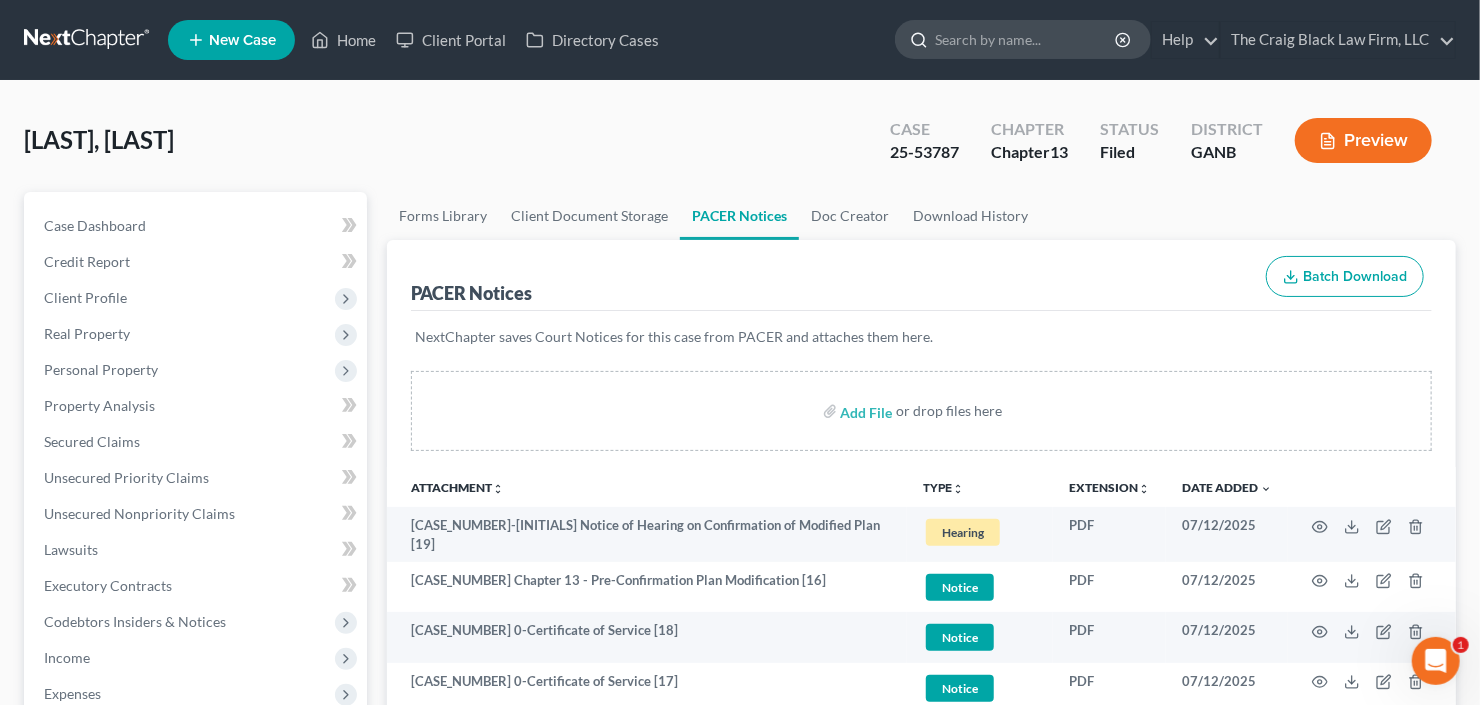 click at bounding box center [1026, 39] 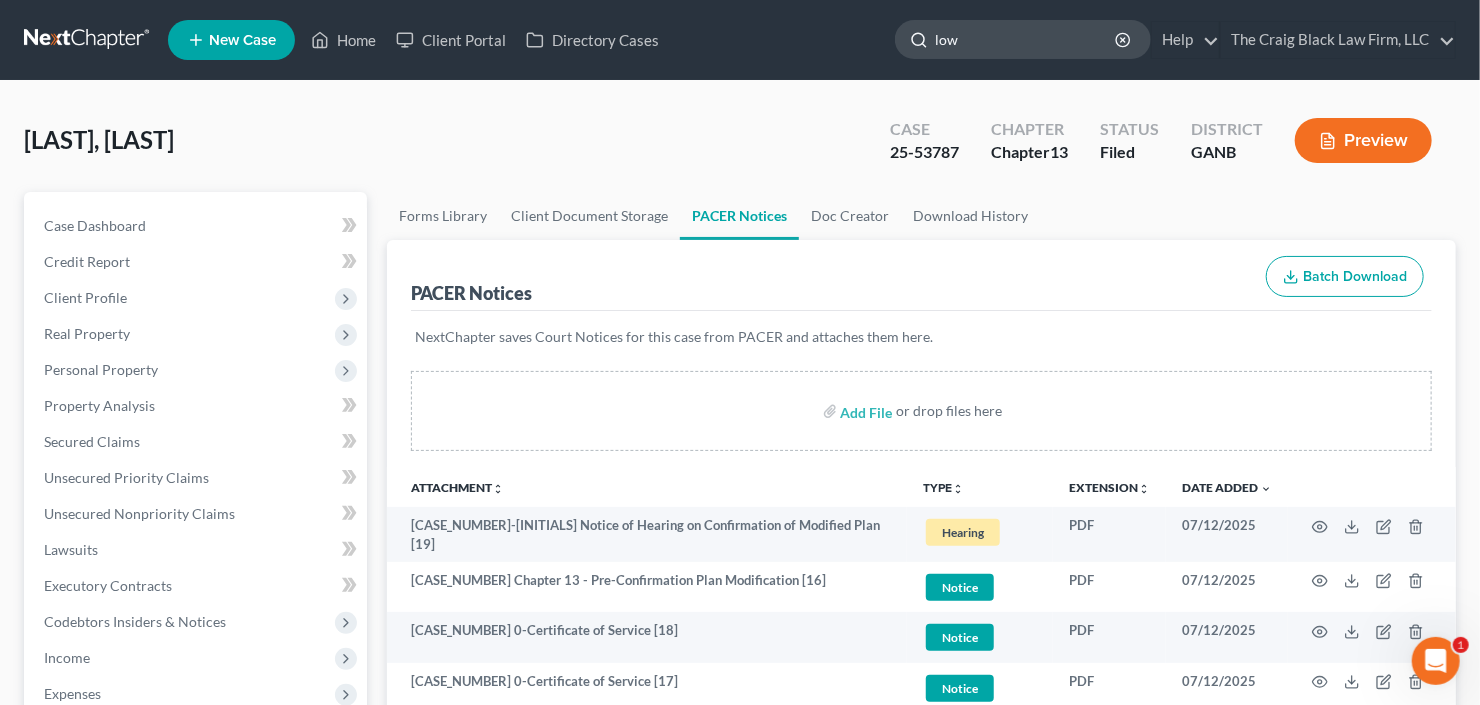 type on "lowe" 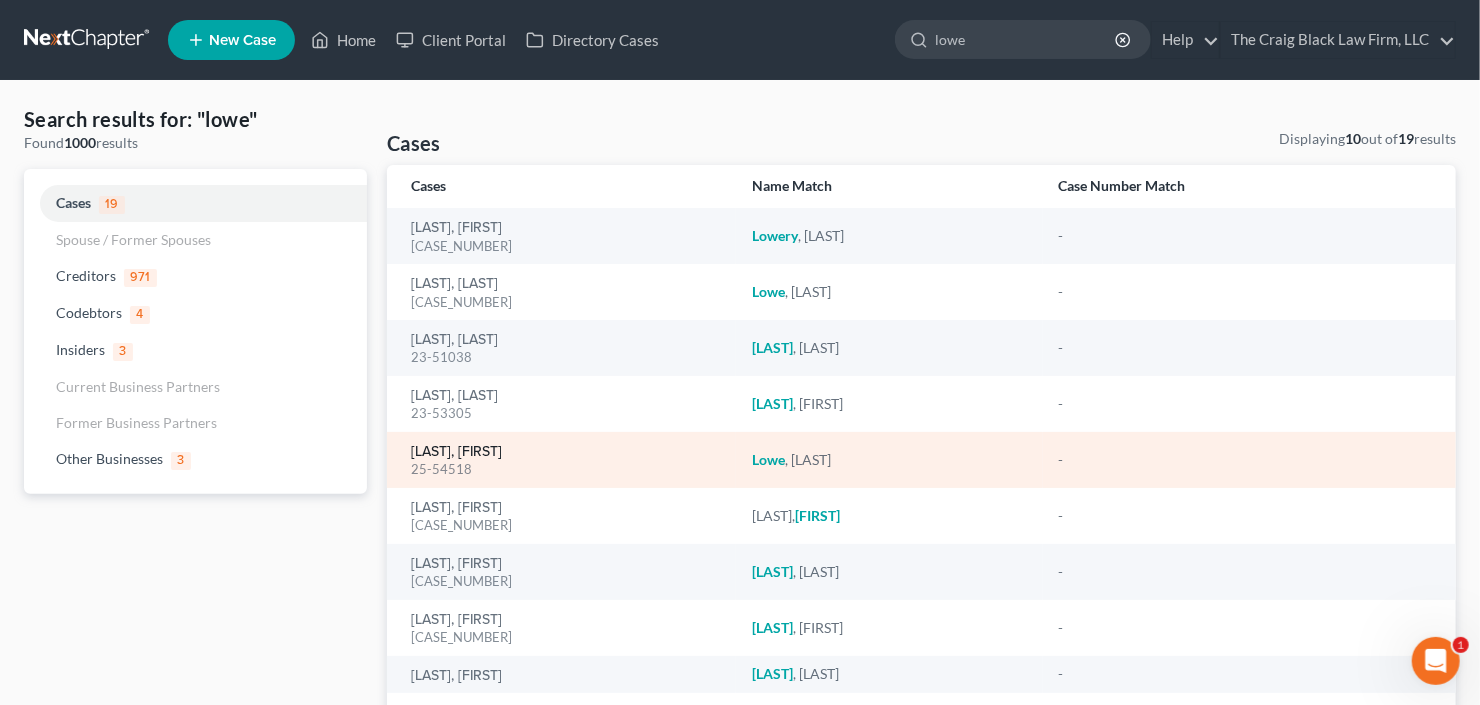 click on "Lowe, Rhona" at bounding box center (456, 452) 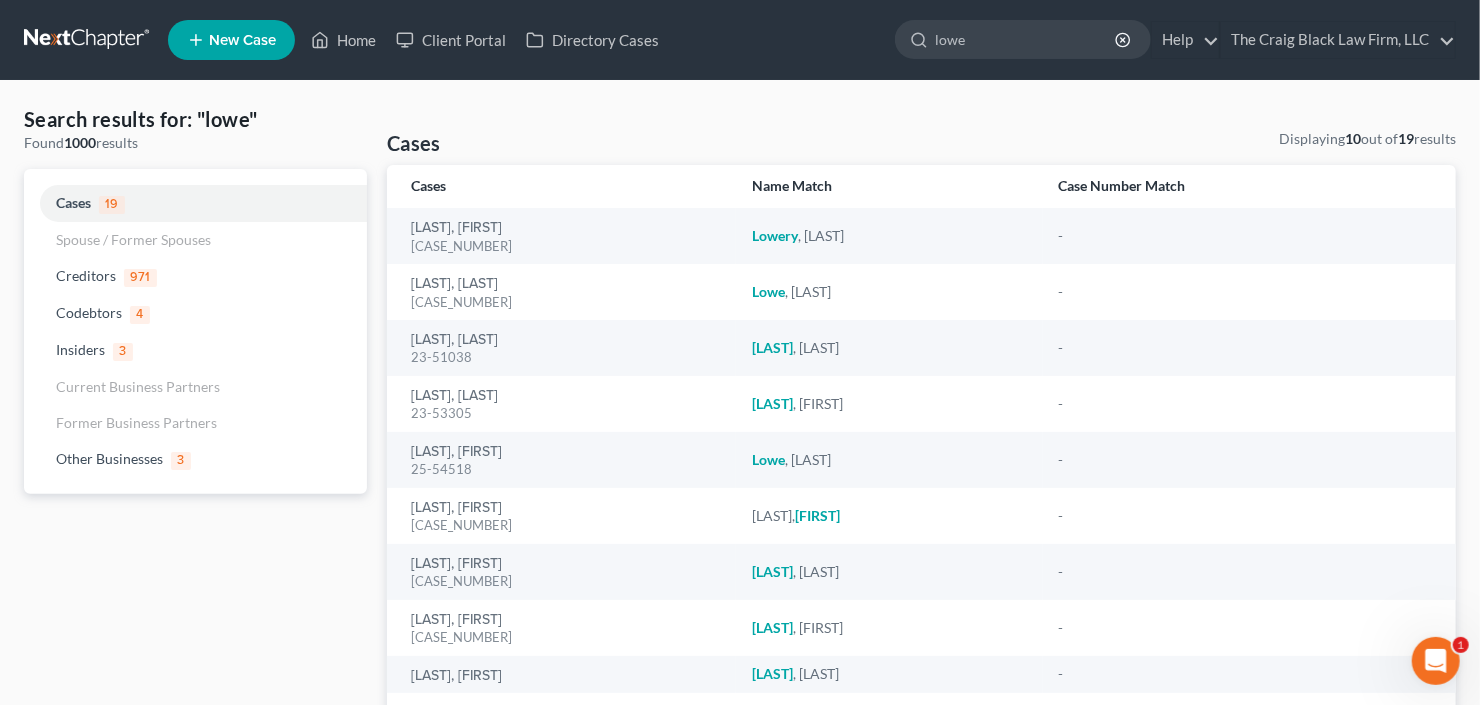 type 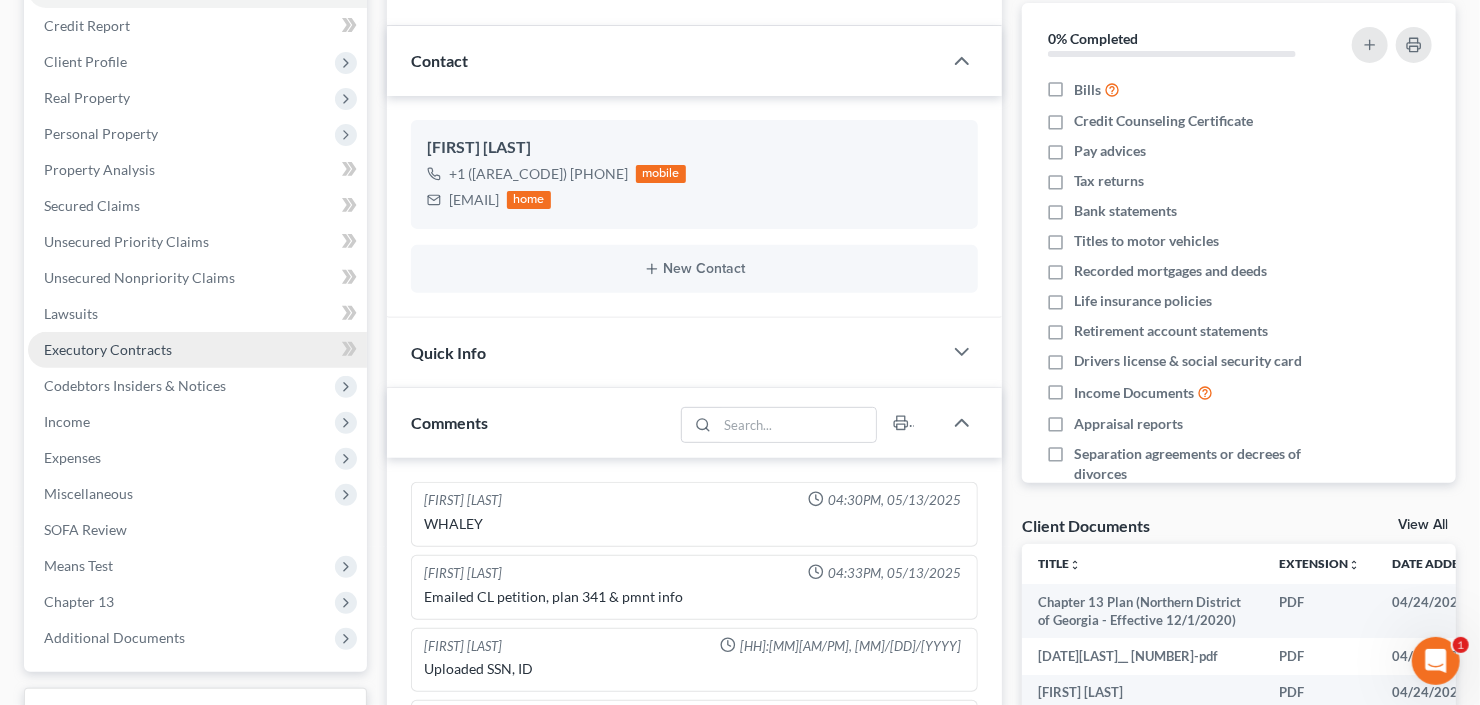 scroll, scrollTop: 240, scrollLeft: 0, axis: vertical 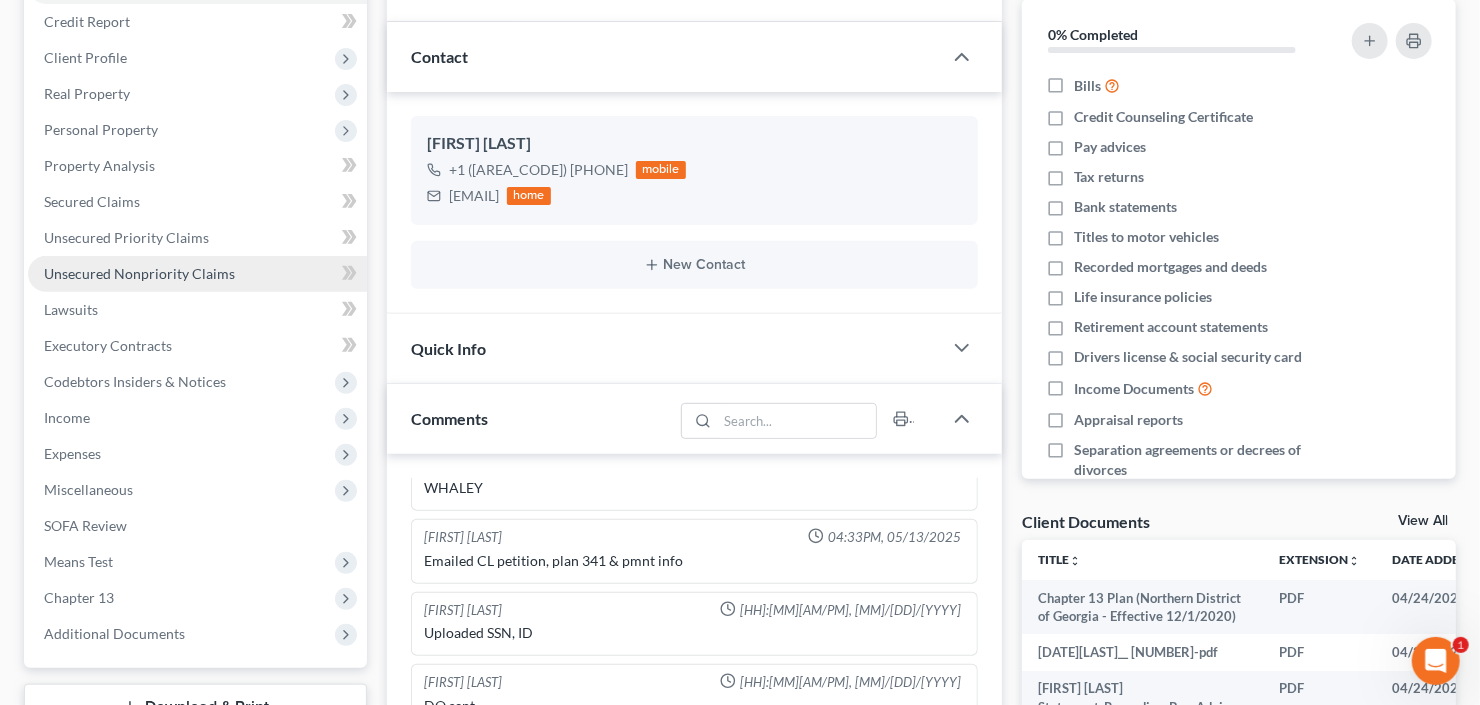 click on "Unsecured Nonpriority Claims" at bounding box center (139, 273) 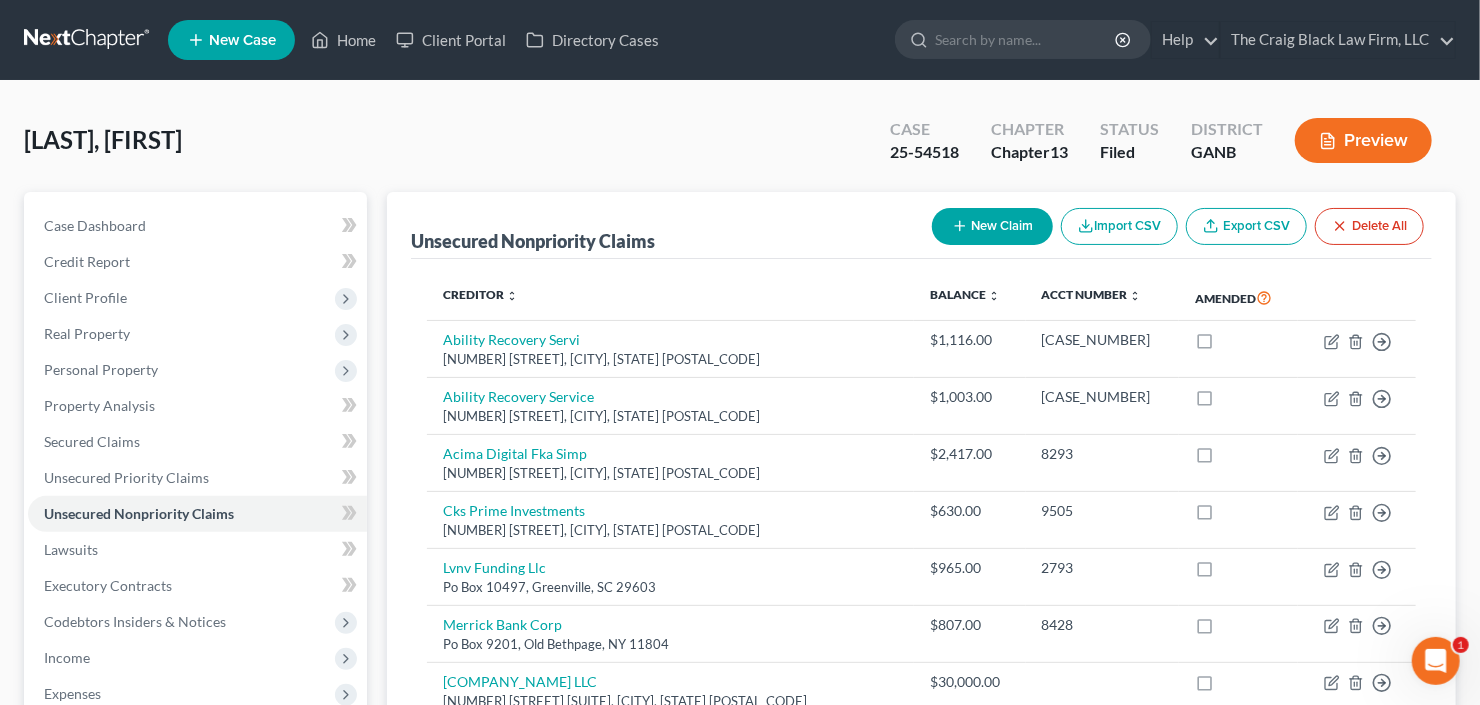 scroll, scrollTop: 0, scrollLeft: 0, axis: both 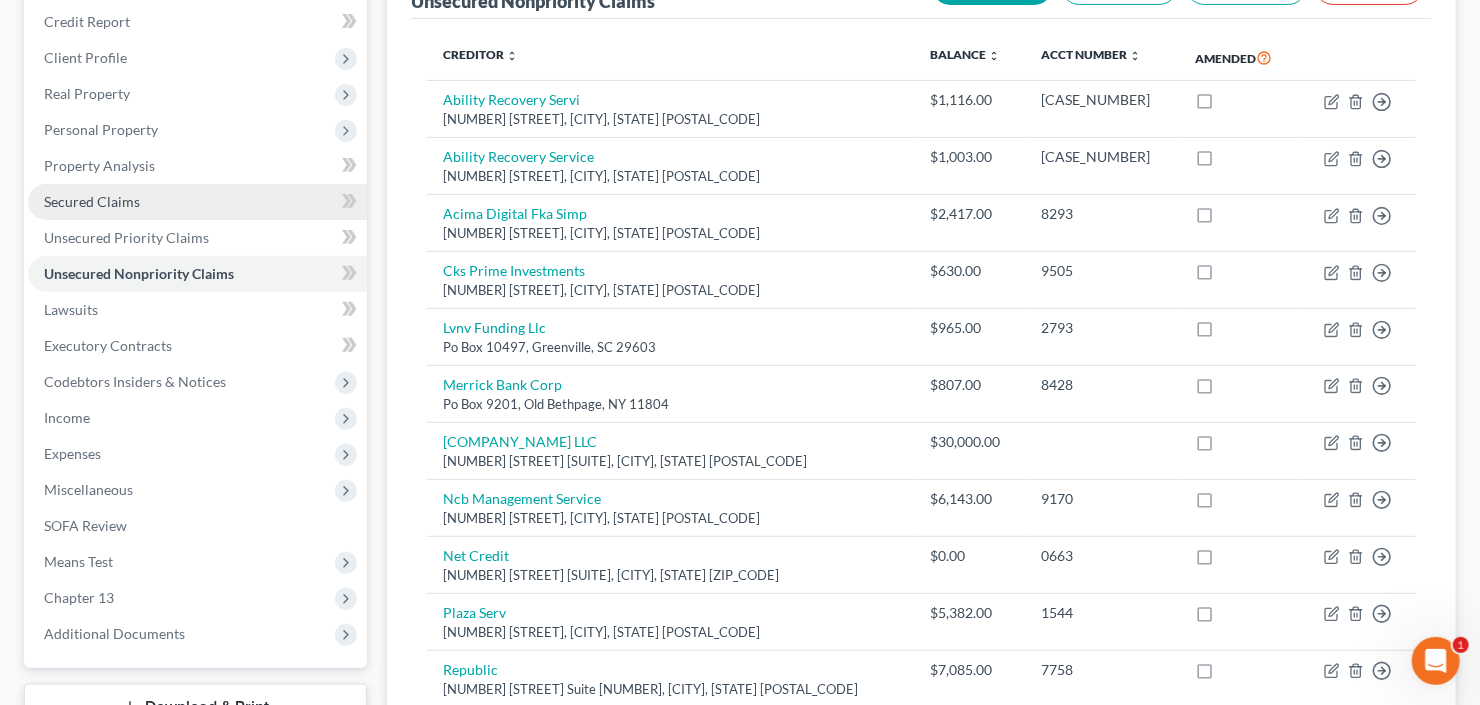 click on "Secured Claims" at bounding box center [92, 201] 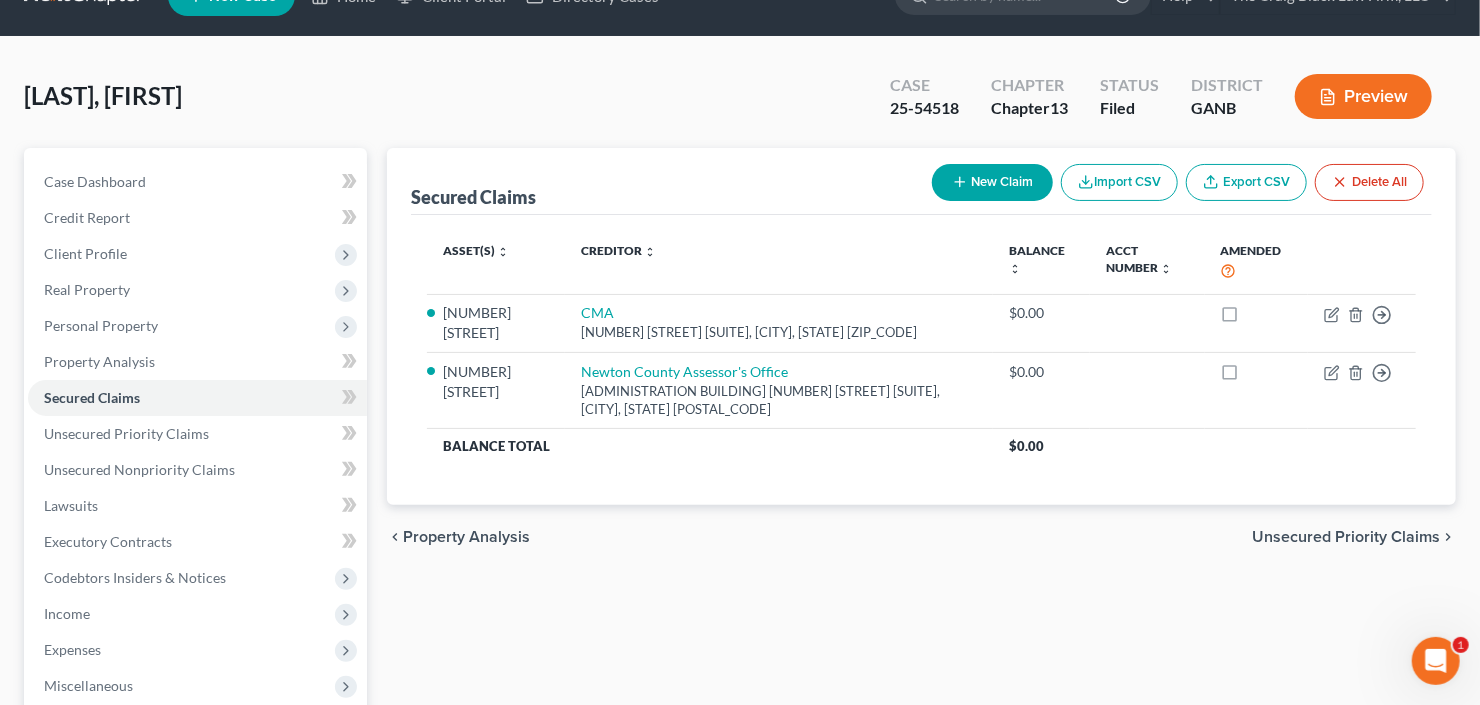 scroll, scrollTop: 80, scrollLeft: 0, axis: vertical 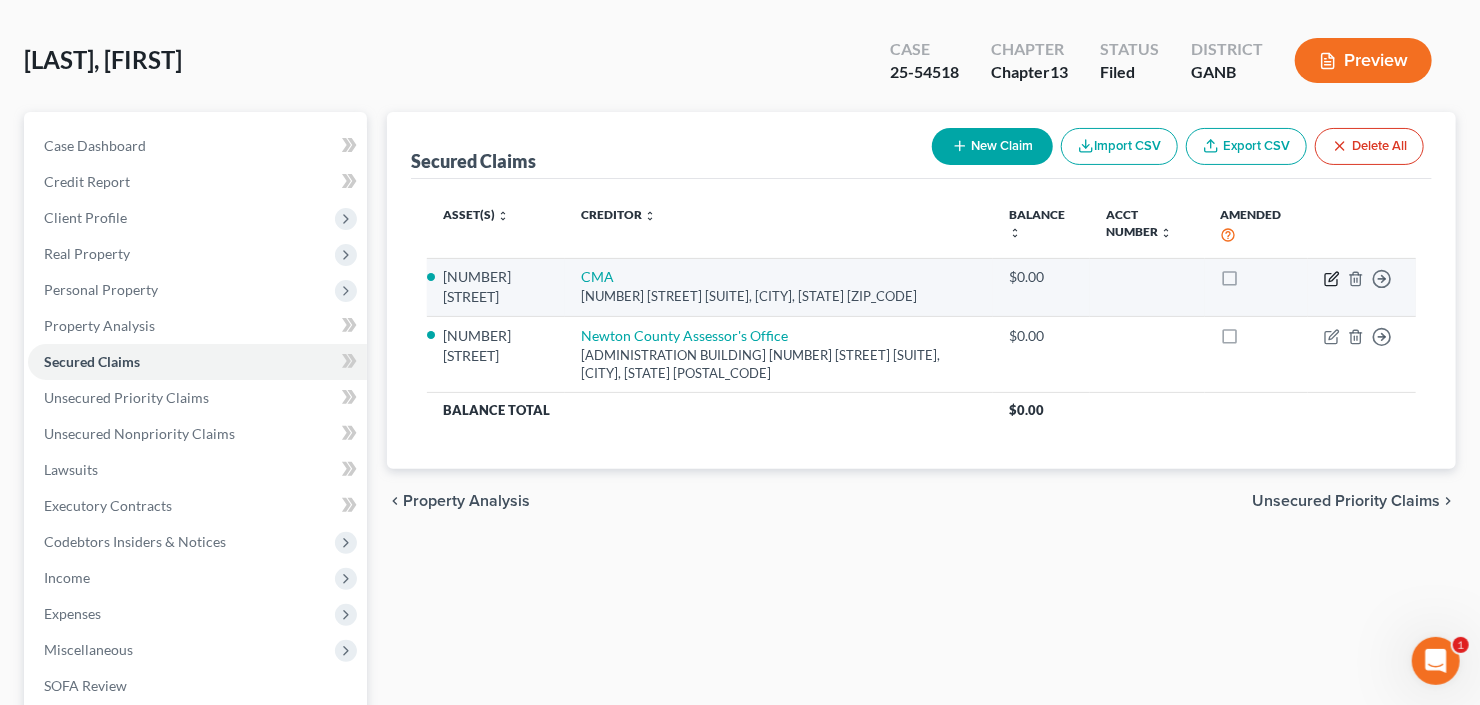 click 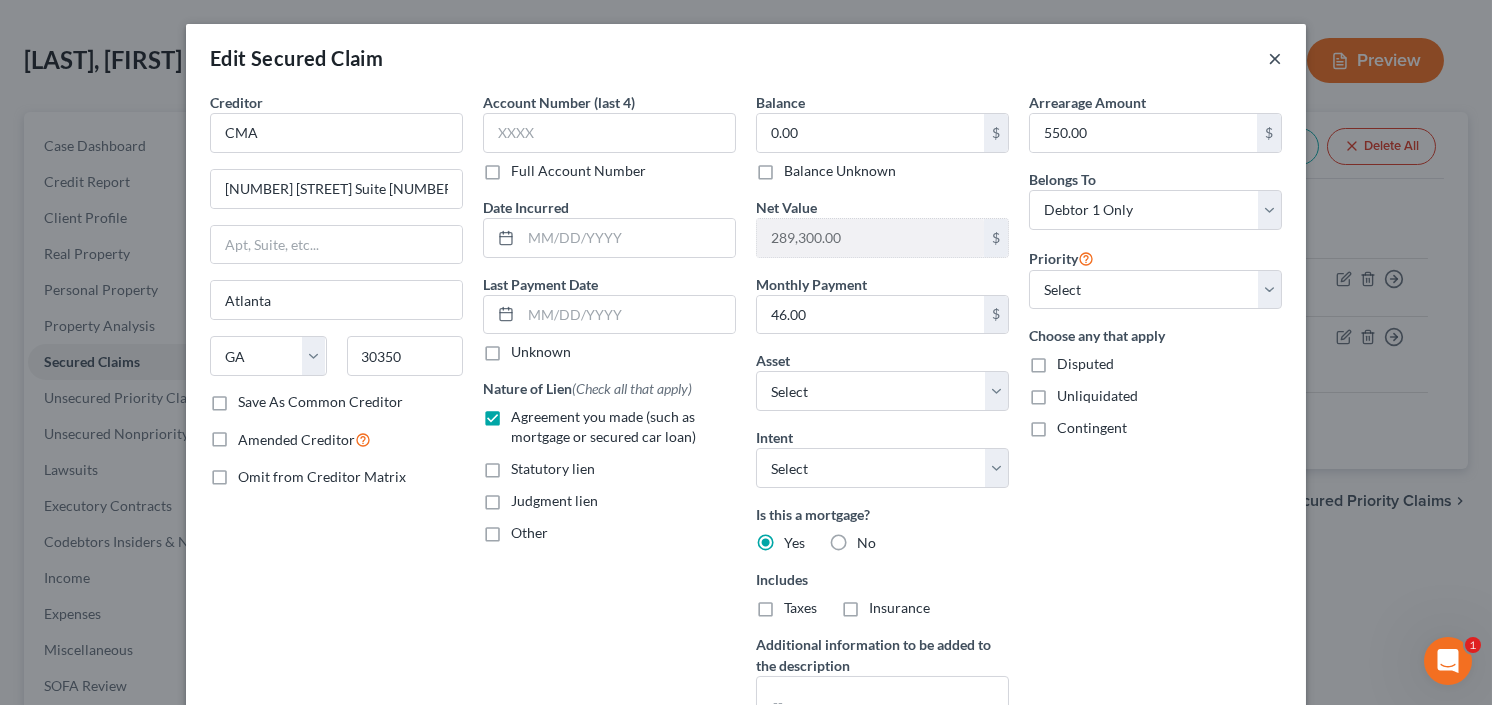click on "×" at bounding box center (1275, 58) 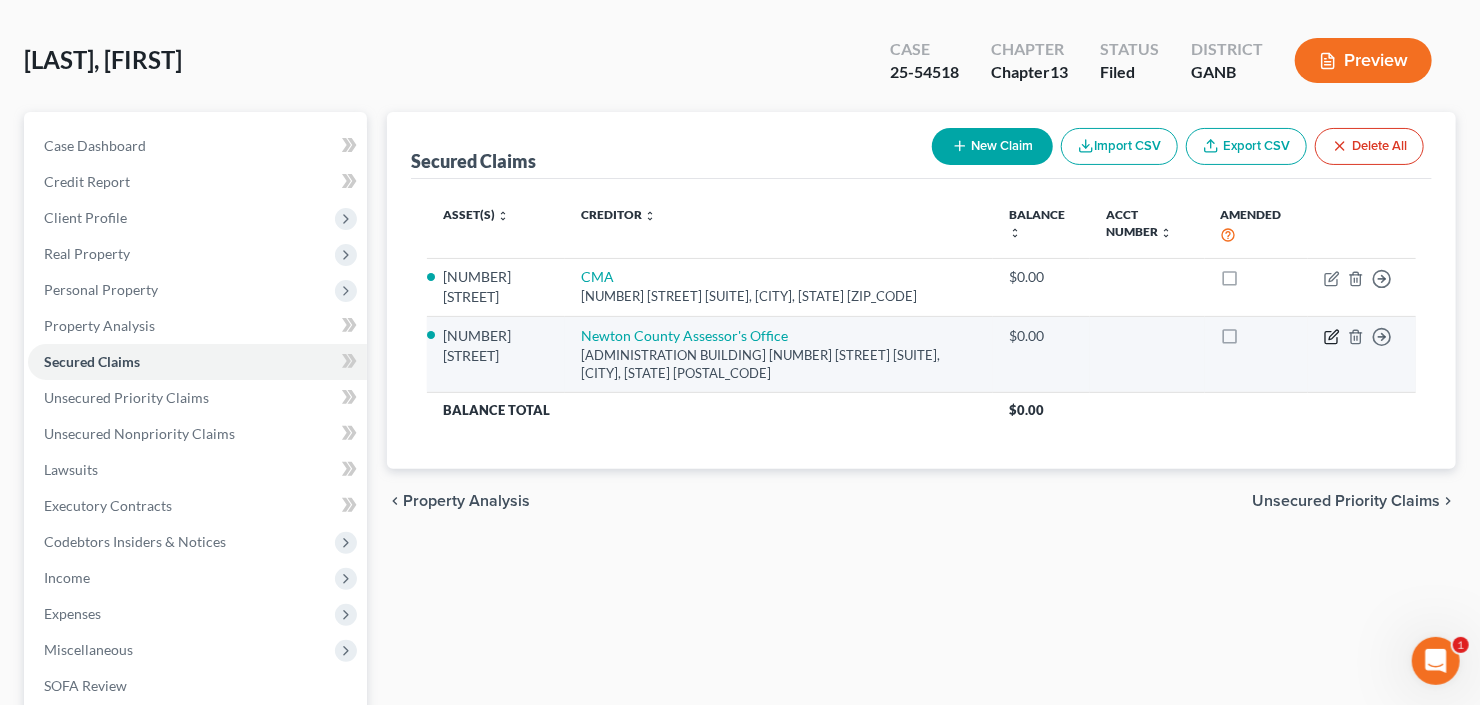 click 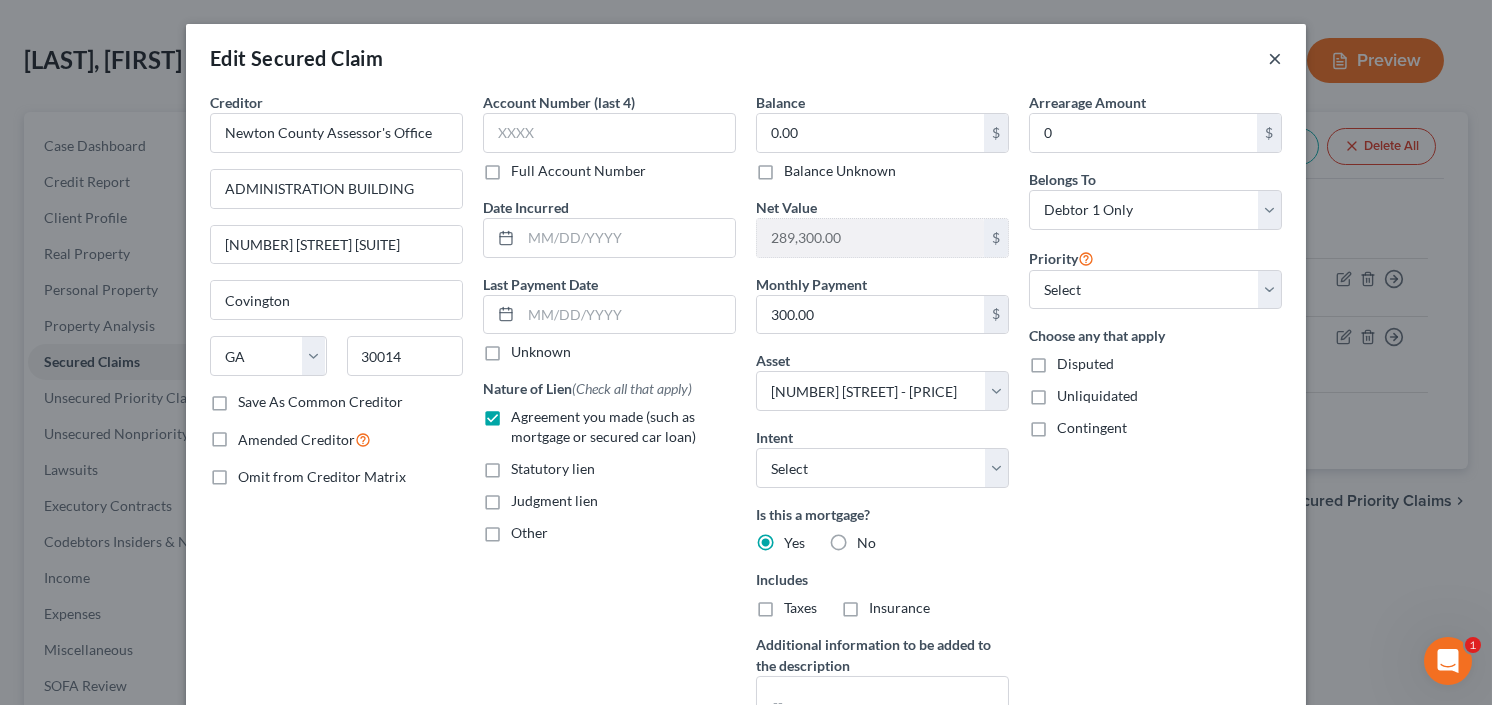 click on "×" at bounding box center (1275, 58) 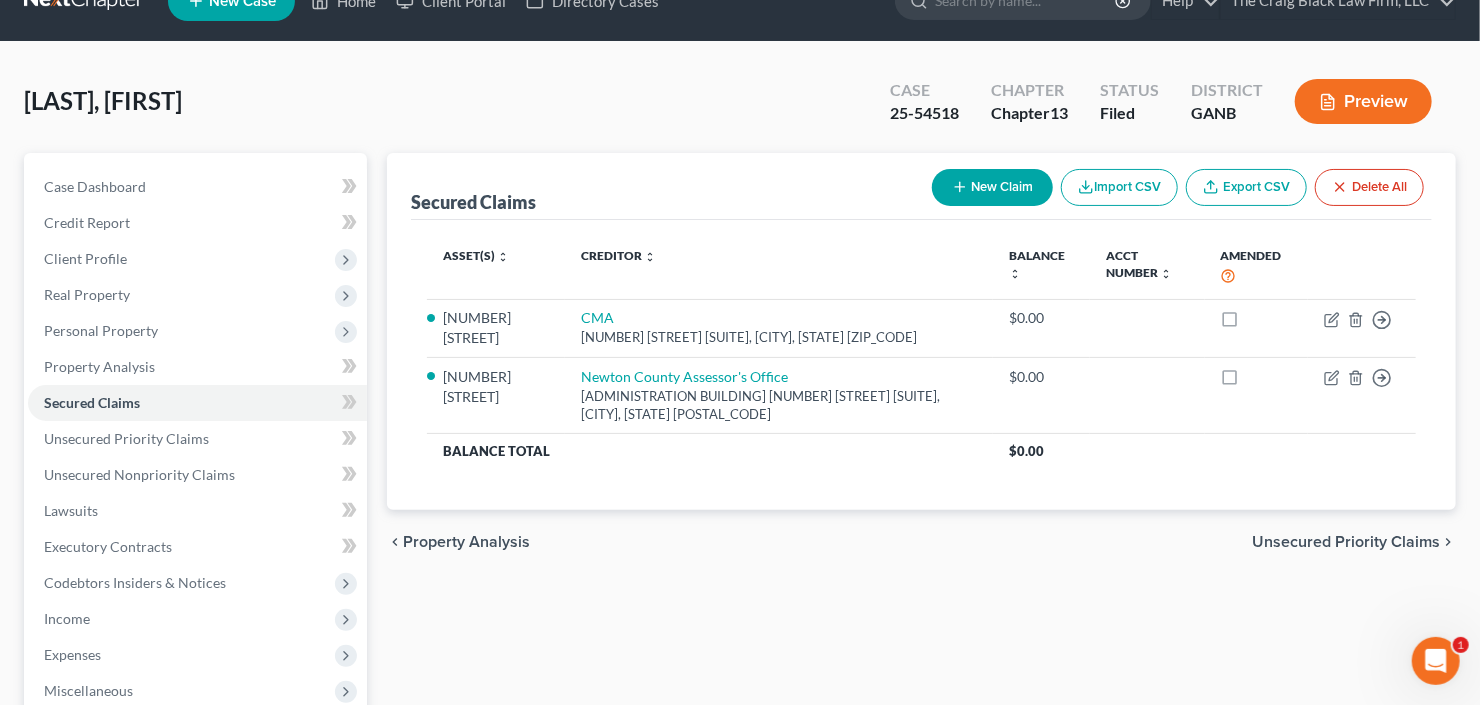 scroll, scrollTop: 0, scrollLeft: 0, axis: both 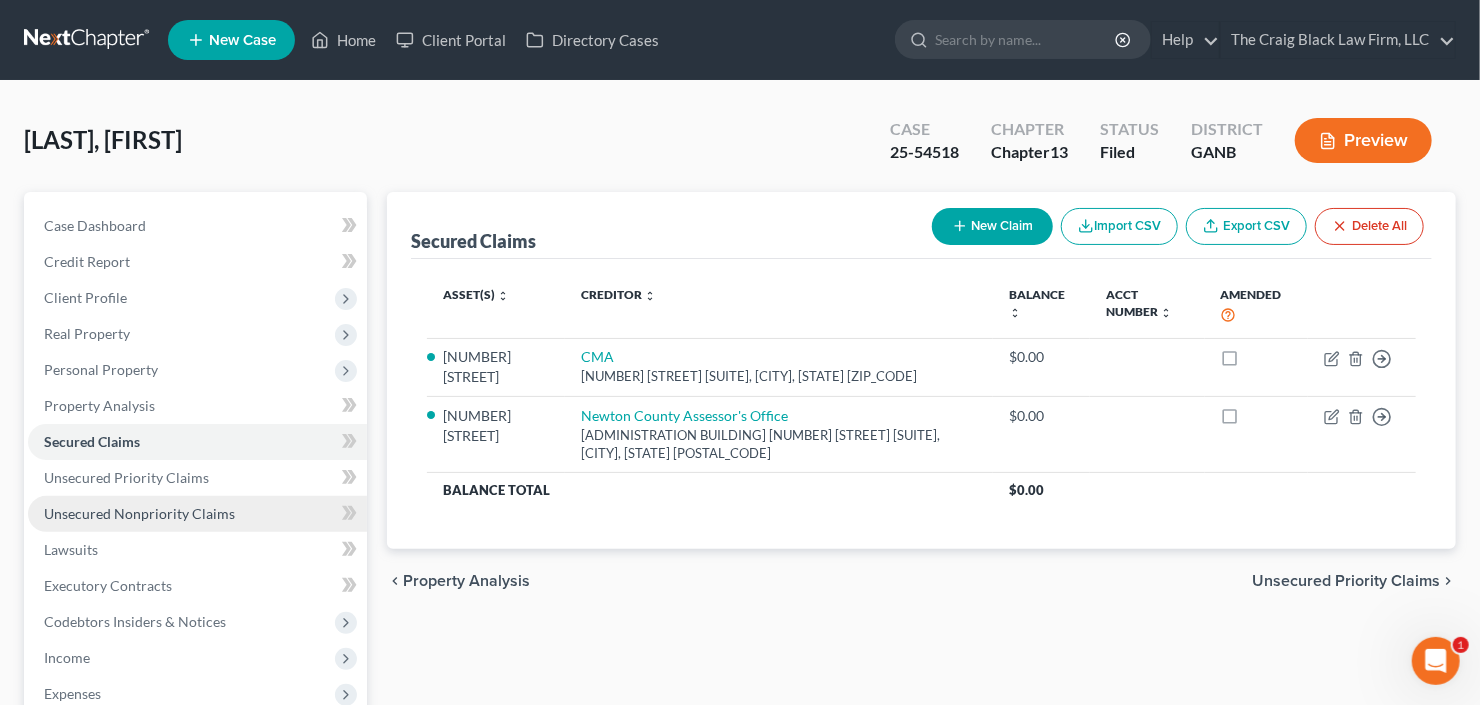 click on "Unsecured Nonpriority Claims" at bounding box center [197, 514] 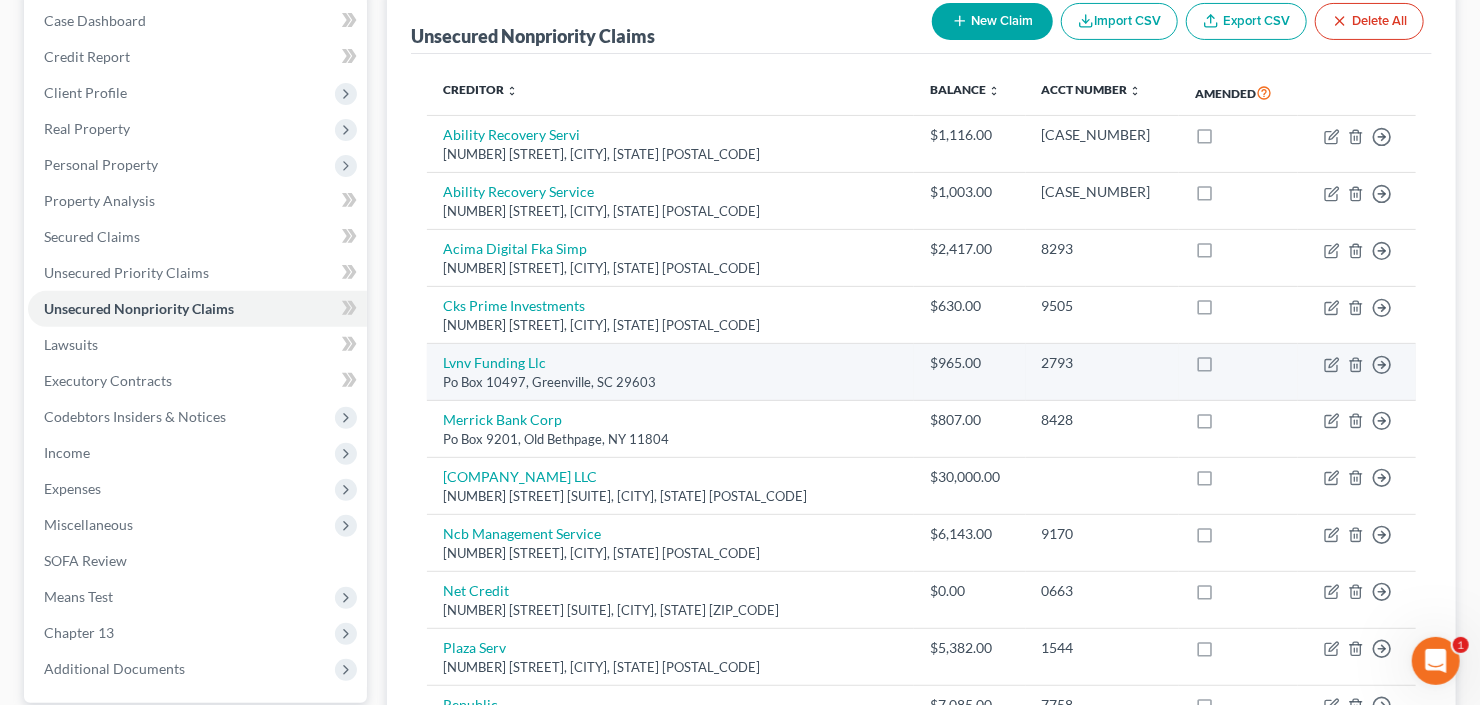 scroll, scrollTop: 240, scrollLeft: 0, axis: vertical 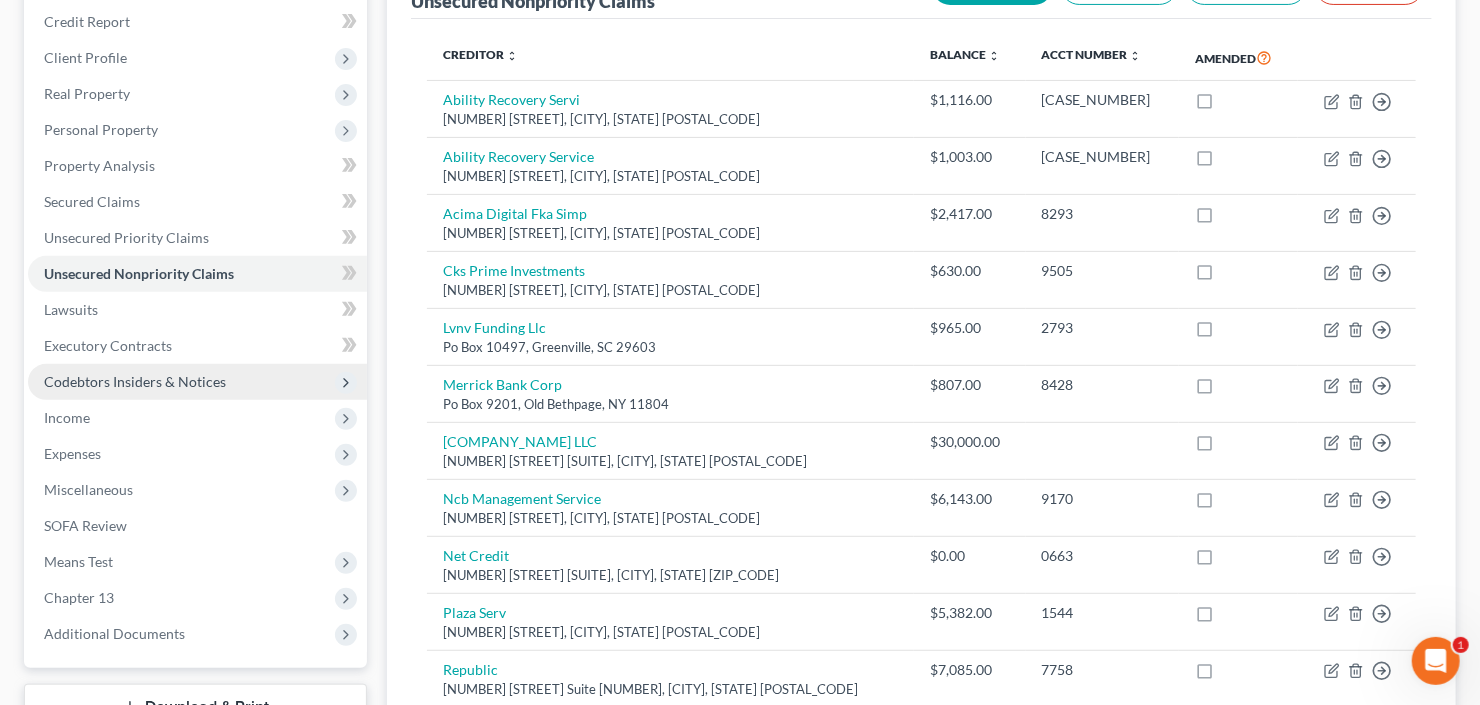 click on "Codebtors Insiders & Notices" at bounding box center [135, 381] 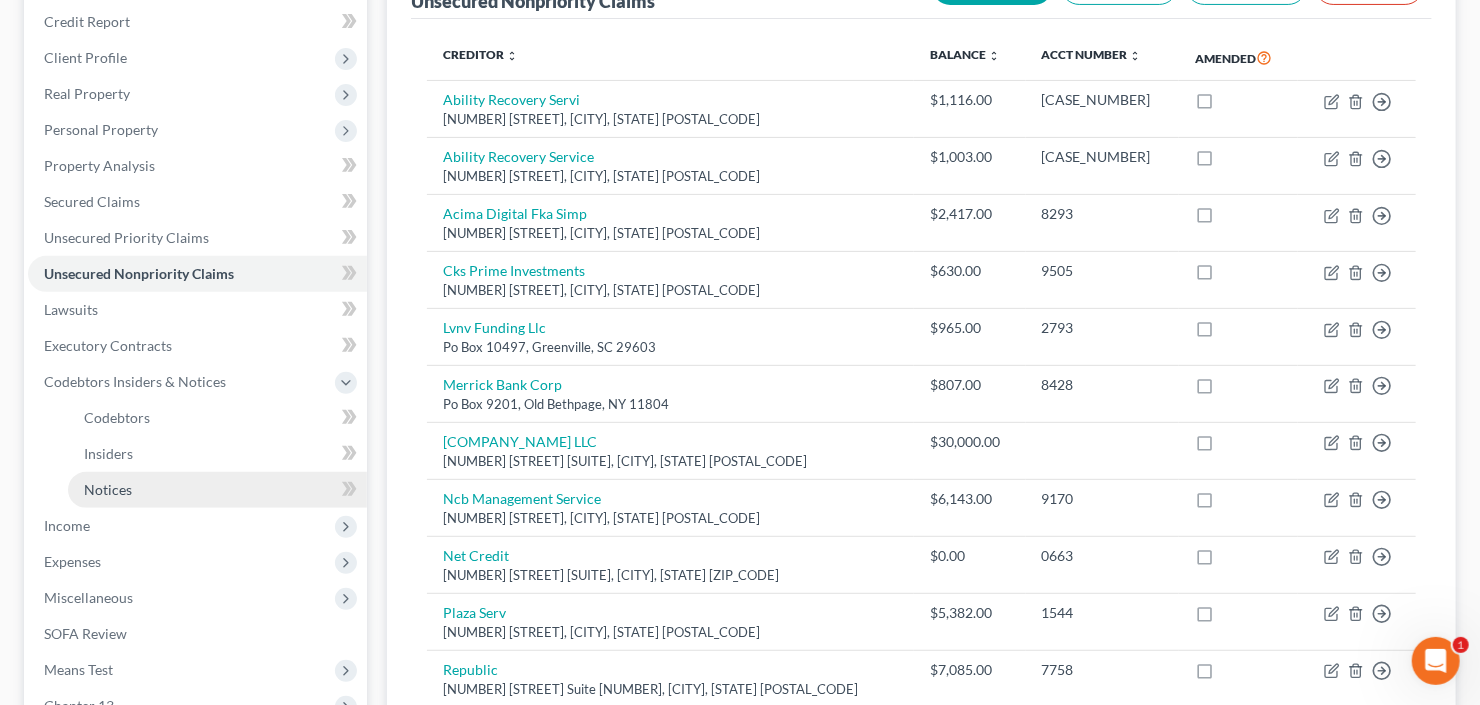 click on "Notices" at bounding box center [108, 489] 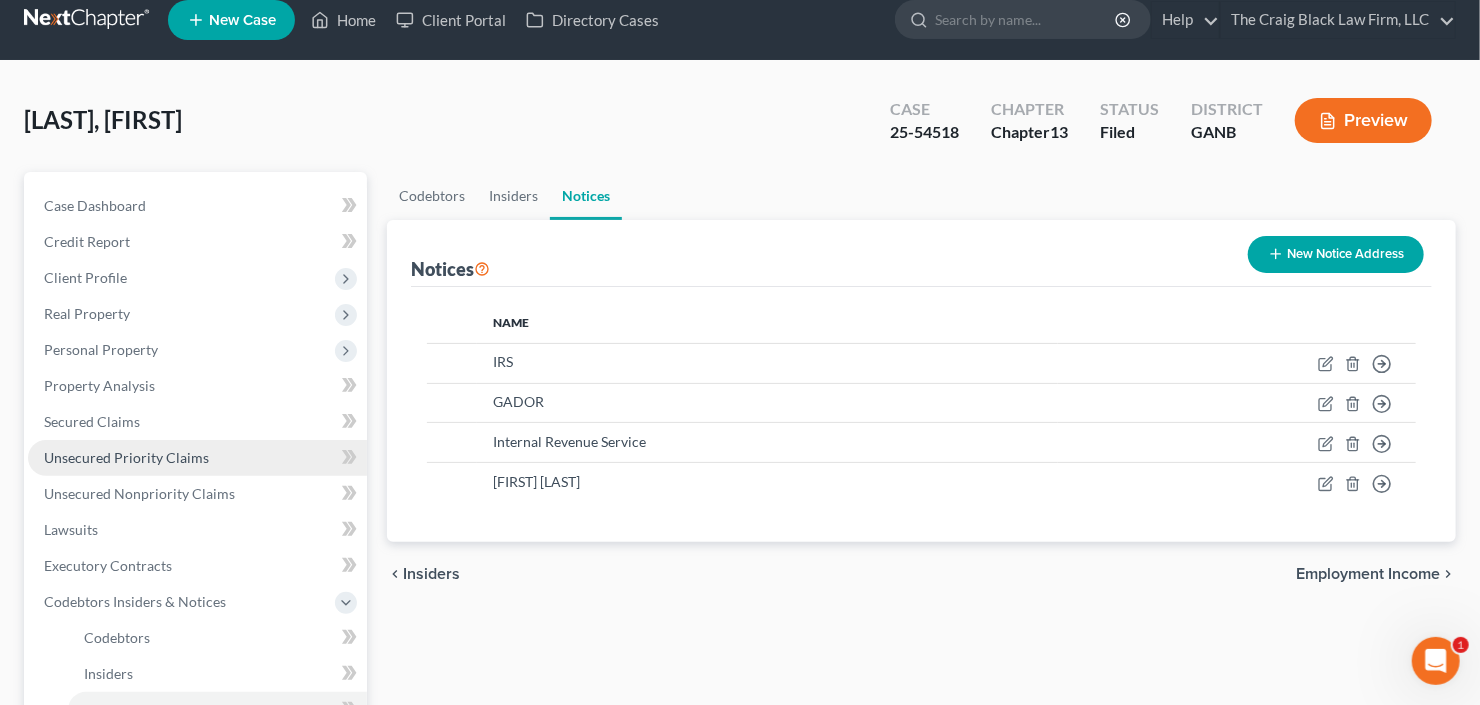 scroll, scrollTop: 0, scrollLeft: 0, axis: both 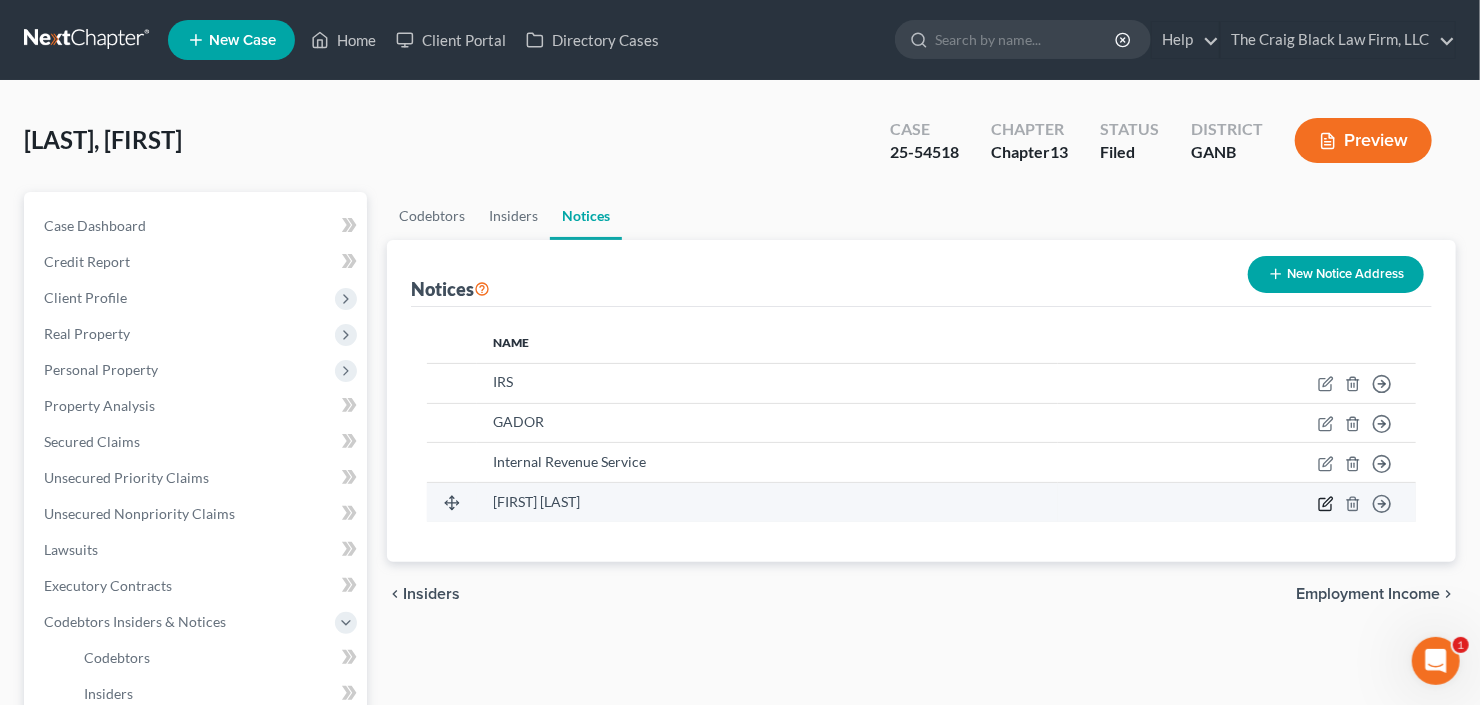 click 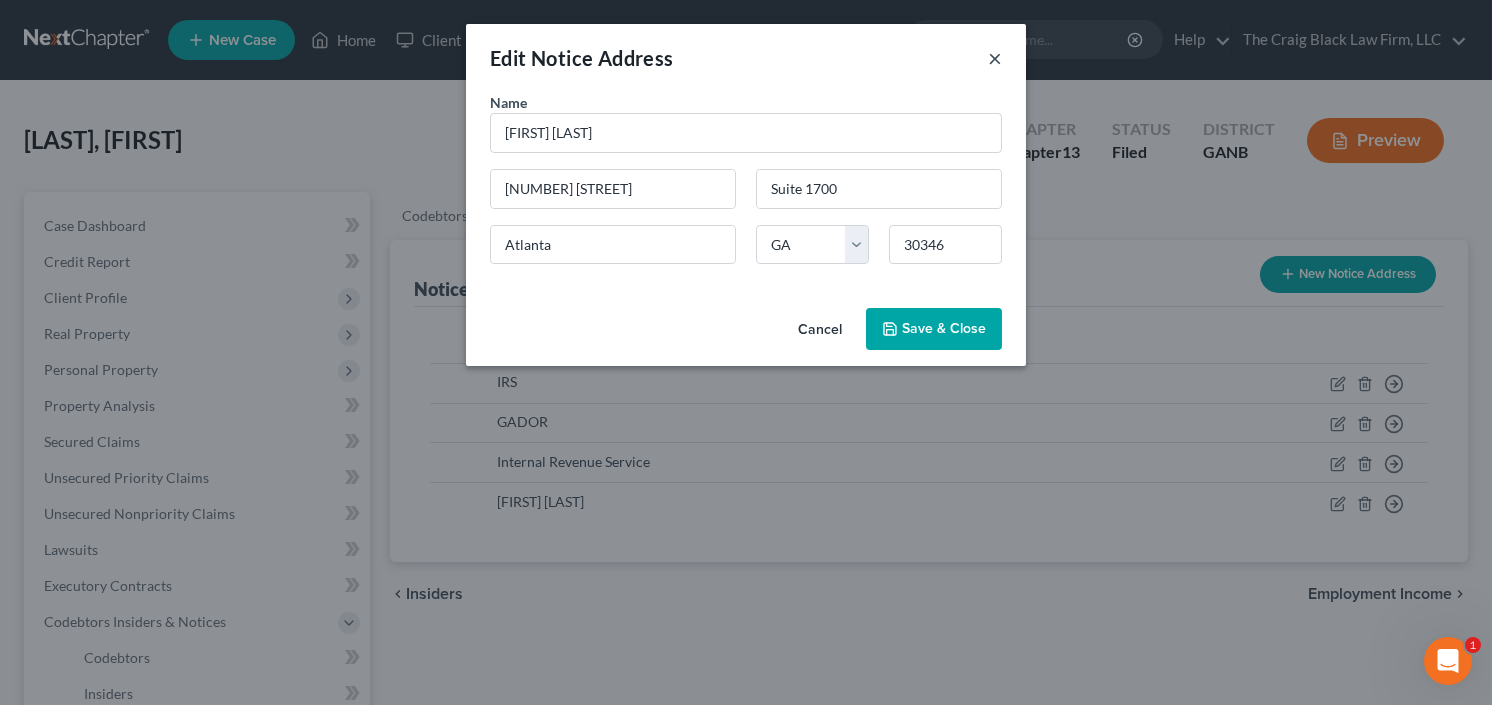 click on "×" at bounding box center [995, 58] 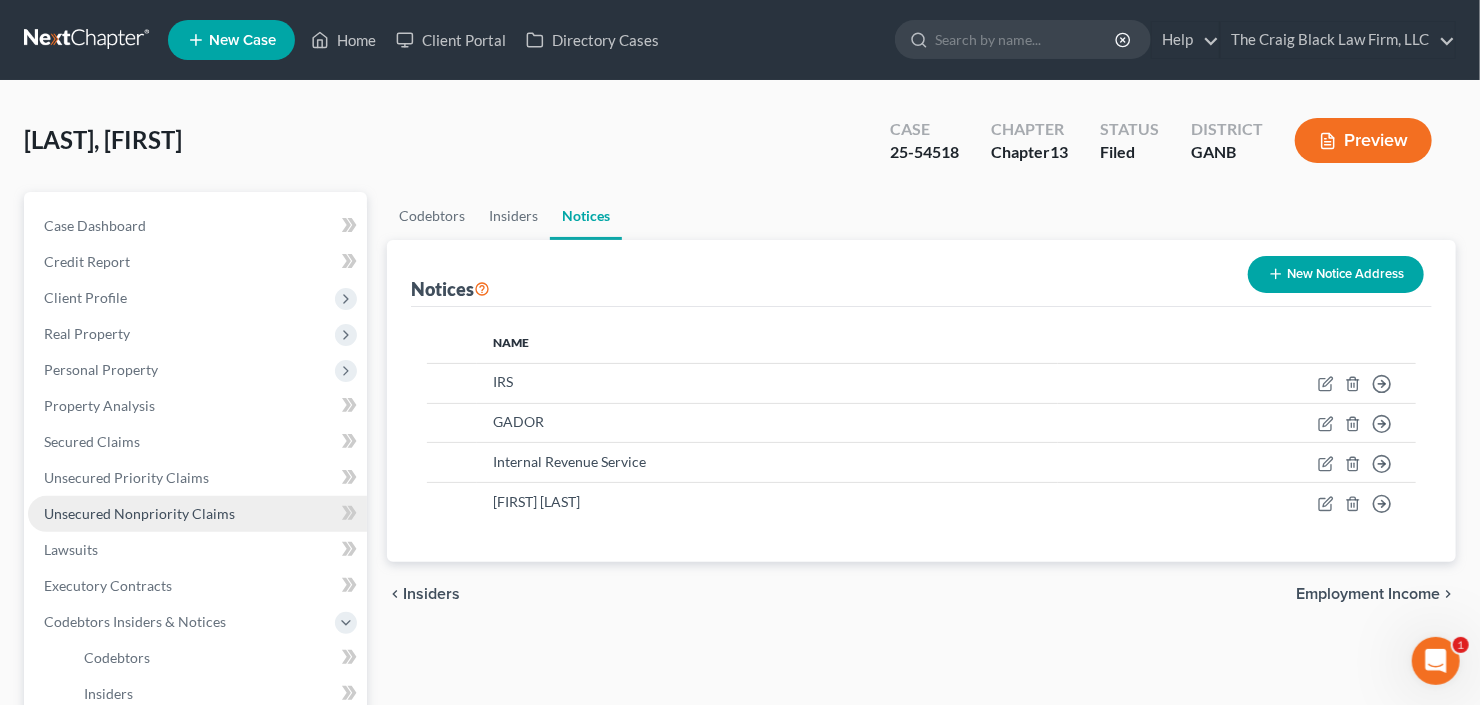 click on "Unsecured Nonpriority Claims" at bounding box center (139, 513) 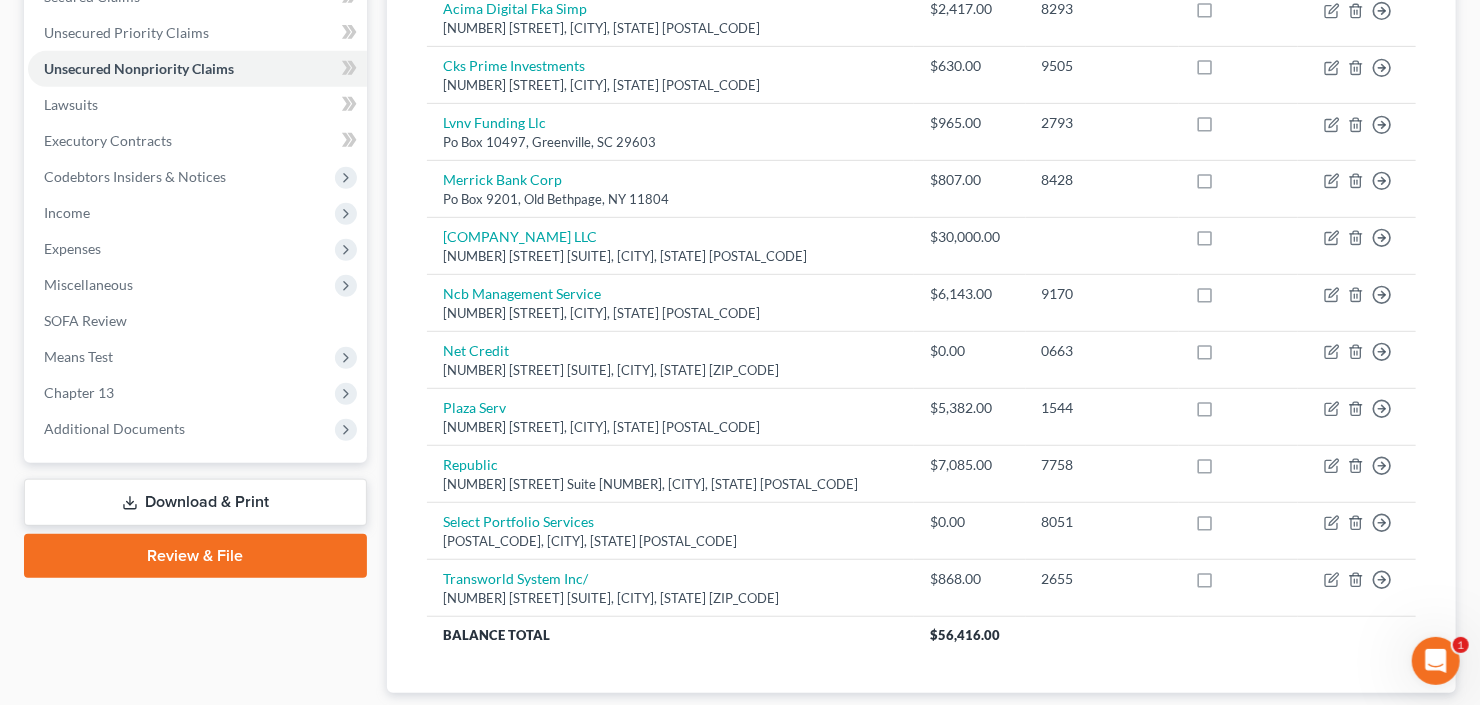 scroll, scrollTop: 568, scrollLeft: 0, axis: vertical 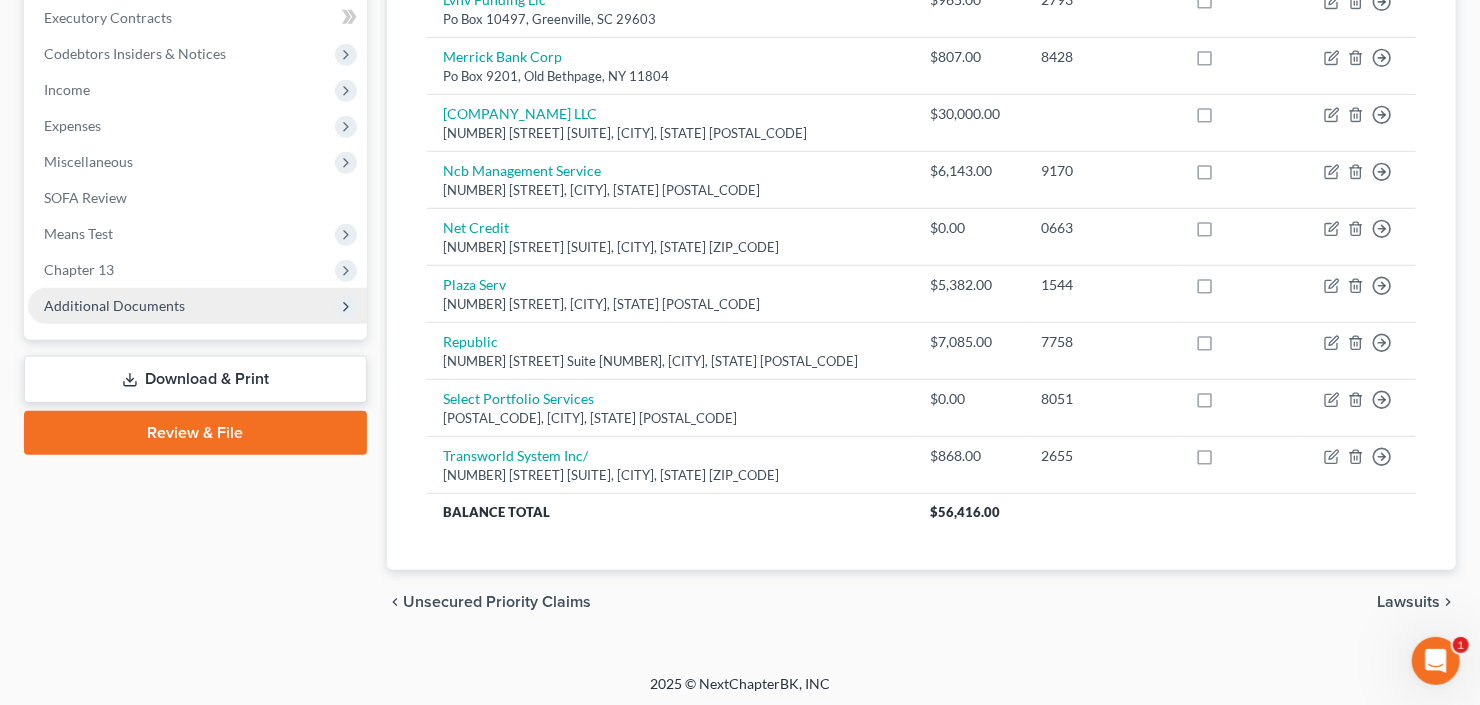click on "Additional Documents" at bounding box center (114, 305) 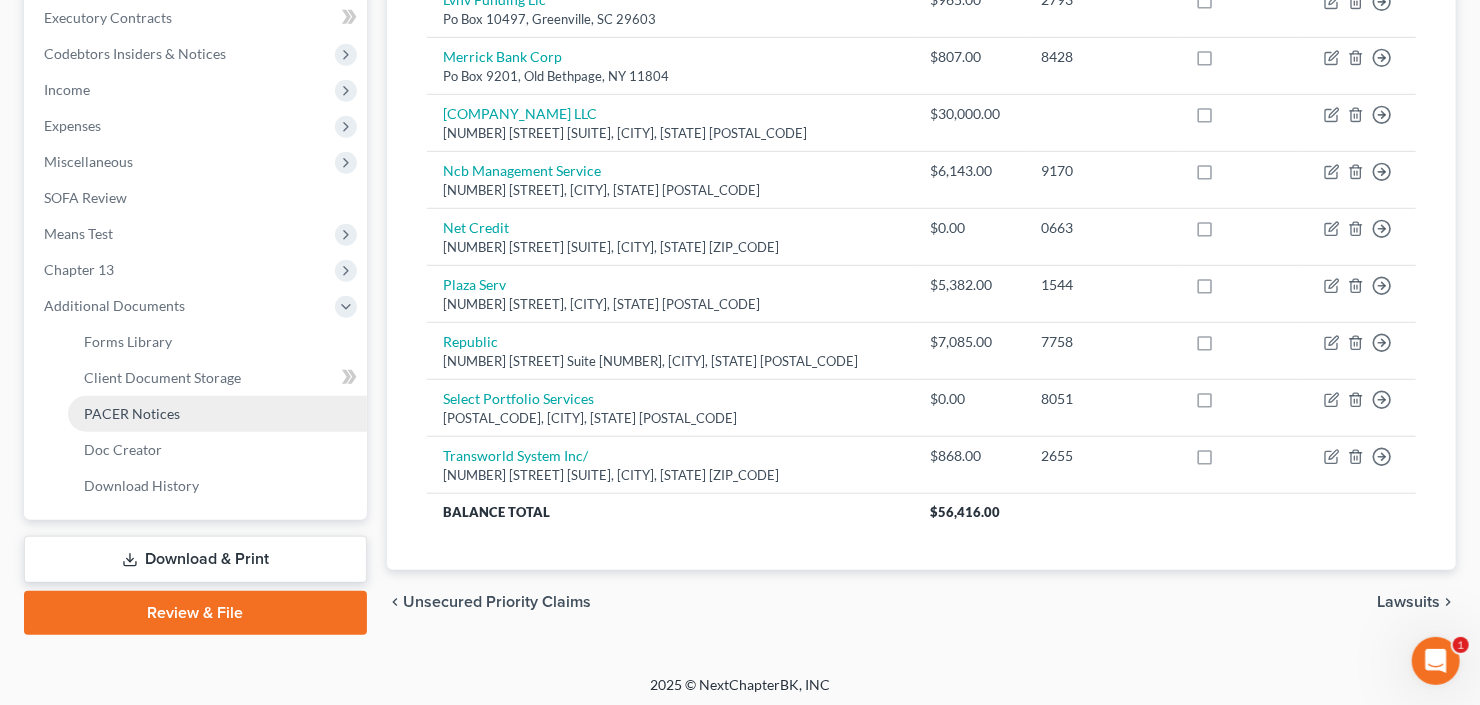click on "PACER Notices" at bounding box center (132, 413) 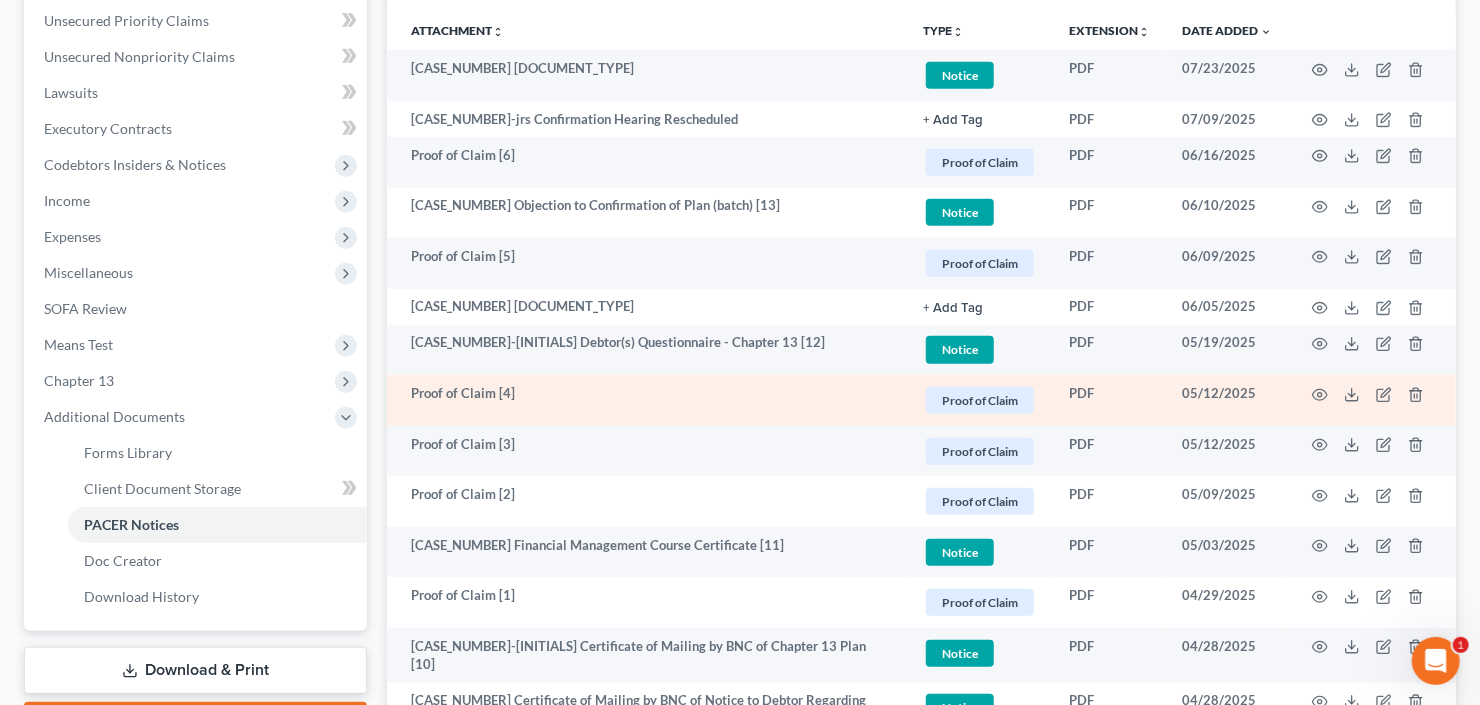 scroll, scrollTop: 560, scrollLeft: 0, axis: vertical 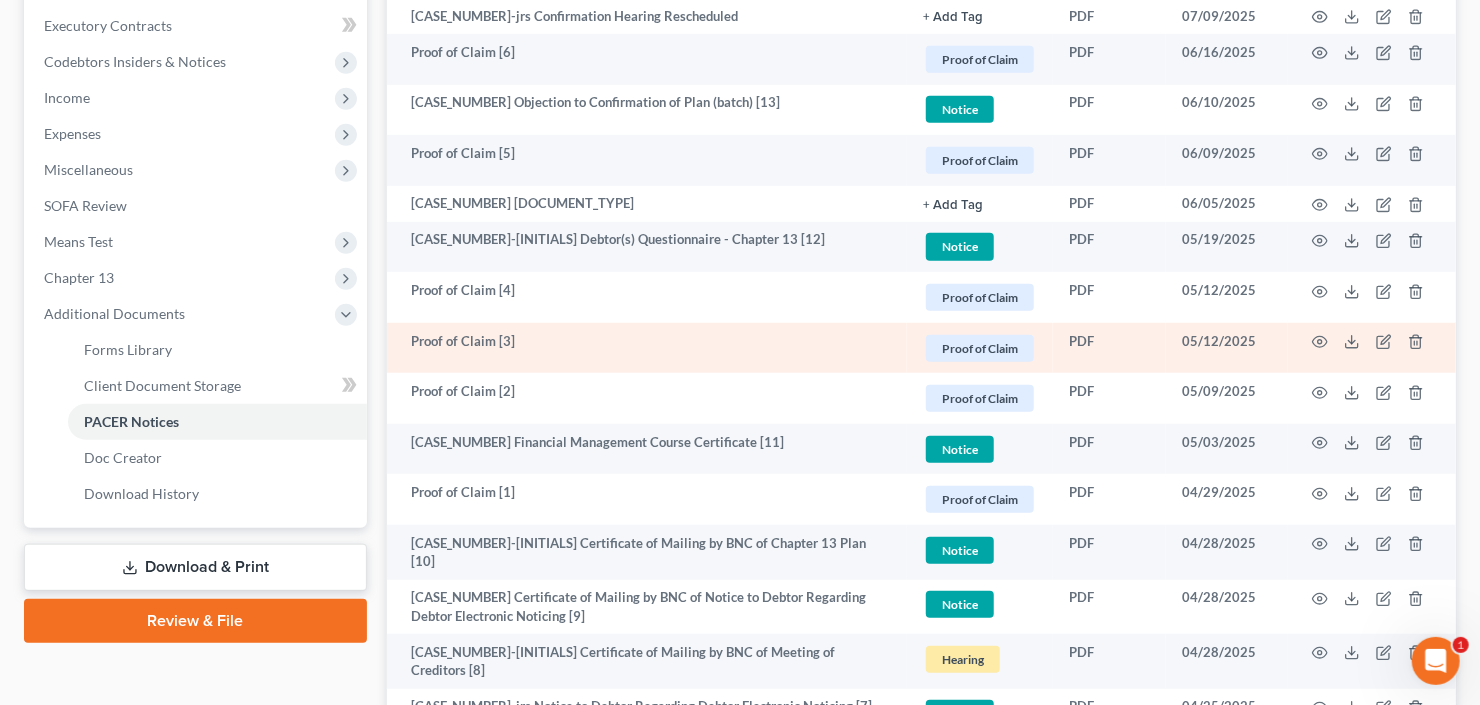 click at bounding box center [1372, 348] 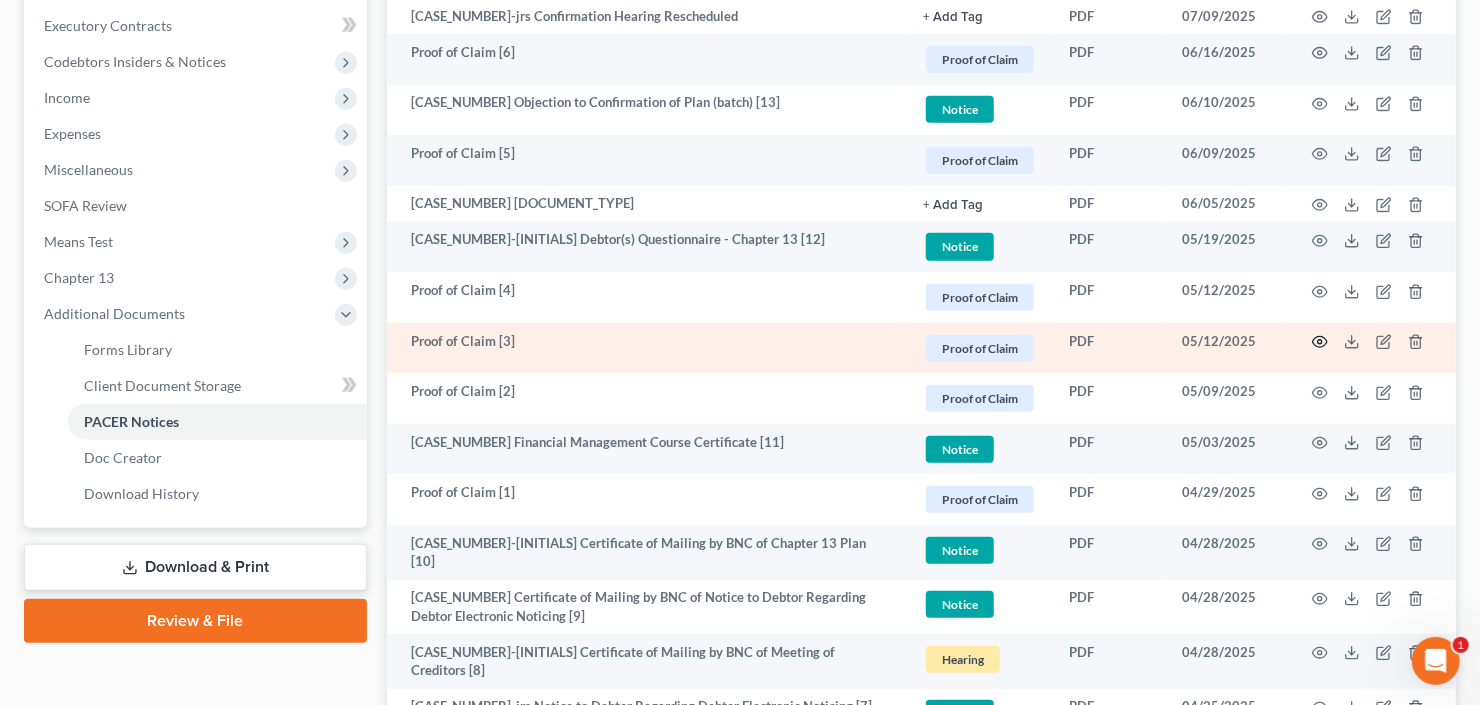 click 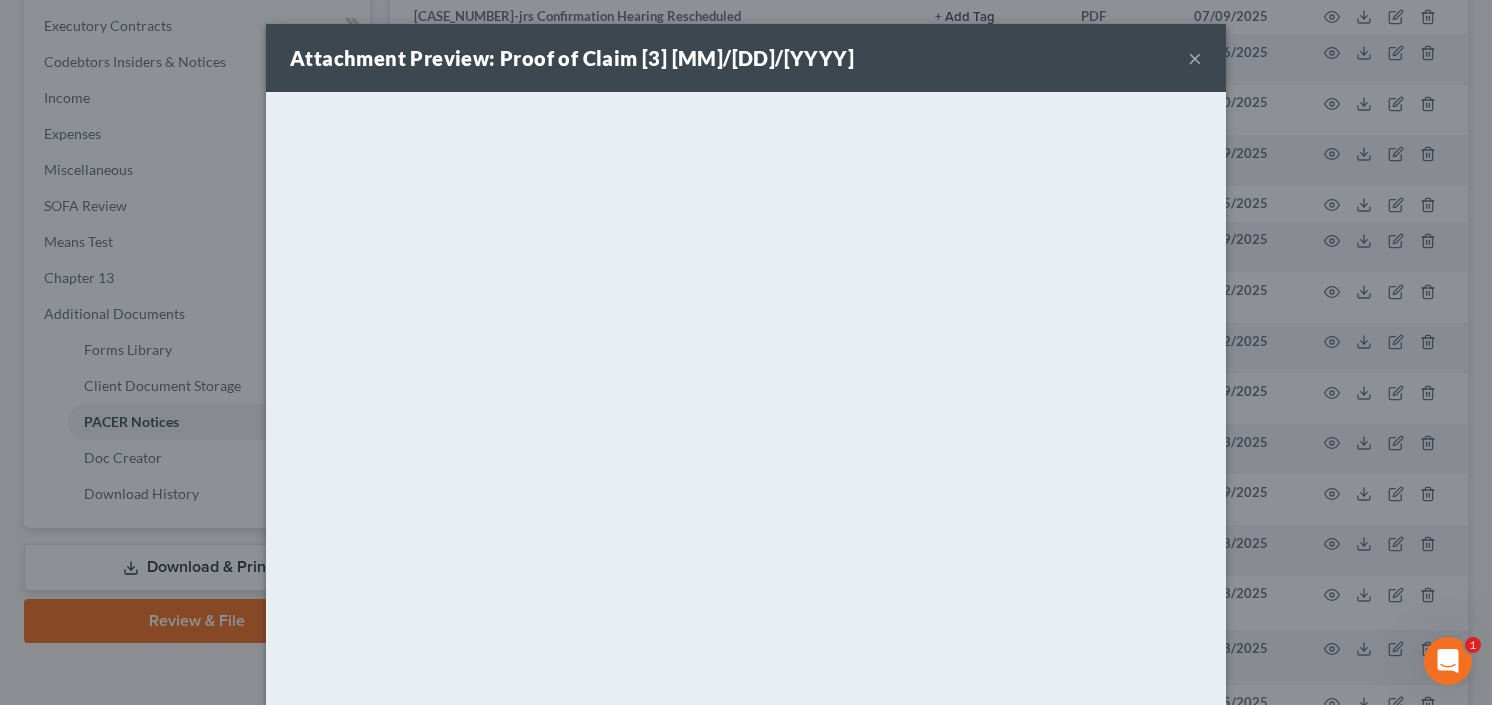 click on "×" at bounding box center [1195, 58] 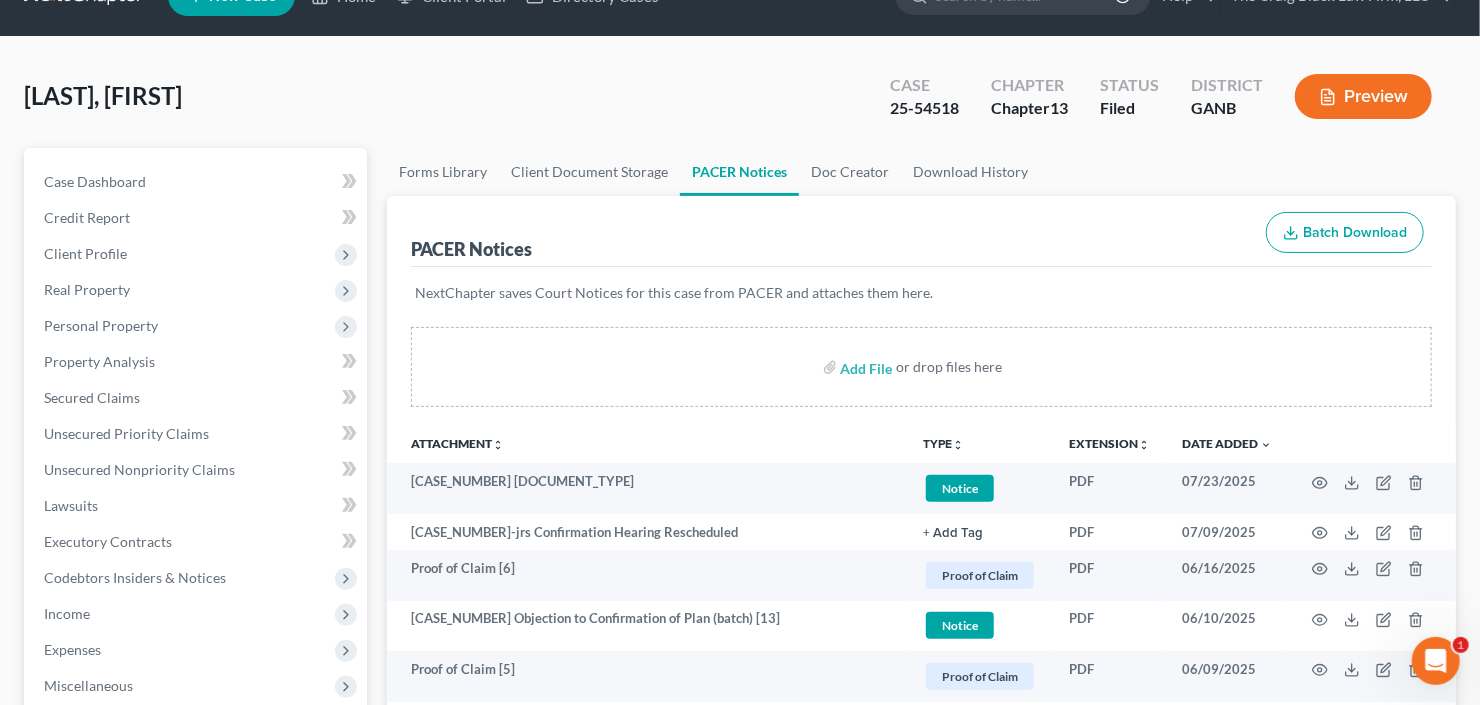 scroll, scrollTop: 0, scrollLeft: 0, axis: both 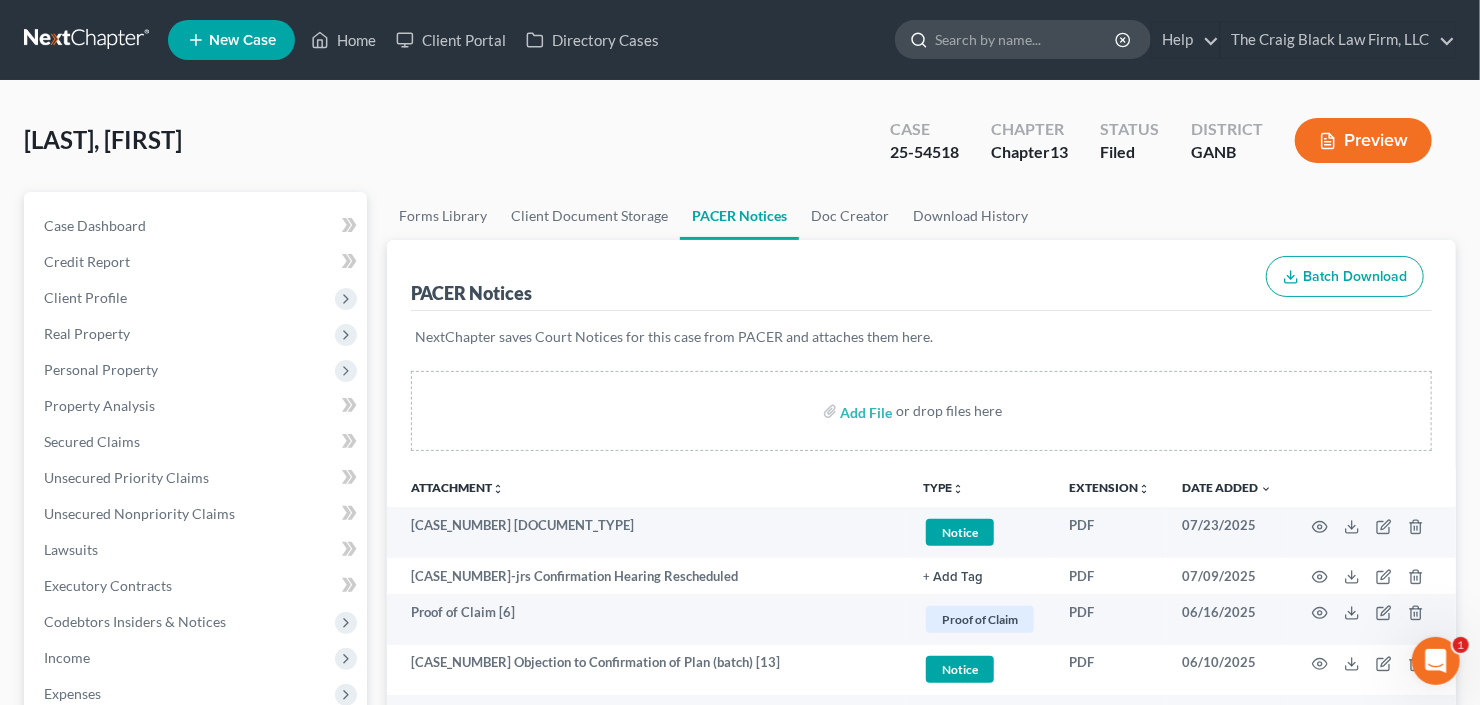 click at bounding box center (1026, 39) 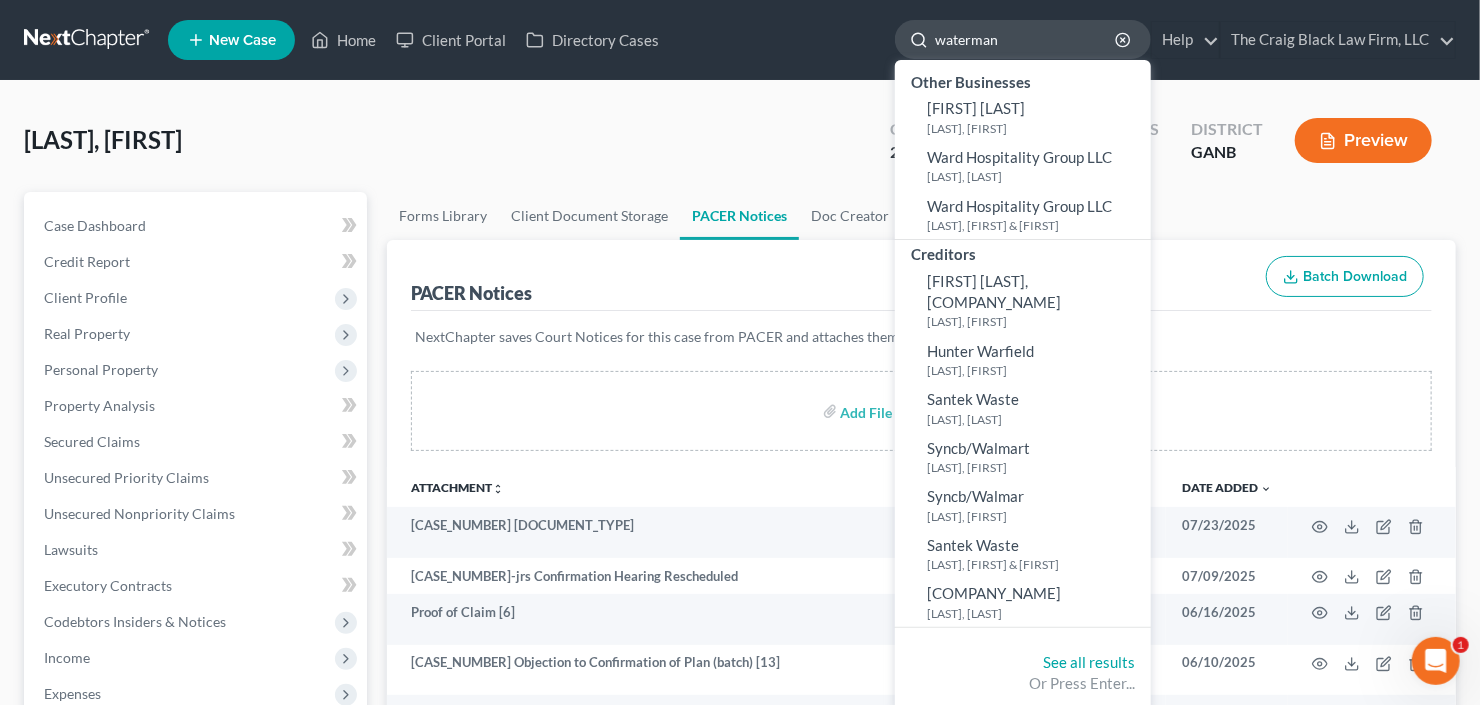 type on "waterman" 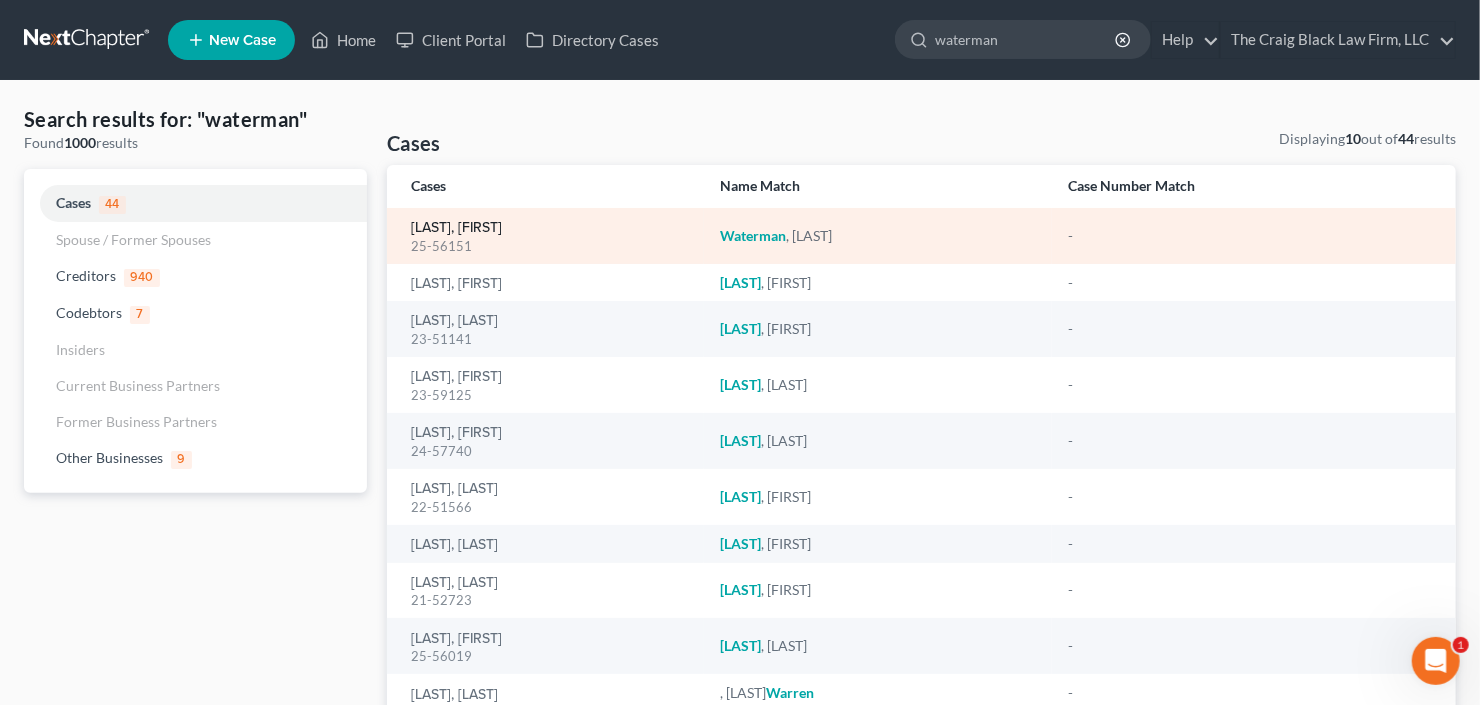 click on "Waterman, Gamal" at bounding box center [456, 228] 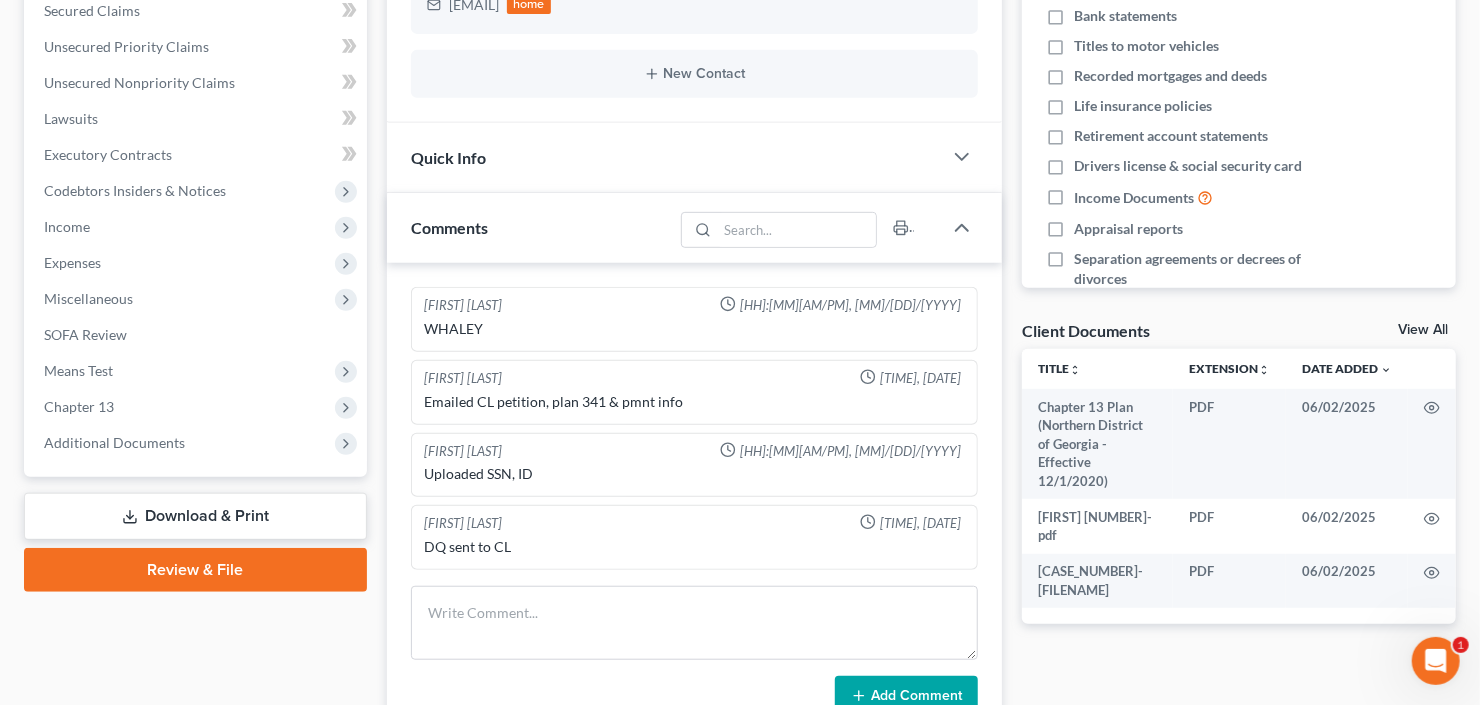 scroll, scrollTop: 720, scrollLeft: 0, axis: vertical 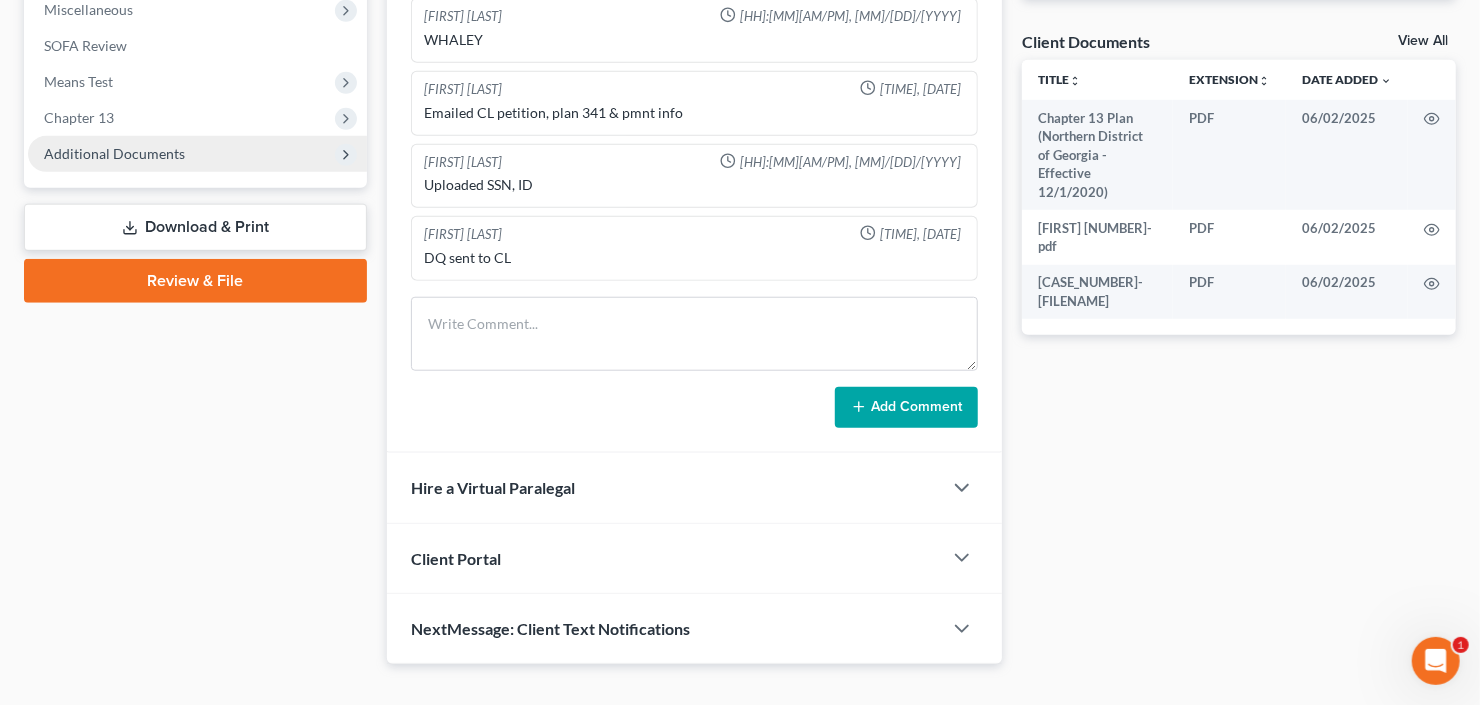 click on "Additional Documents" at bounding box center (197, 154) 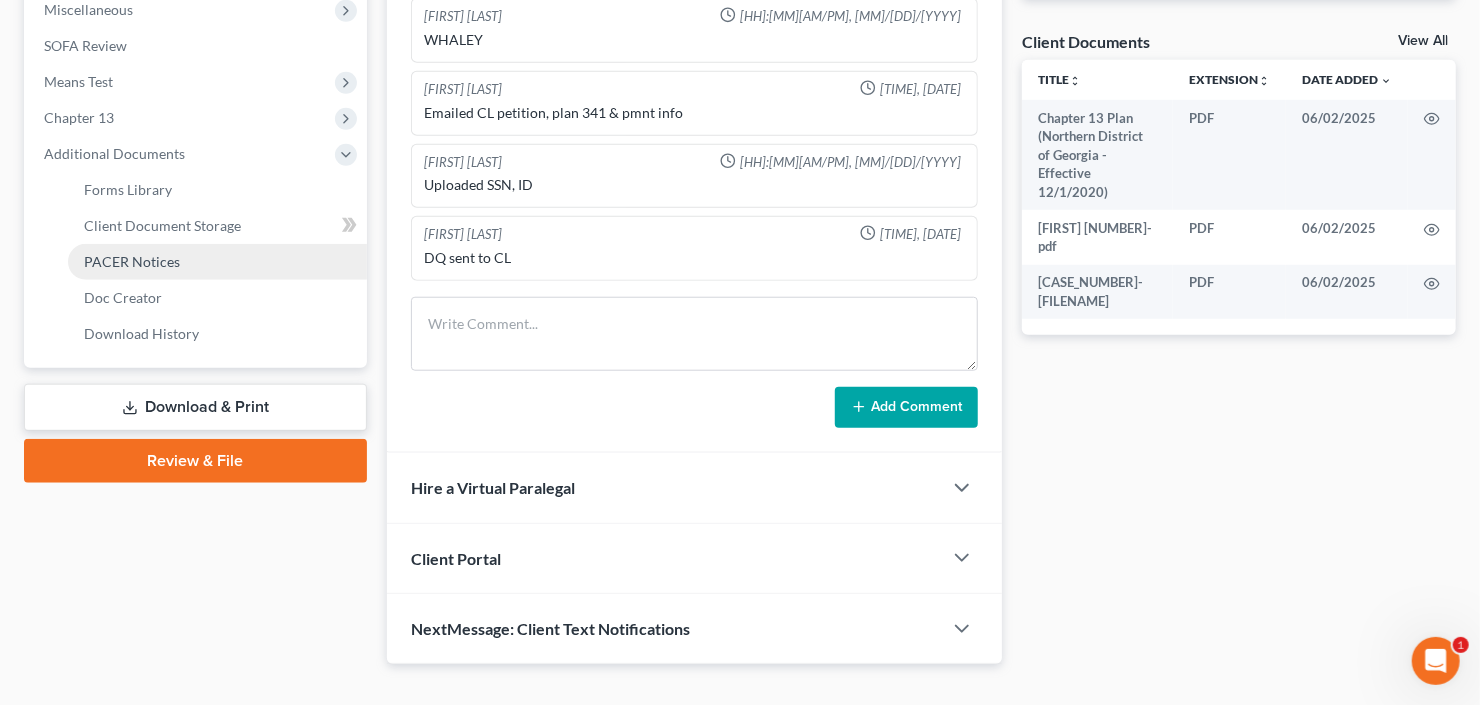 click on "PACER Notices" at bounding box center (217, 262) 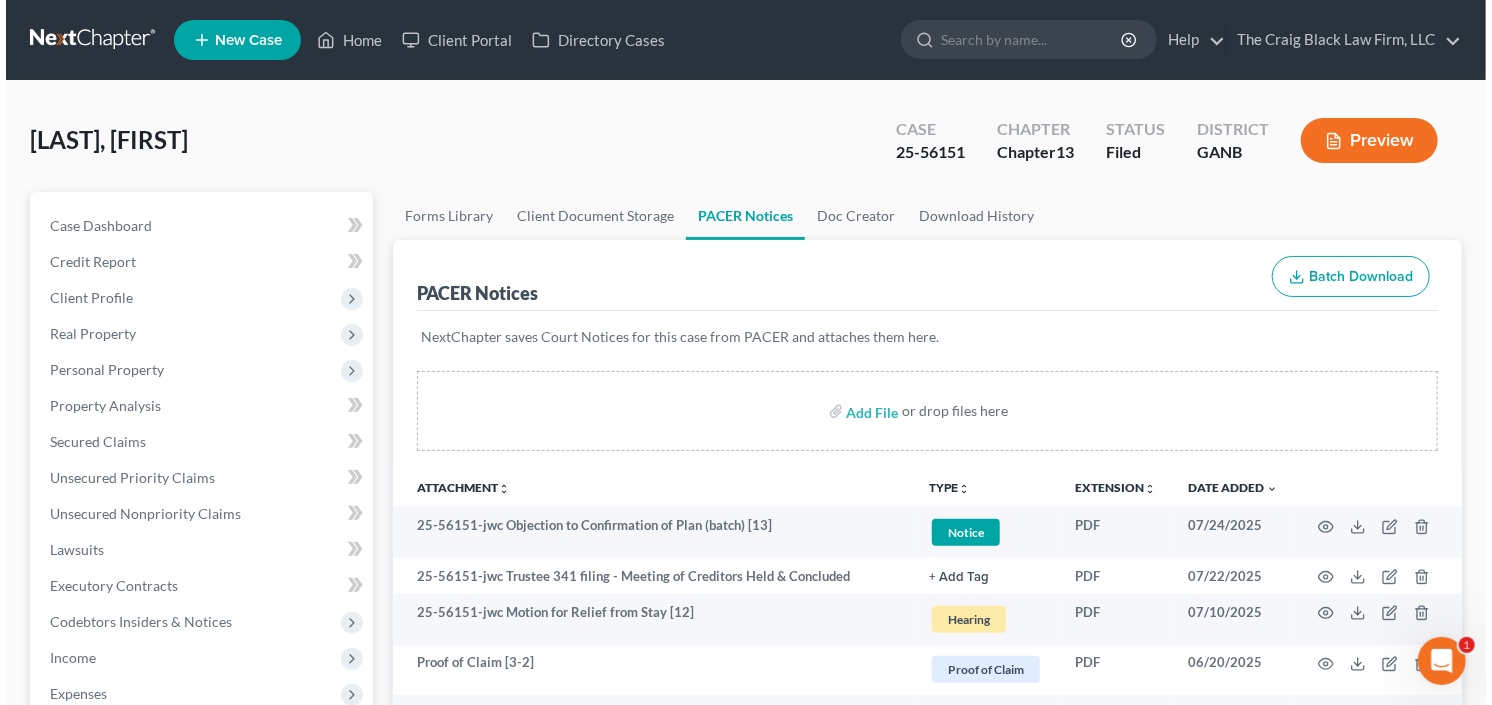 scroll, scrollTop: 240, scrollLeft: 0, axis: vertical 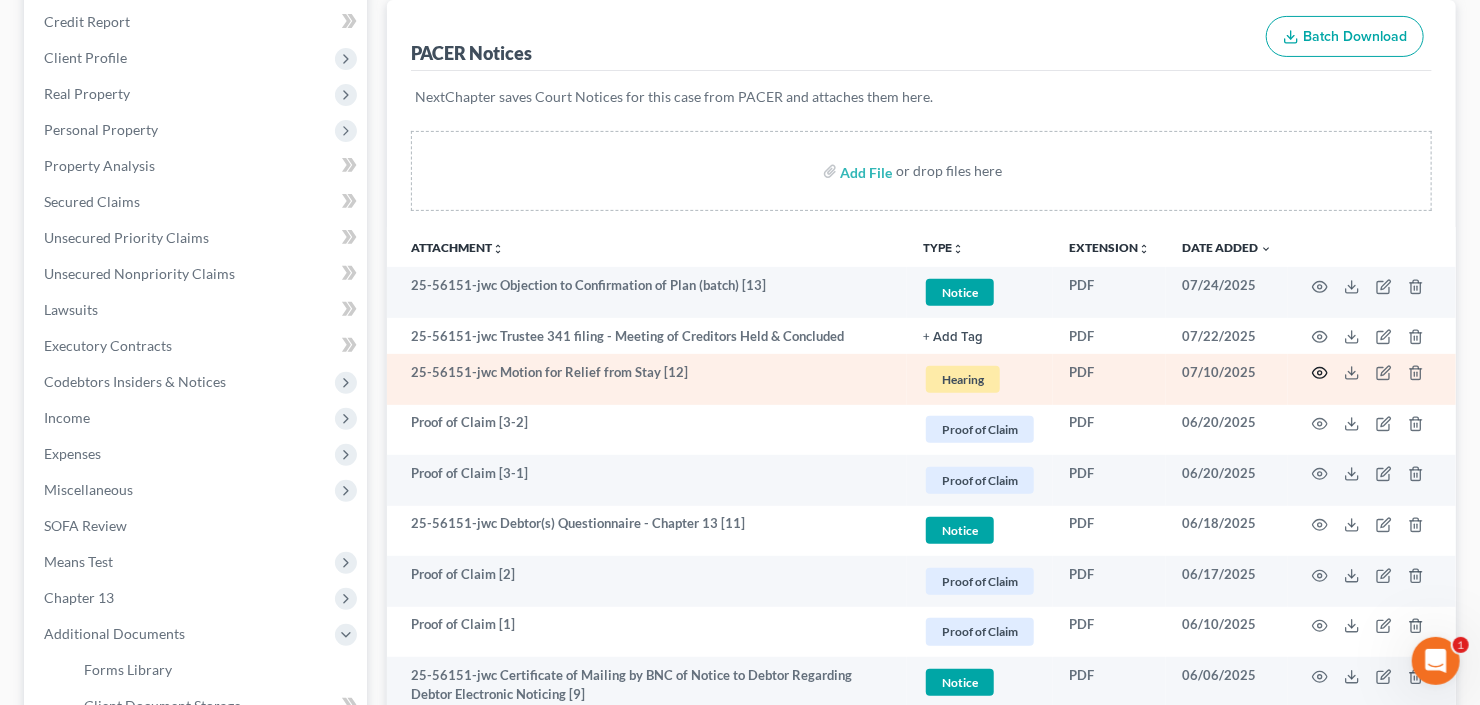 click 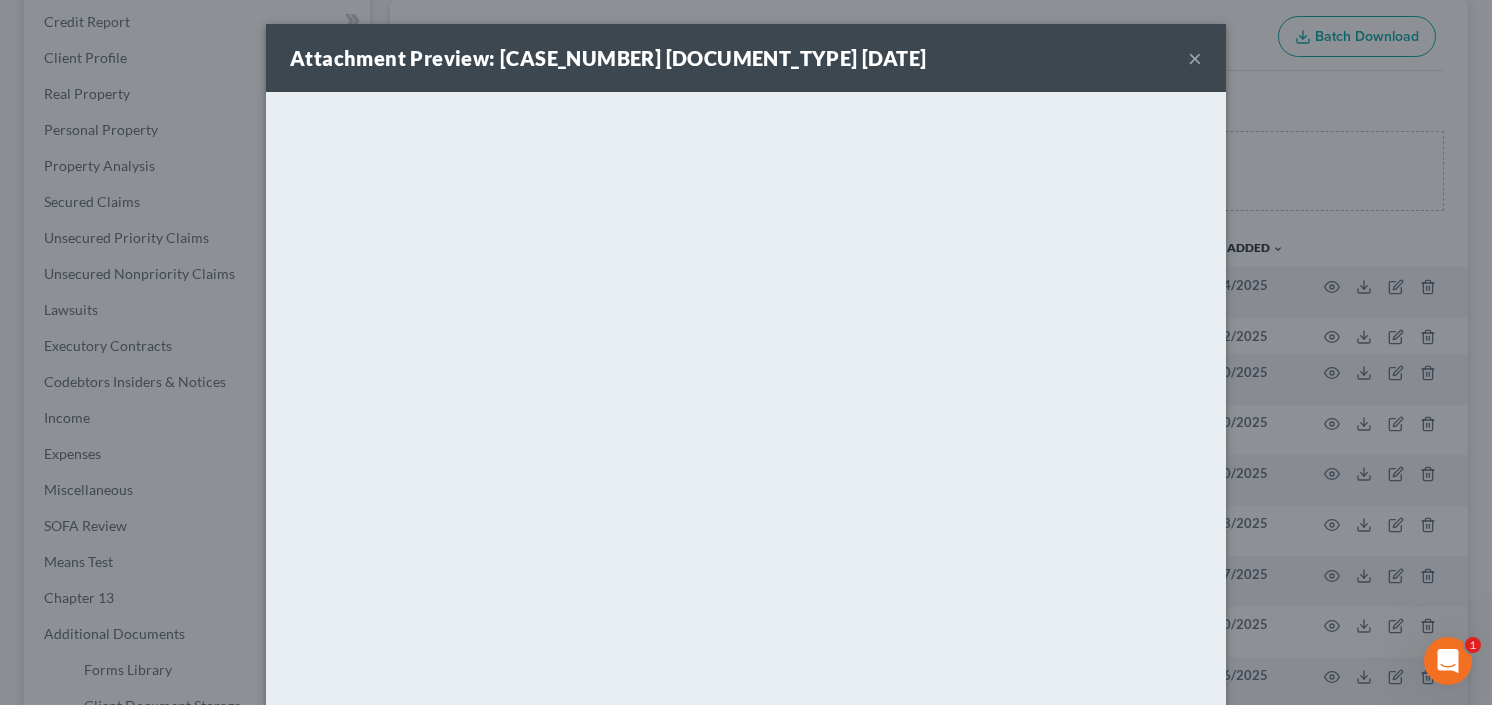 scroll, scrollTop: 131, scrollLeft: 0, axis: vertical 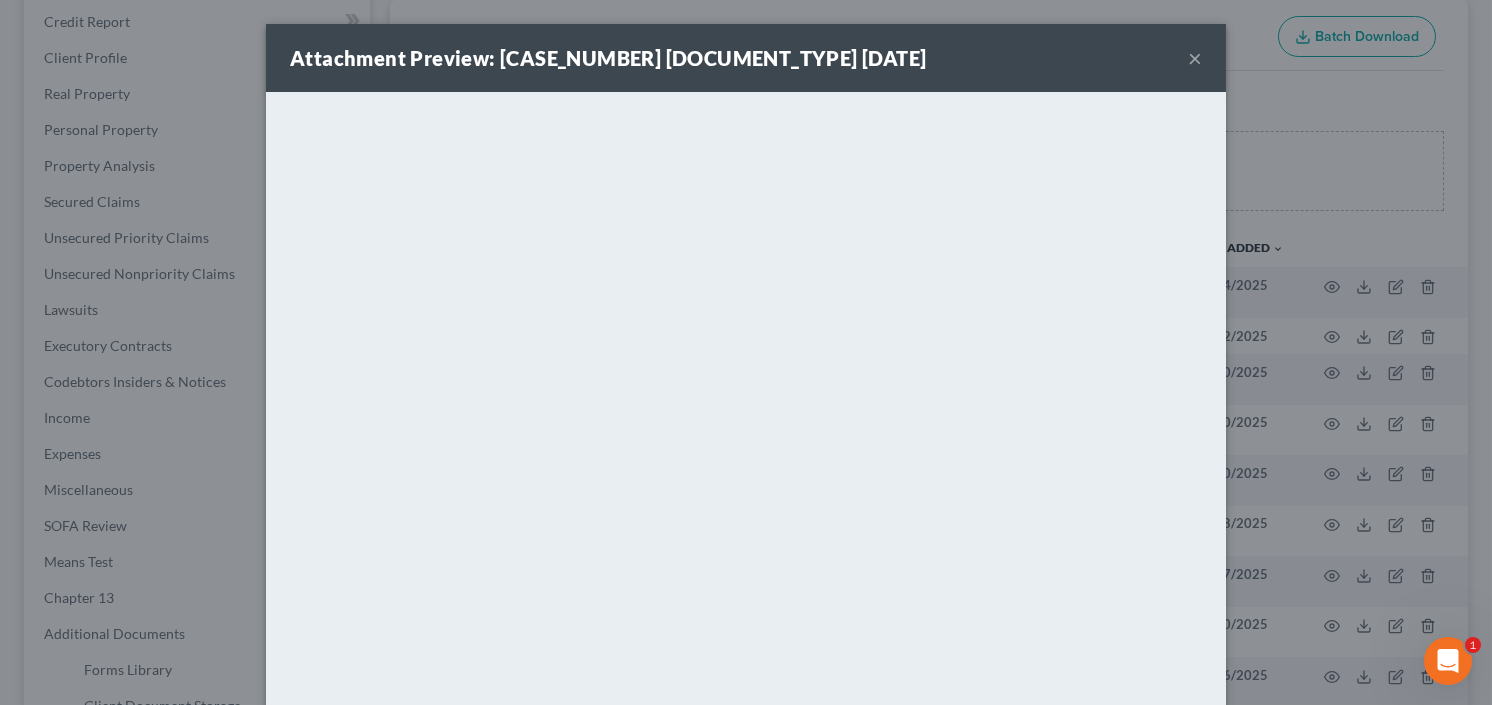 click on "×" at bounding box center (1195, 58) 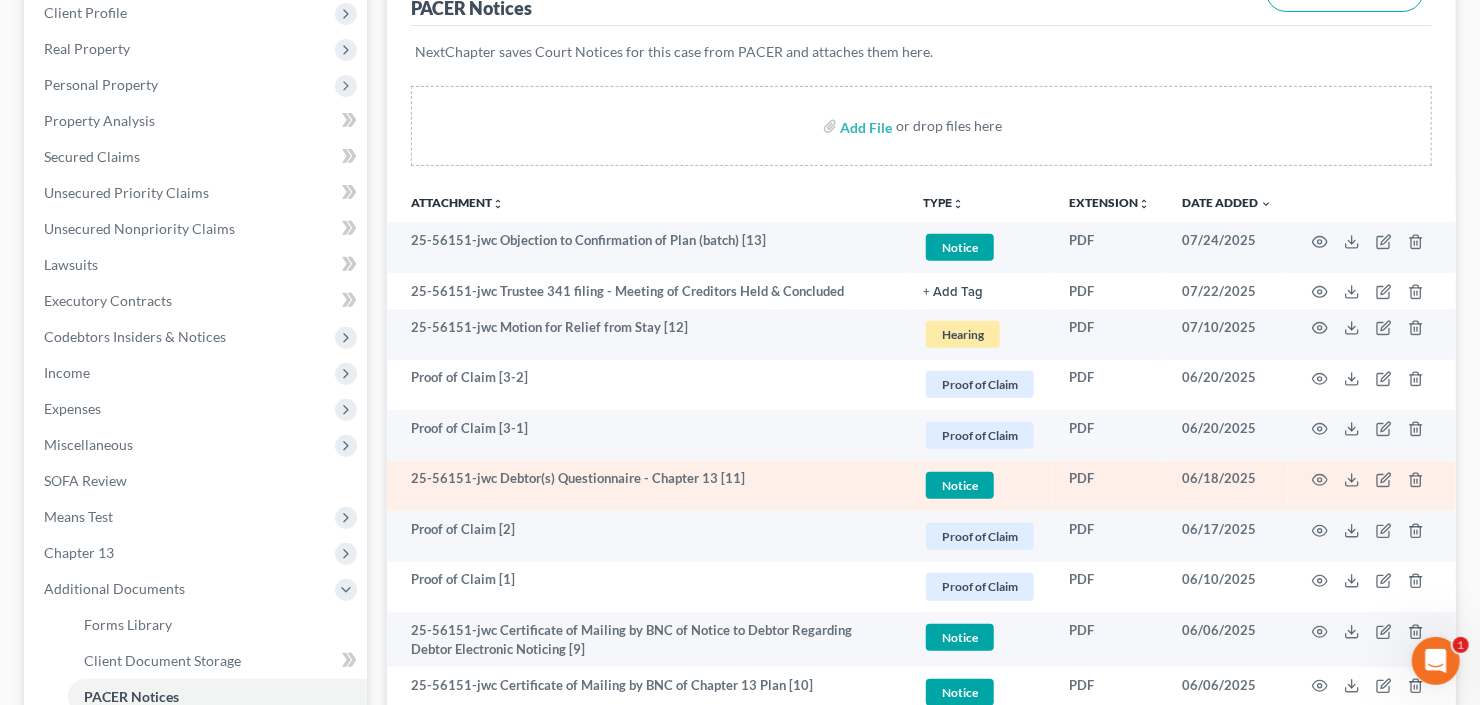 scroll, scrollTop: 845, scrollLeft: 0, axis: vertical 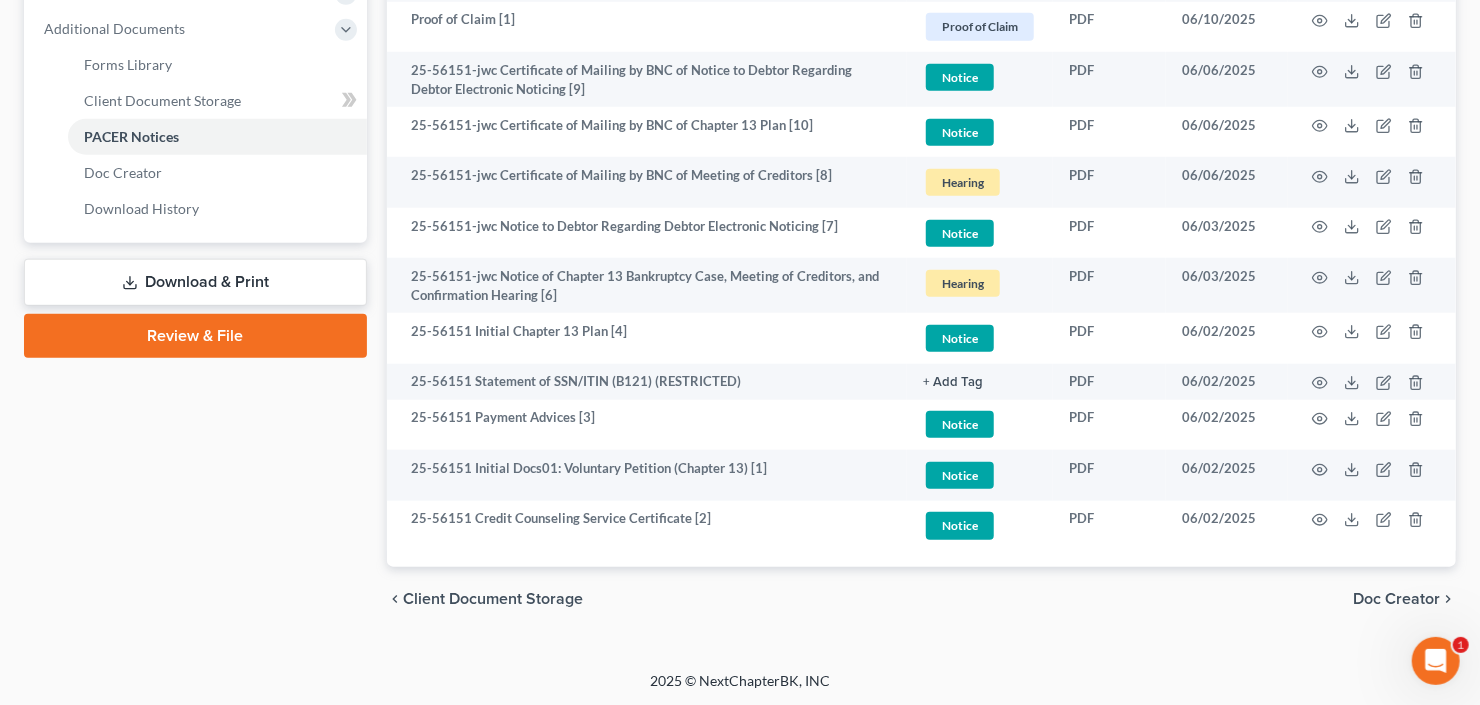 click on "chevron_left
Client Document Storage
Doc Creator
chevron_right" at bounding box center [921, 599] 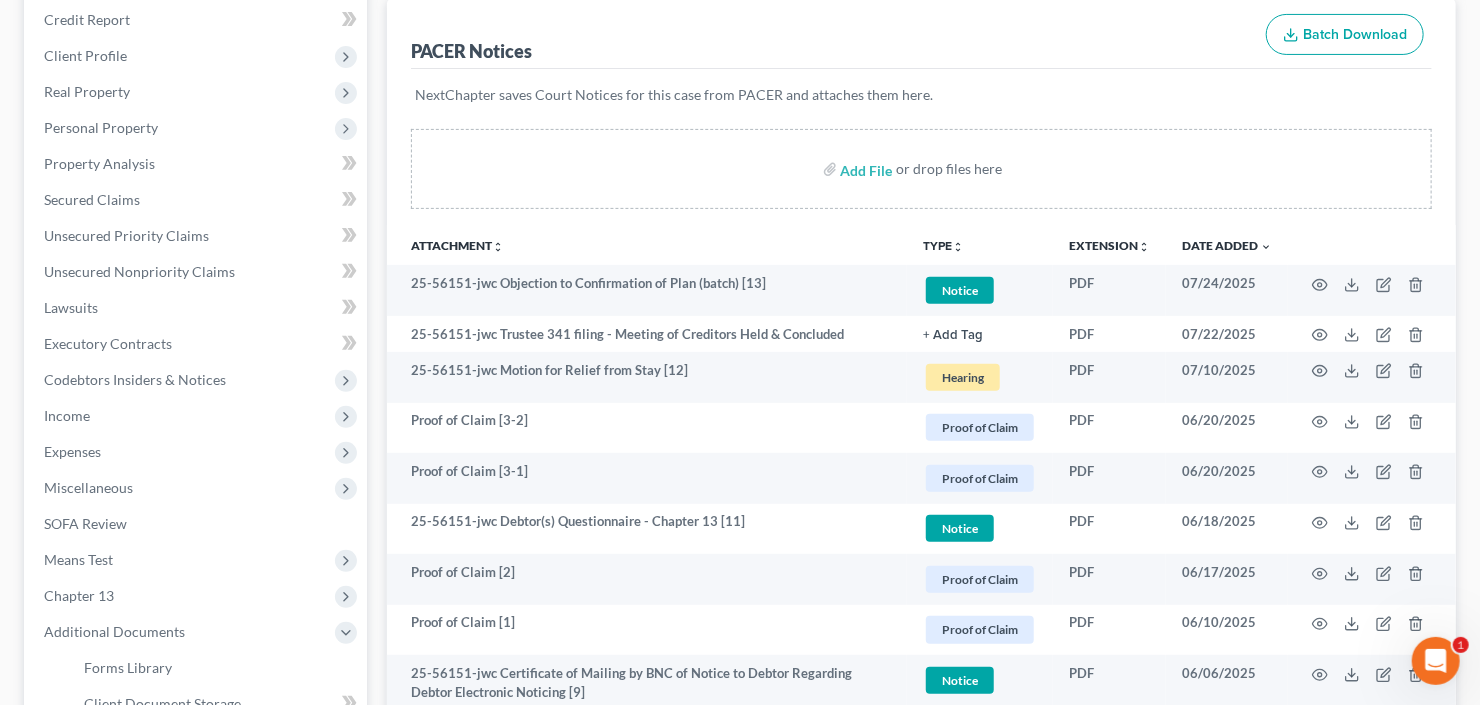 scroll, scrollTop: 205, scrollLeft: 0, axis: vertical 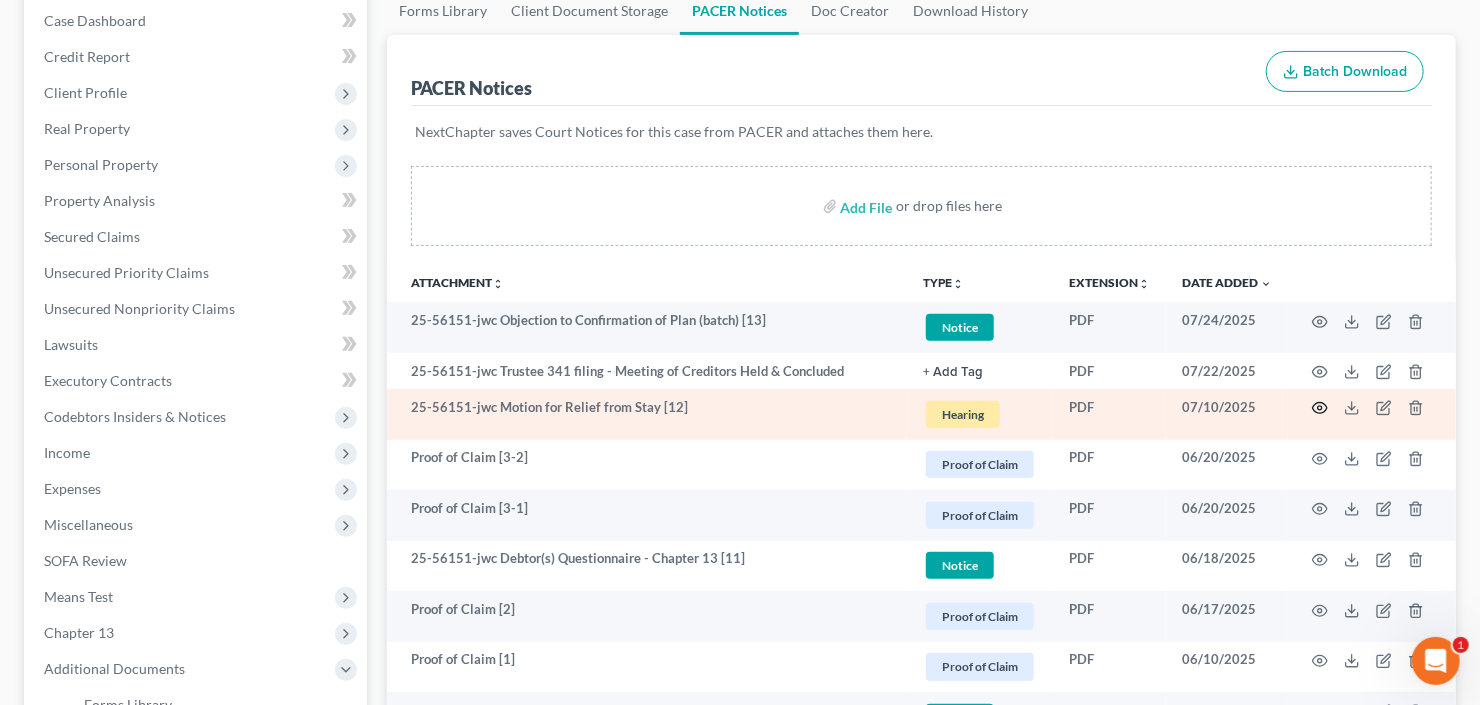 click 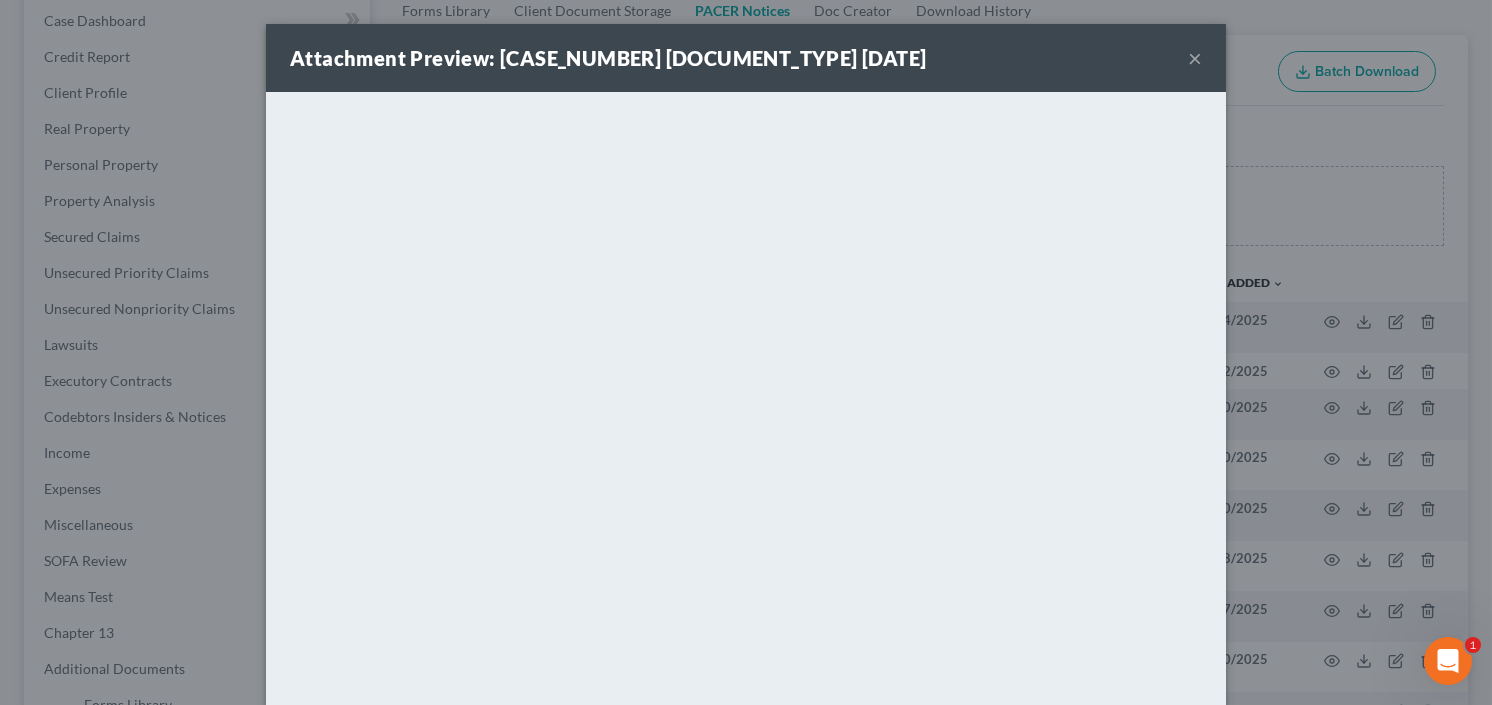 click on "×" at bounding box center (1195, 58) 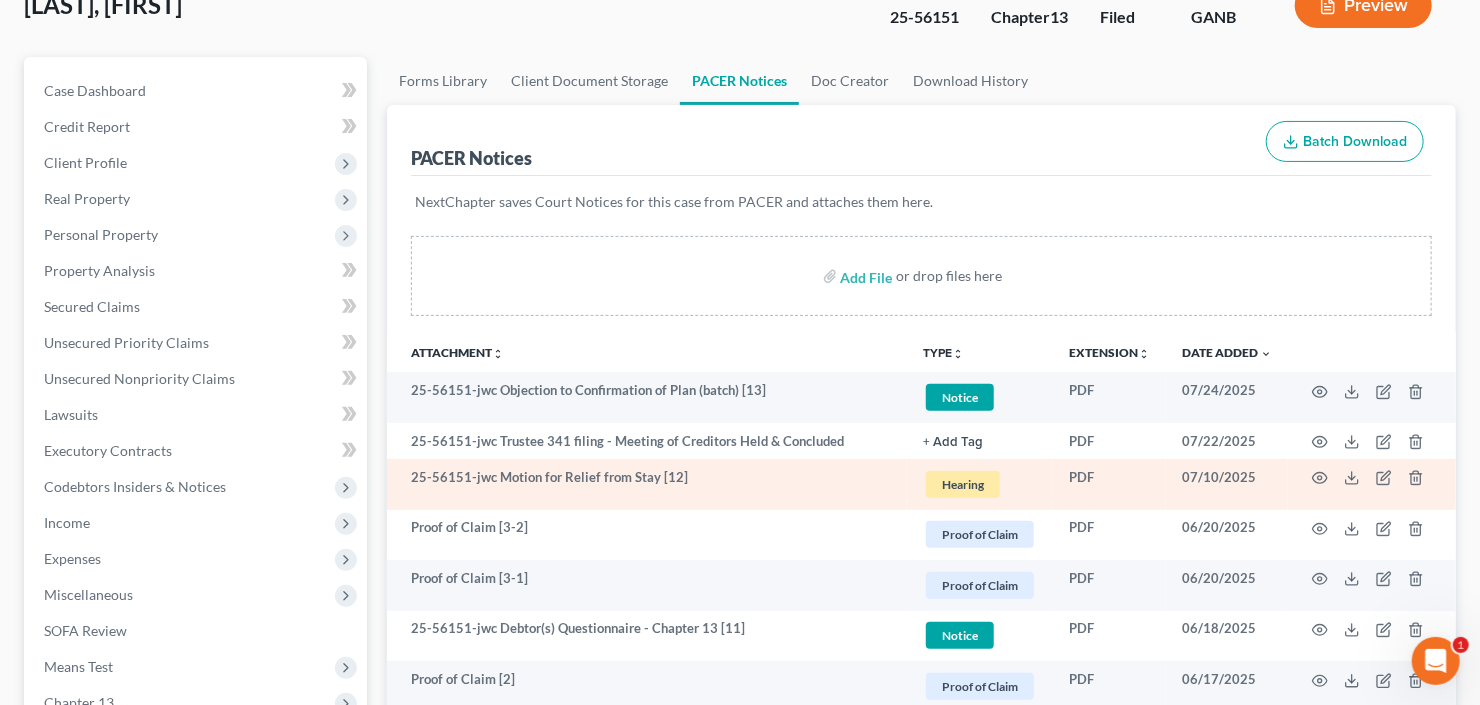 scroll, scrollTop: 0, scrollLeft: 0, axis: both 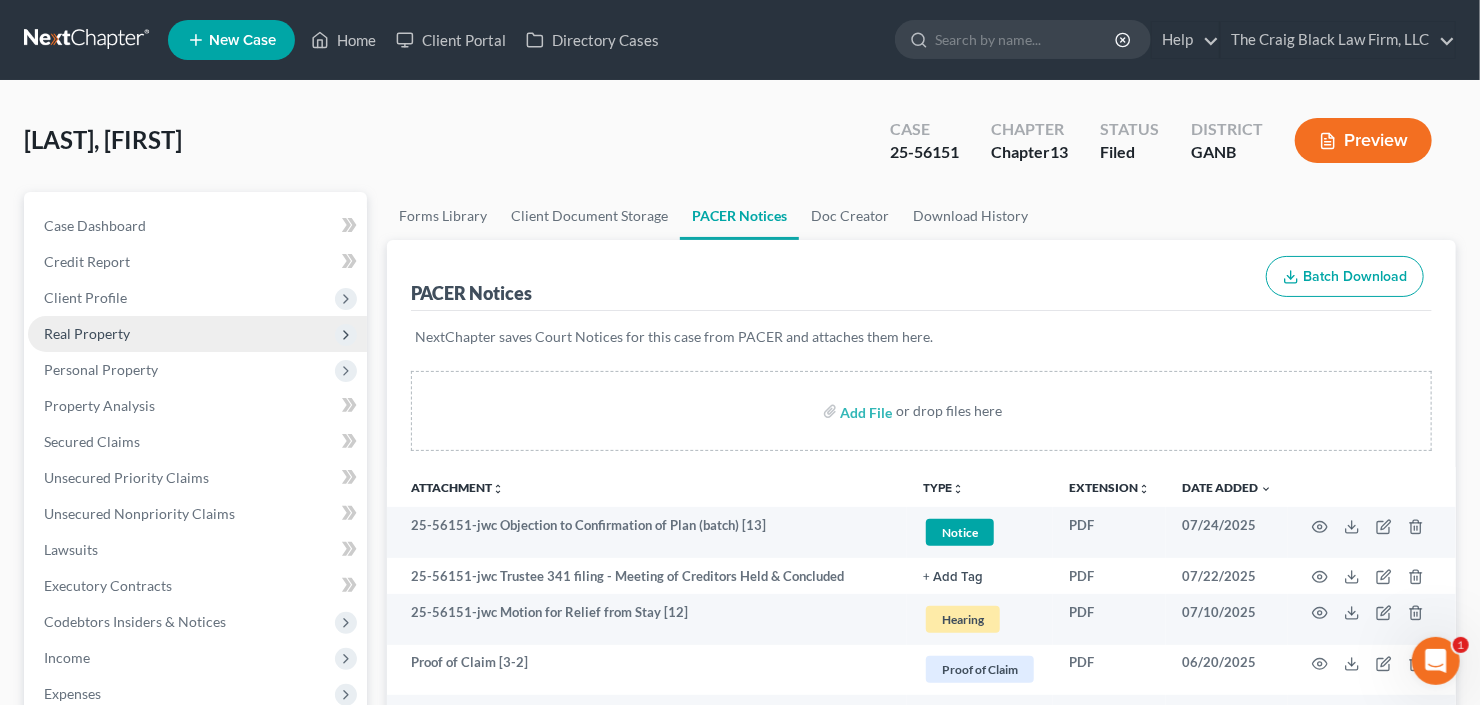 click on "Real Property" at bounding box center [197, 334] 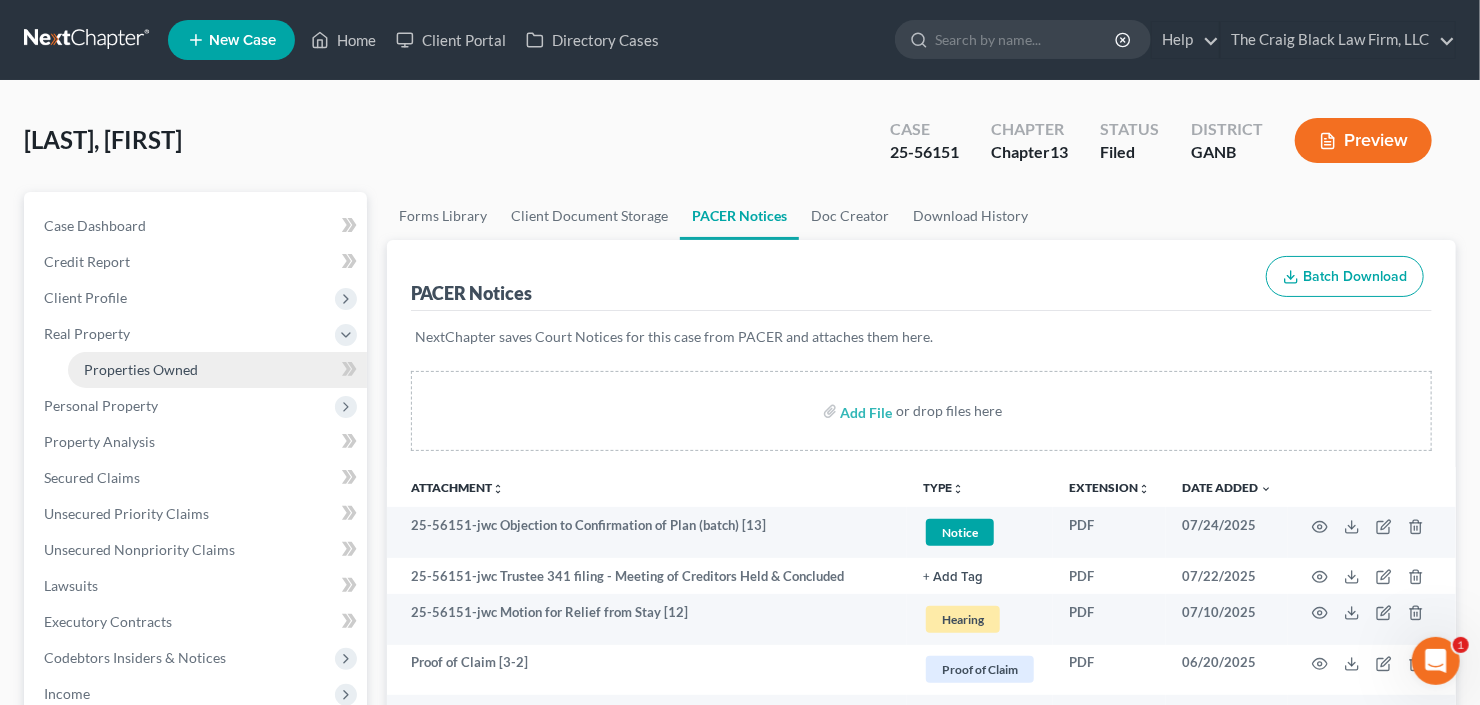 click on "Properties Owned" at bounding box center [217, 370] 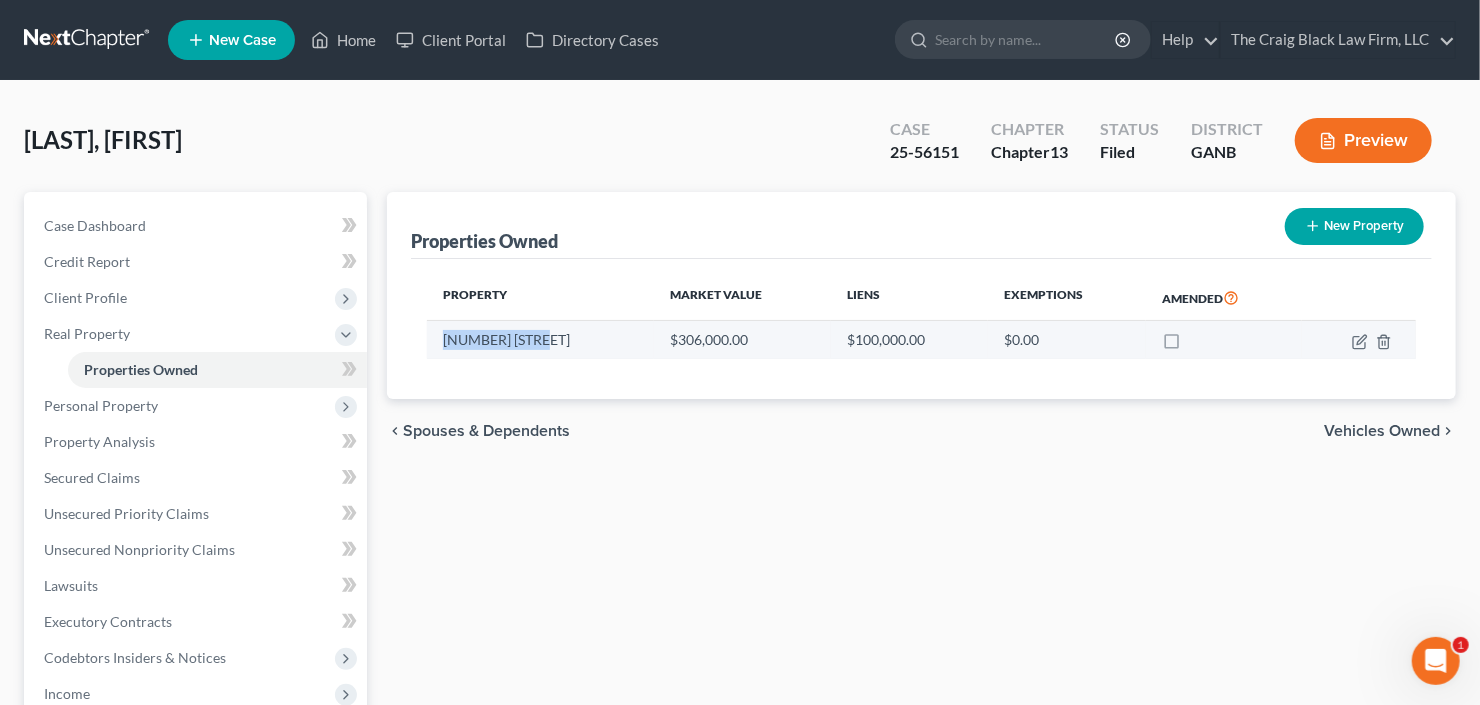 drag, startPoint x: 514, startPoint y: 338, endPoint x: 436, endPoint y: 338, distance: 78 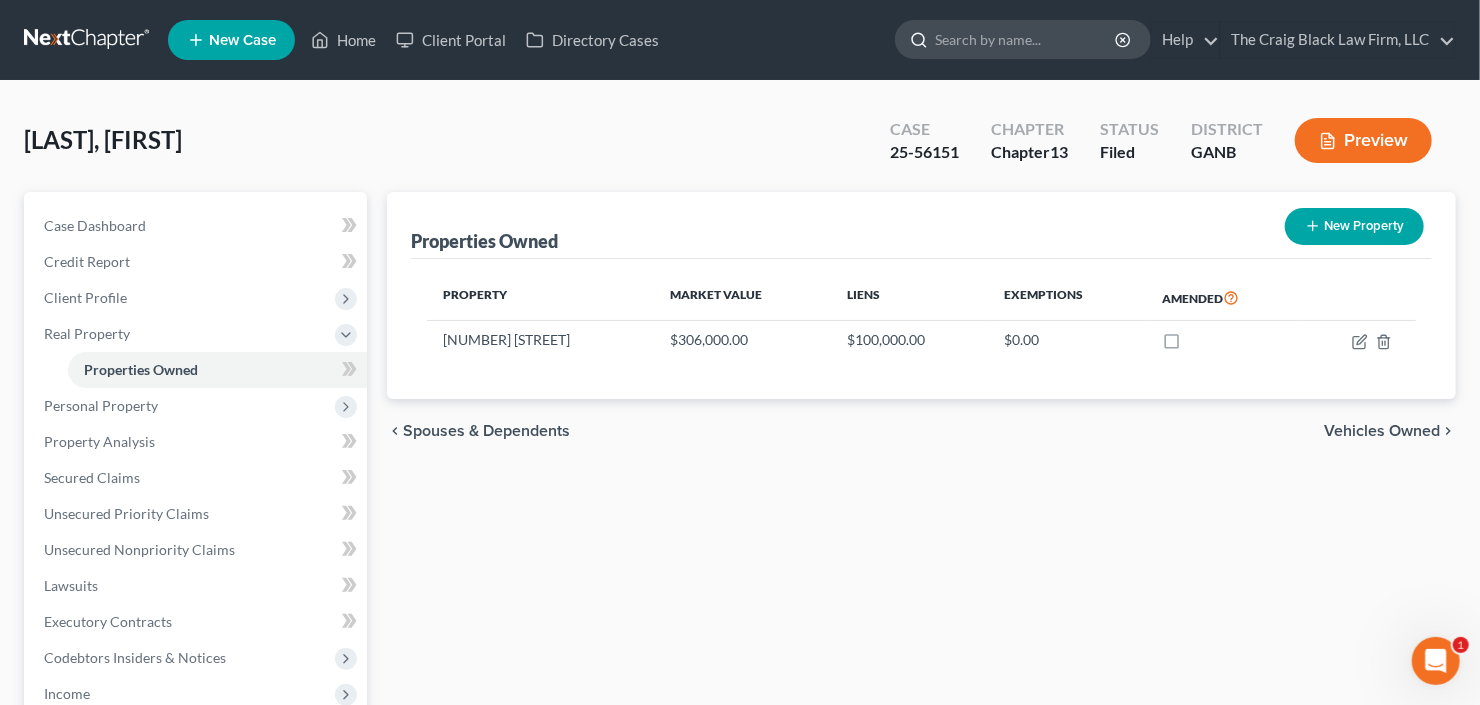 click at bounding box center (1026, 39) 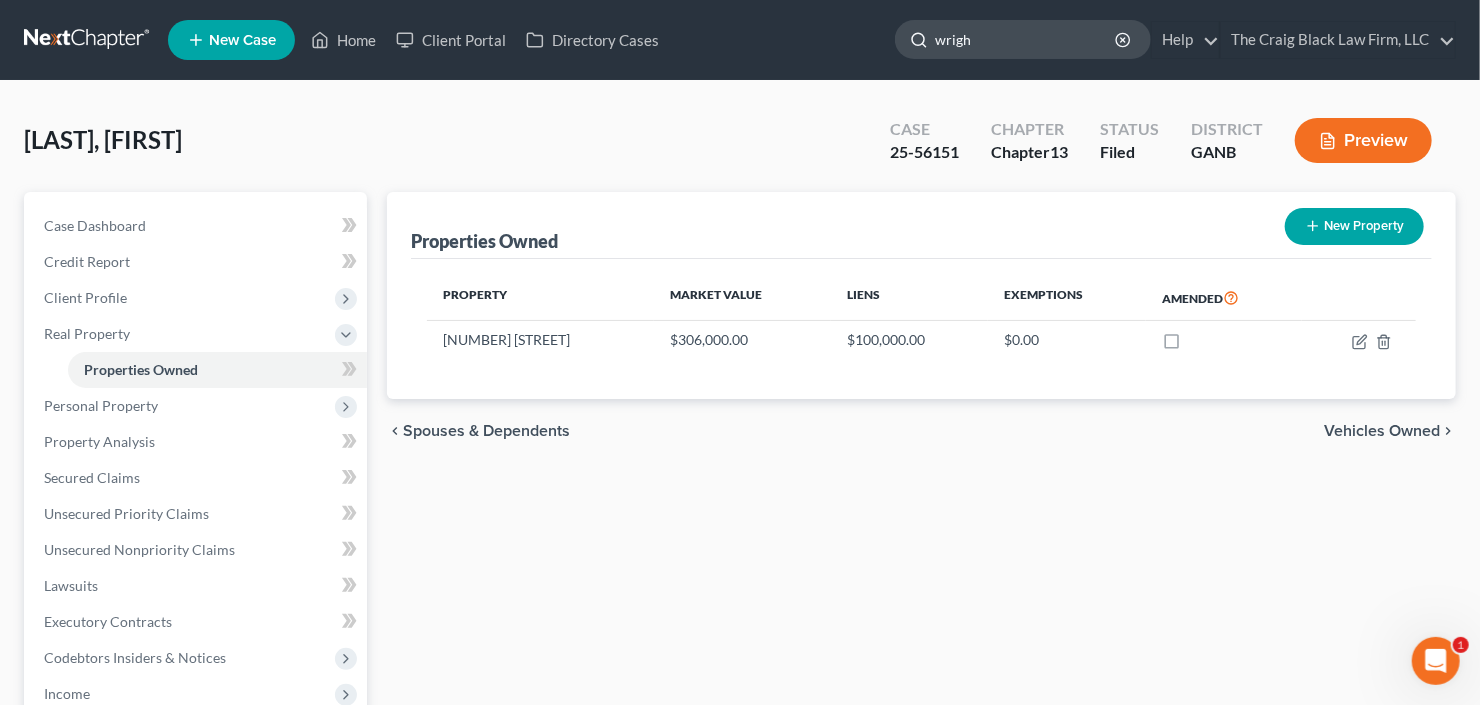 type on "wright" 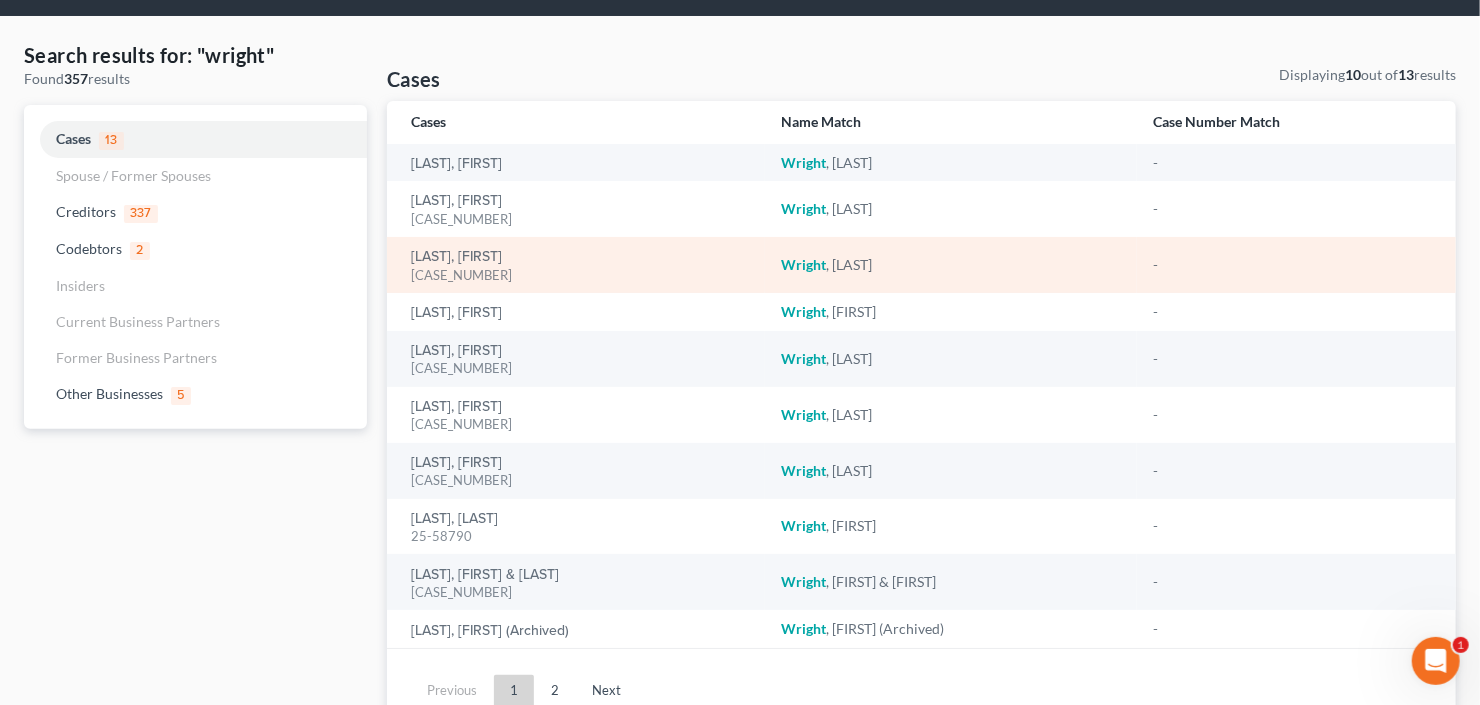 scroll, scrollTop: 151, scrollLeft: 0, axis: vertical 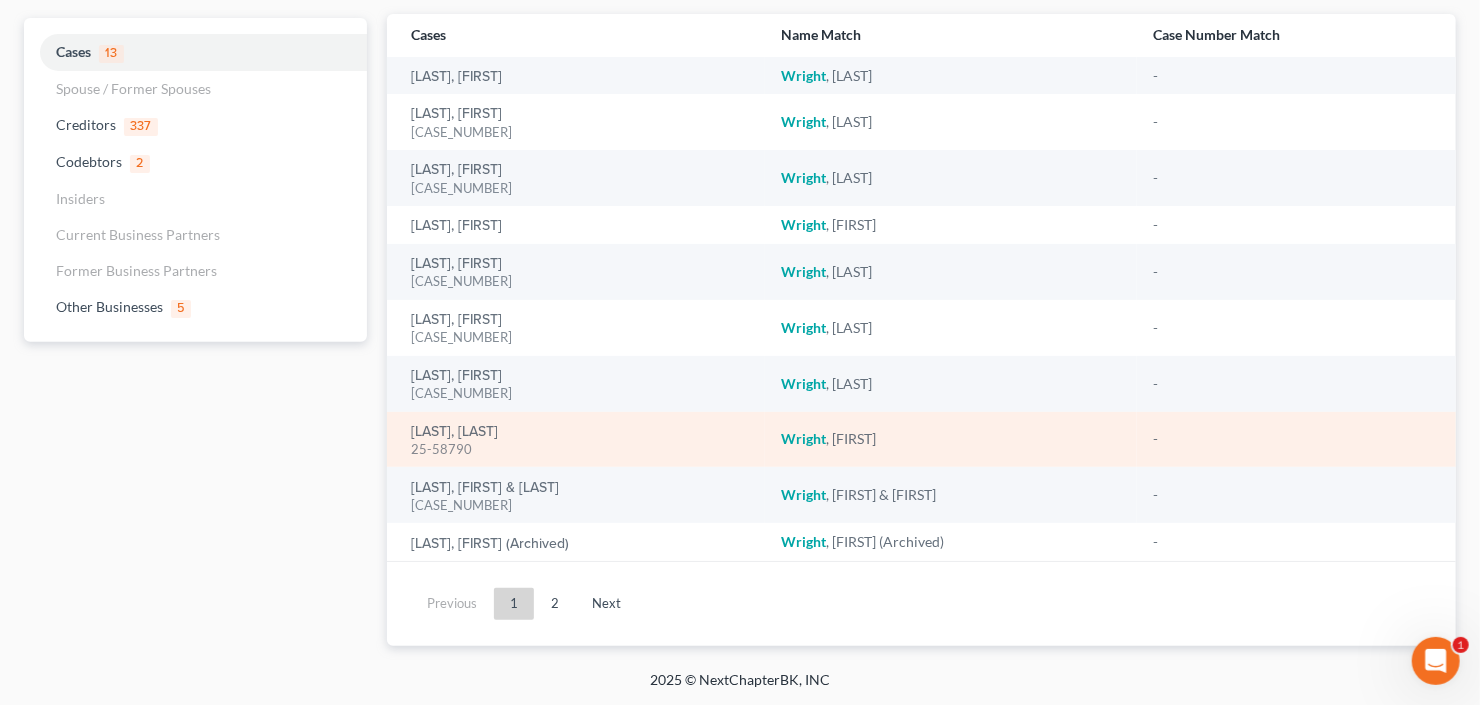 click on "Wright, Candis 25-58790" at bounding box center [576, 440] 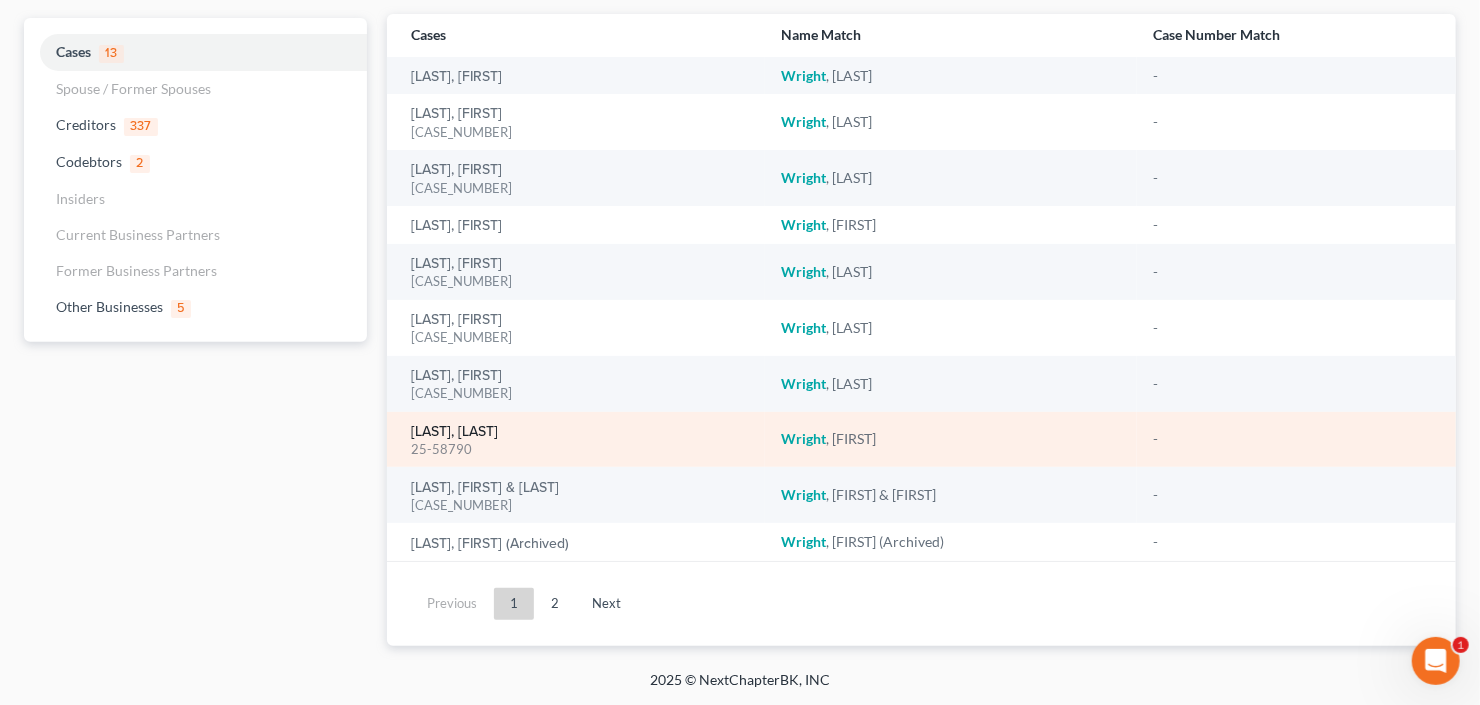 click on "Wright, Candis" at bounding box center [454, 432] 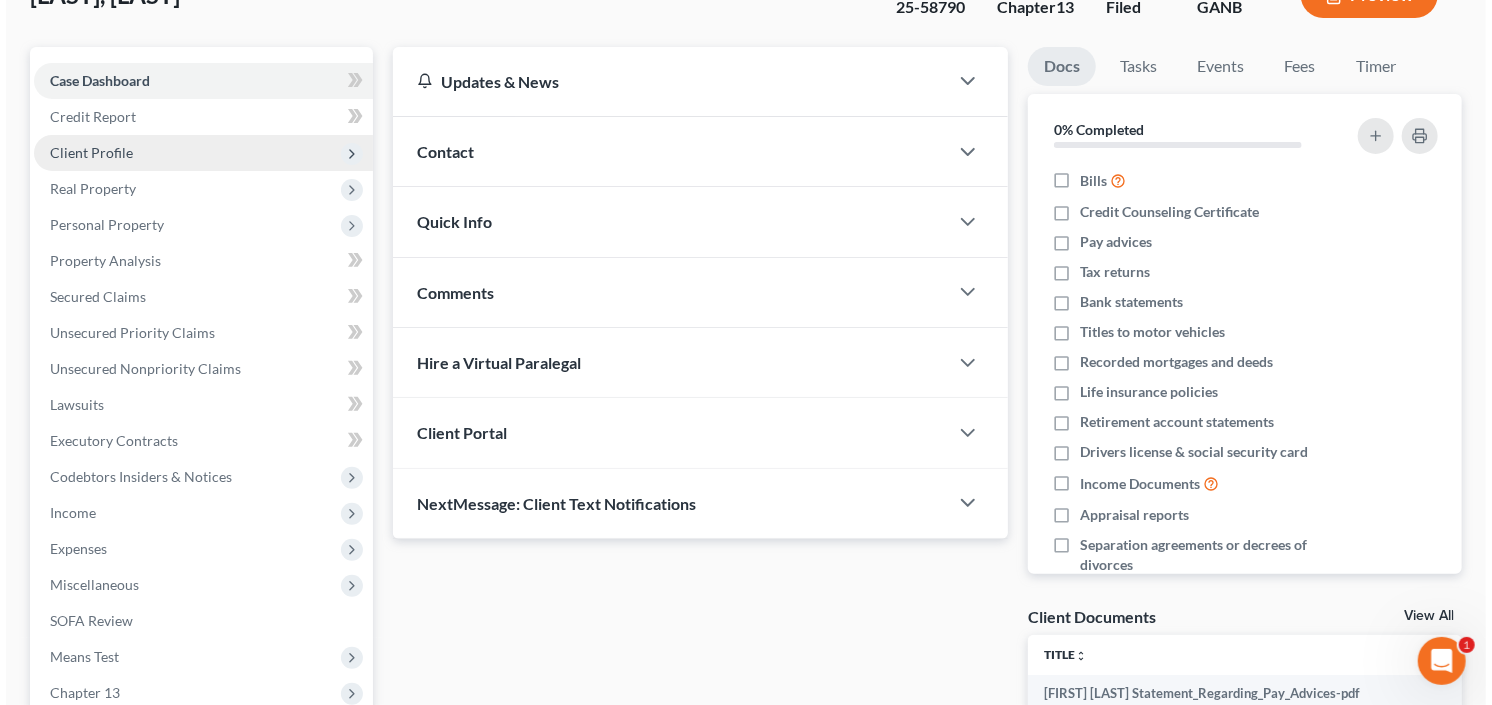 scroll, scrollTop: 0, scrollLeft: 0, axis: both 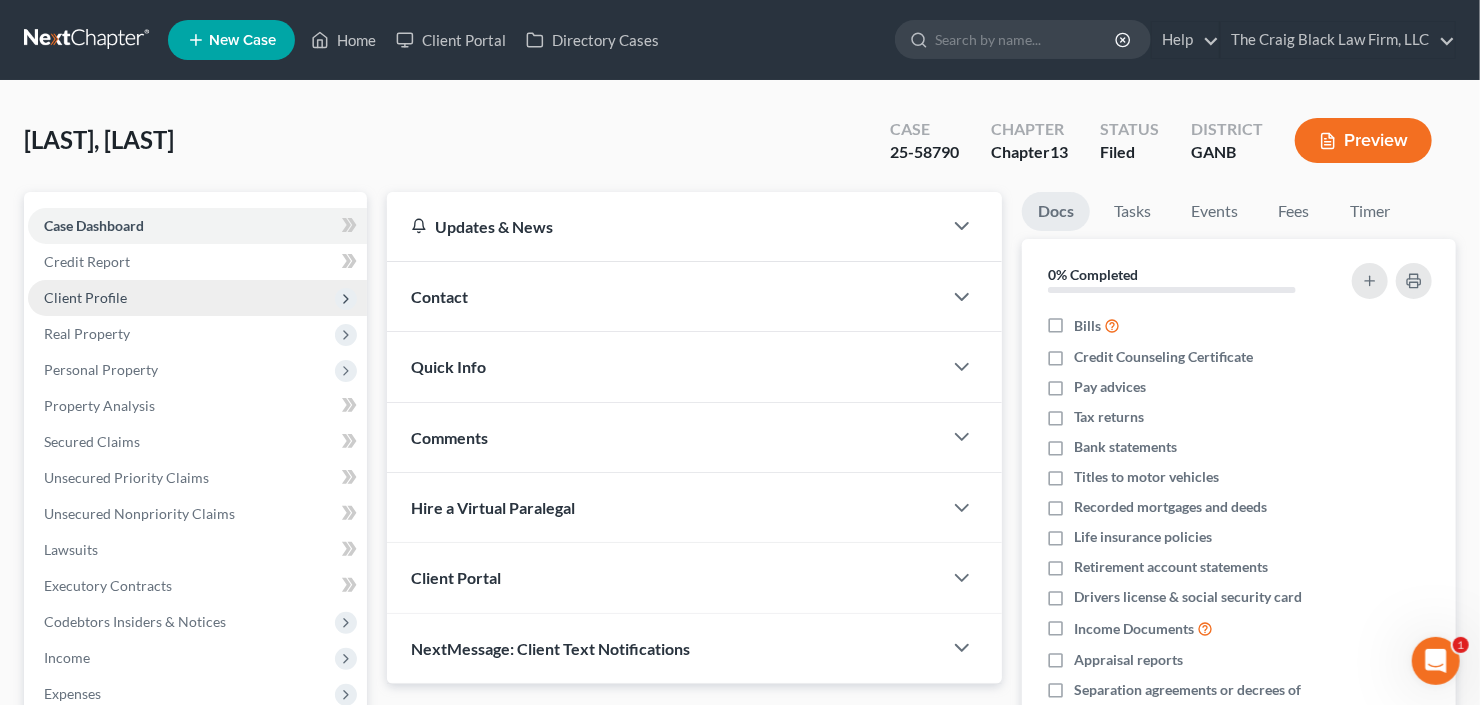 click on "Client Profile" at bounding box center (197, 298) 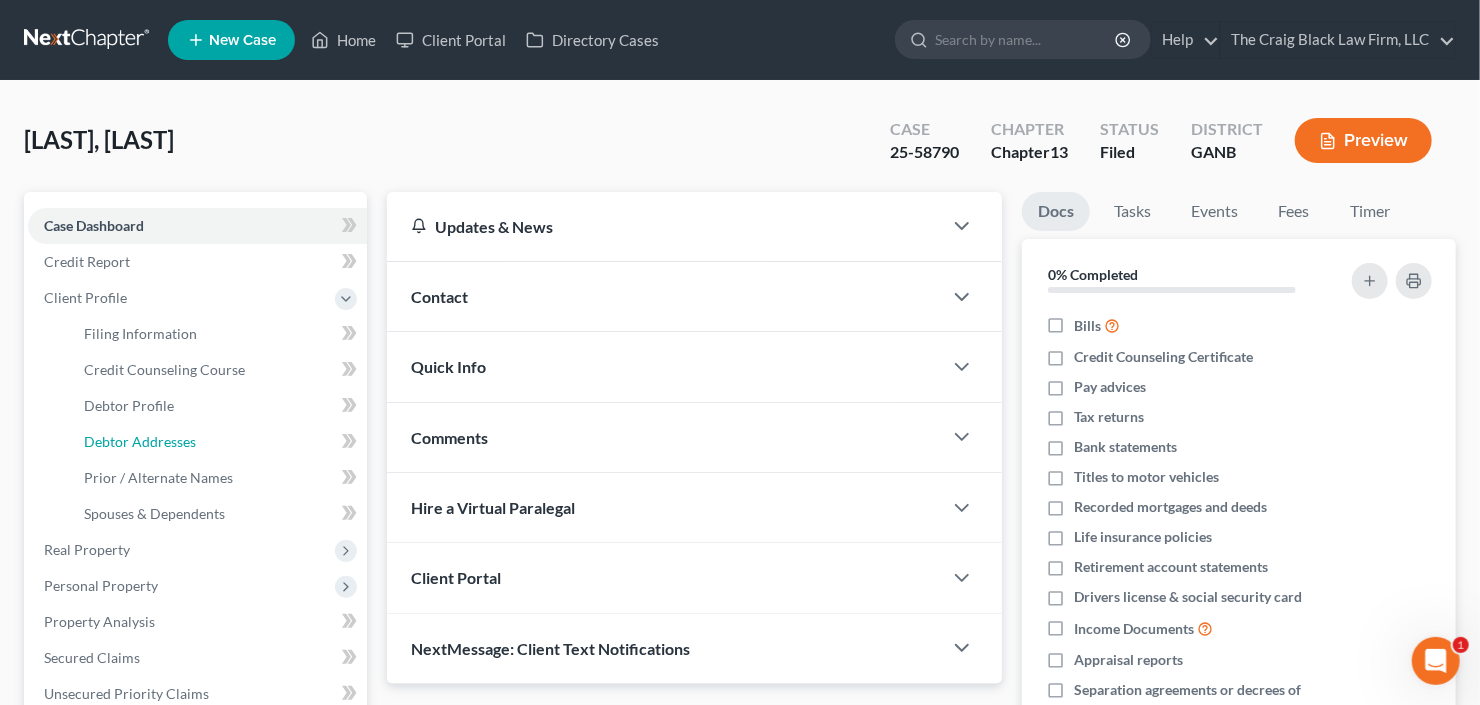 drag, startPoint x: 144, startPoint y: 446, endPoint x: 337, endPoint y: 426, distance: 194.03351 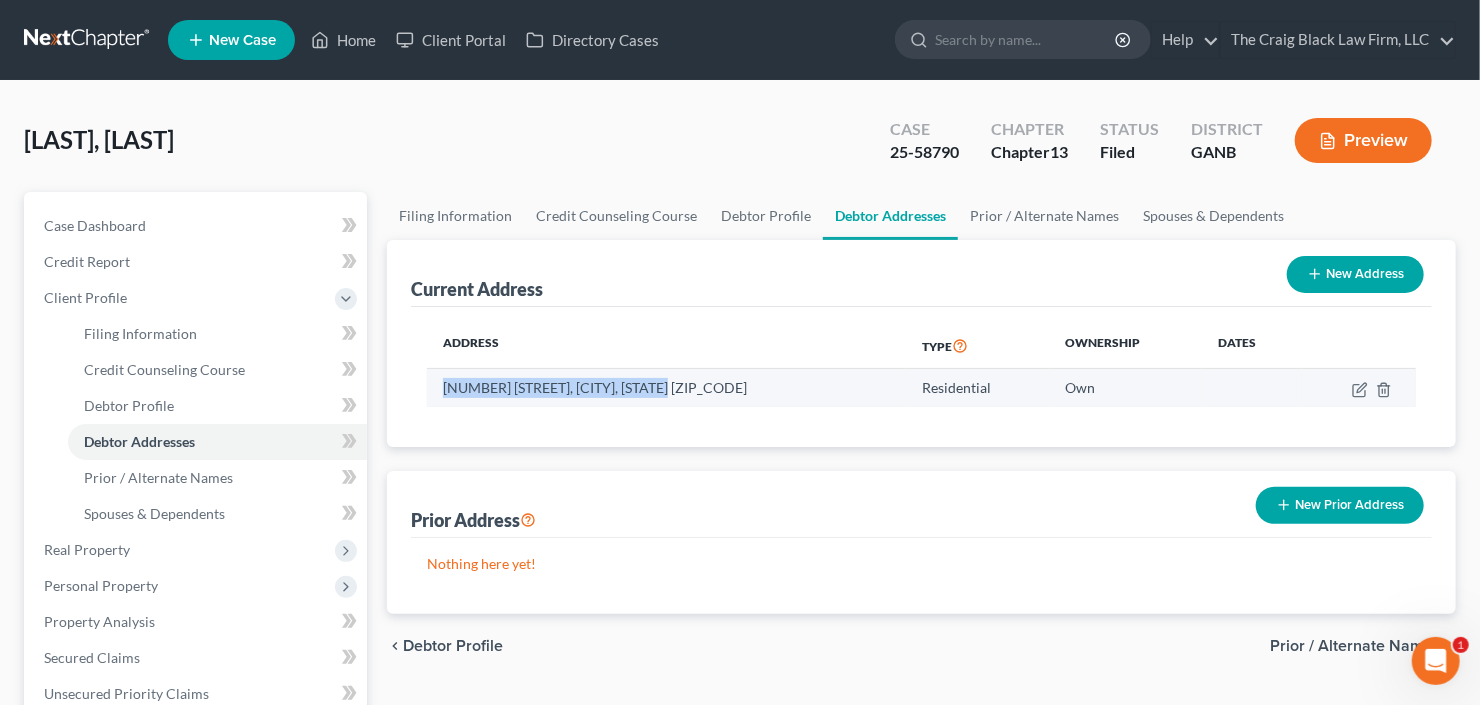 drag, startPoint x: 681, startPoint y: 390, endPoint x: 439, endPoint y: 389, distance: 242.00206 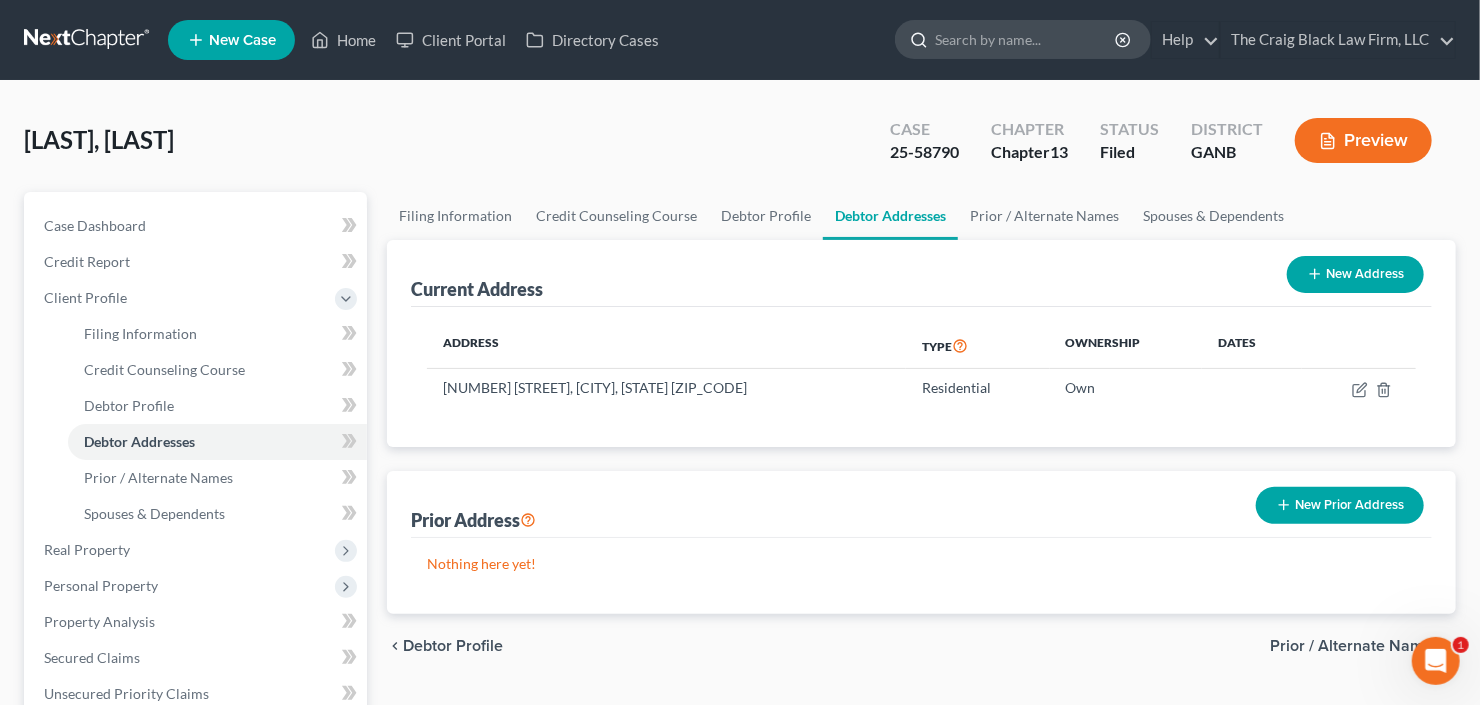 click at bounding box center (1026, 39) 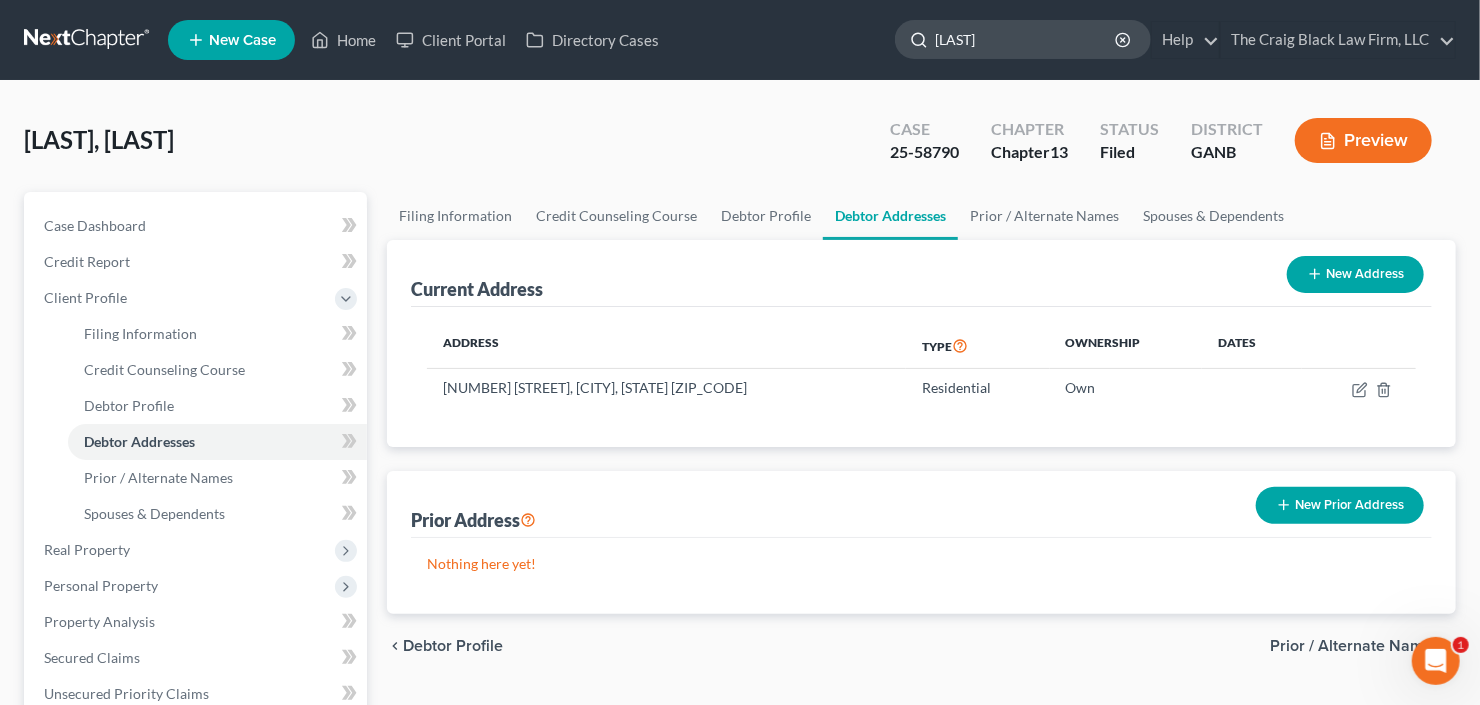 type on "calvonte" 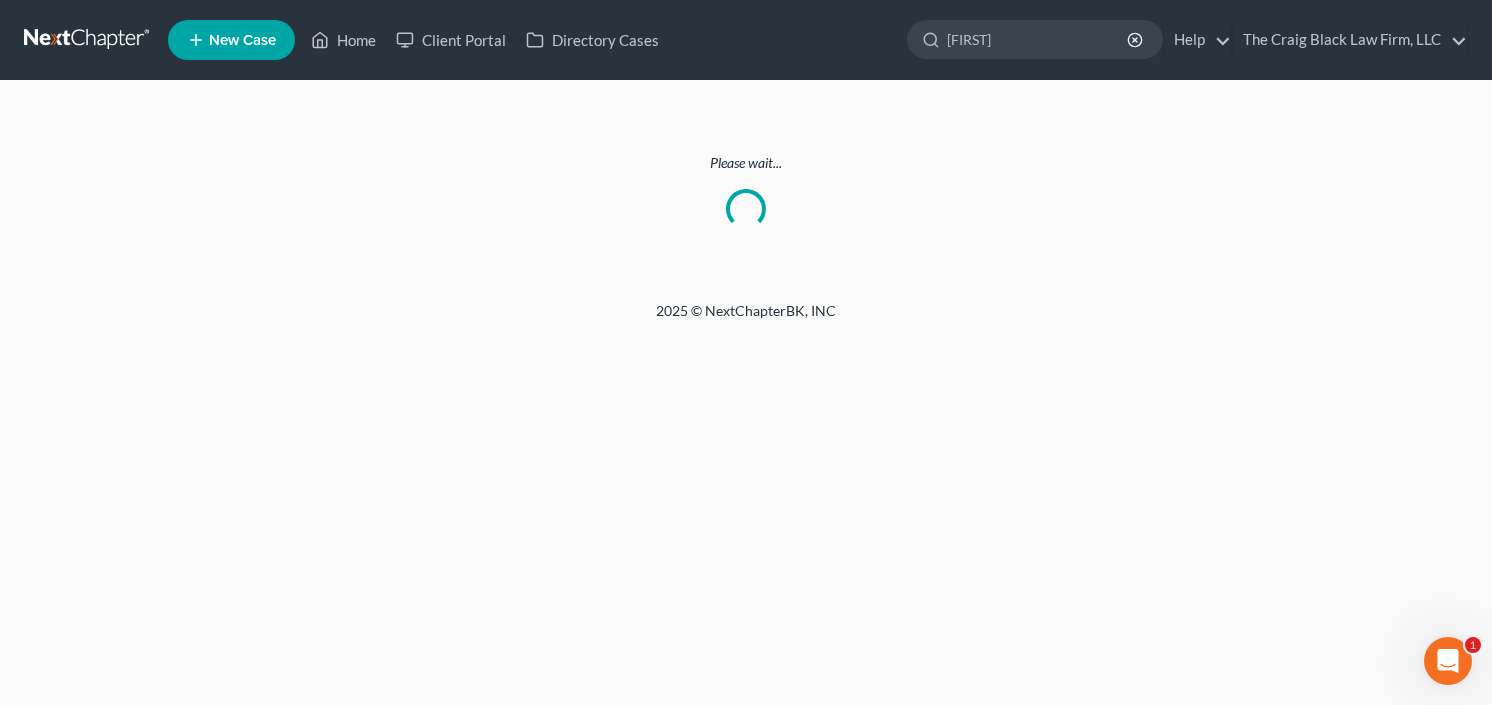 click at bounding box center [88, 40] 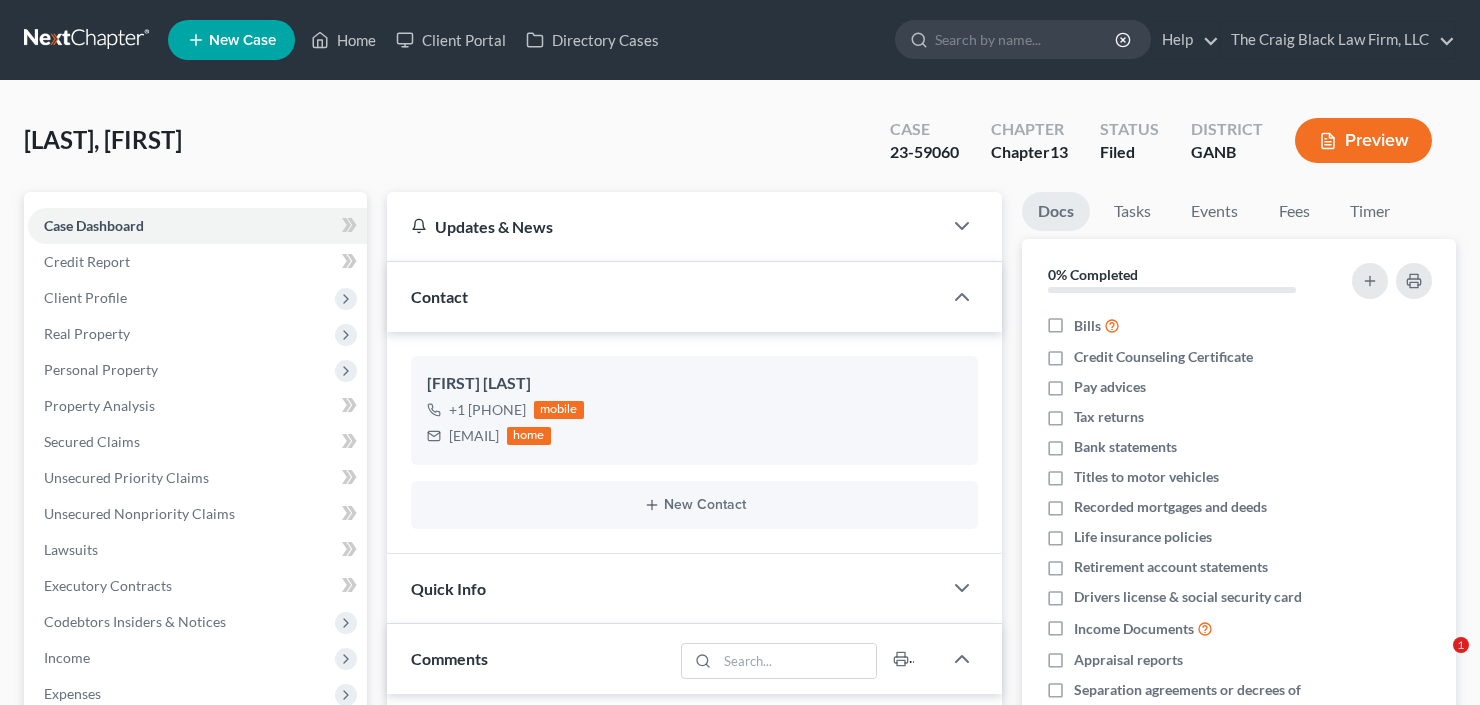 scroll, scrollTop: 0, scrollLeft: 0, axis: both 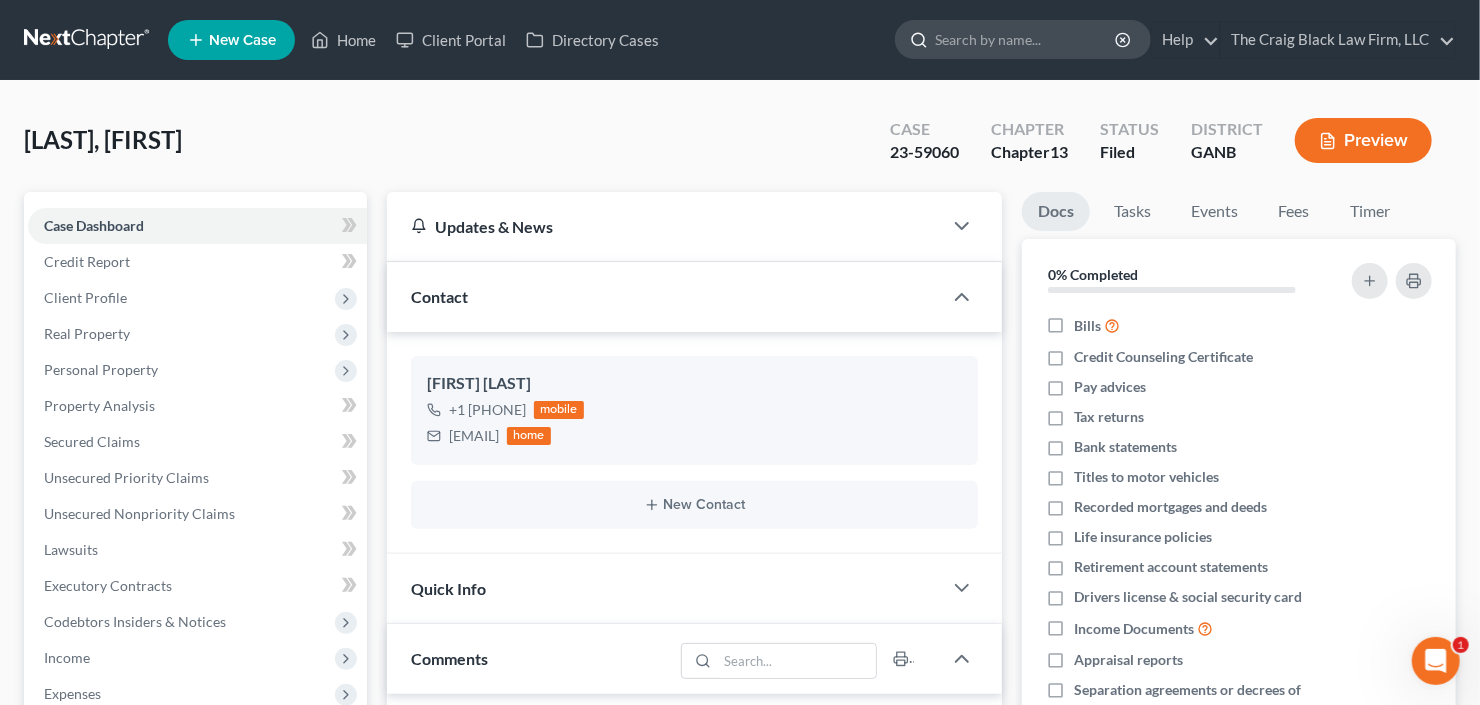 click at bounding box center (1026, 39) 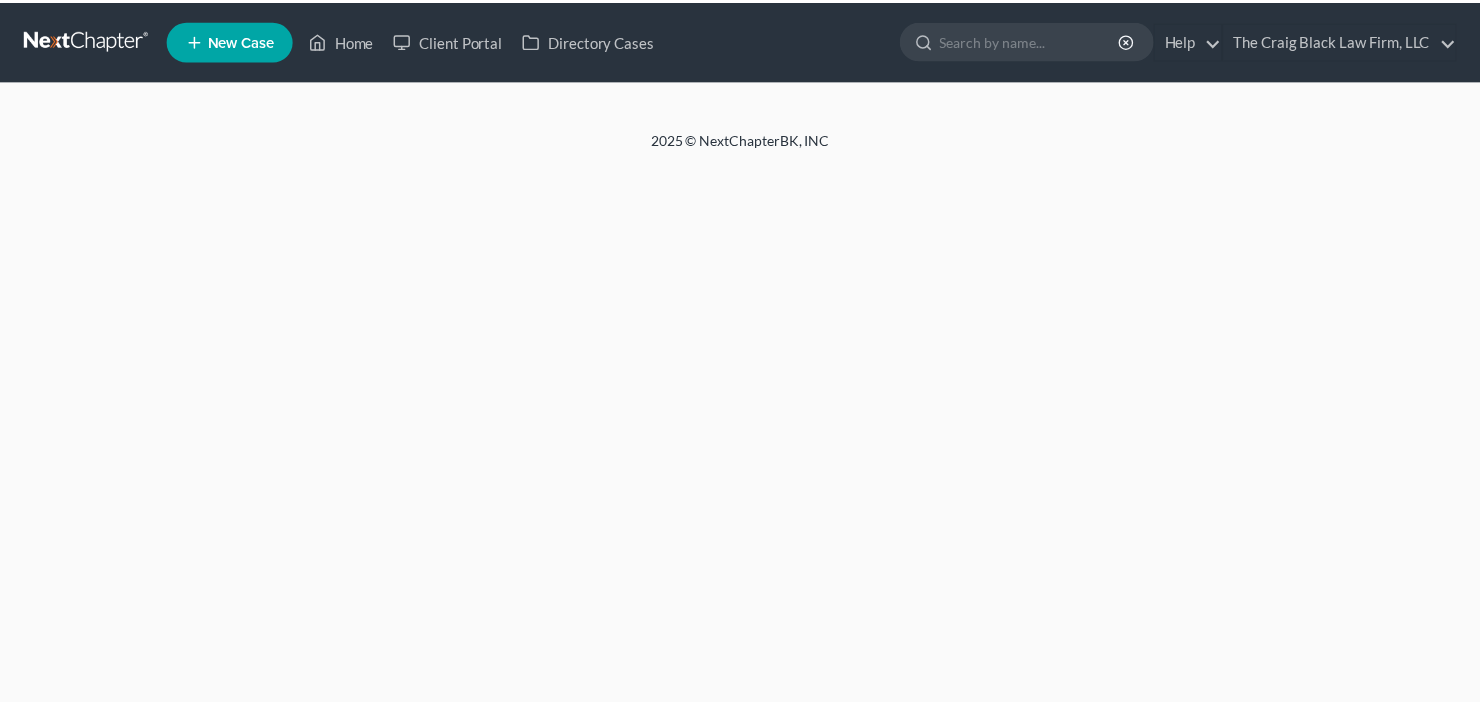 scroll, scrollTop: 0, scrollLeft: 0, axis: both 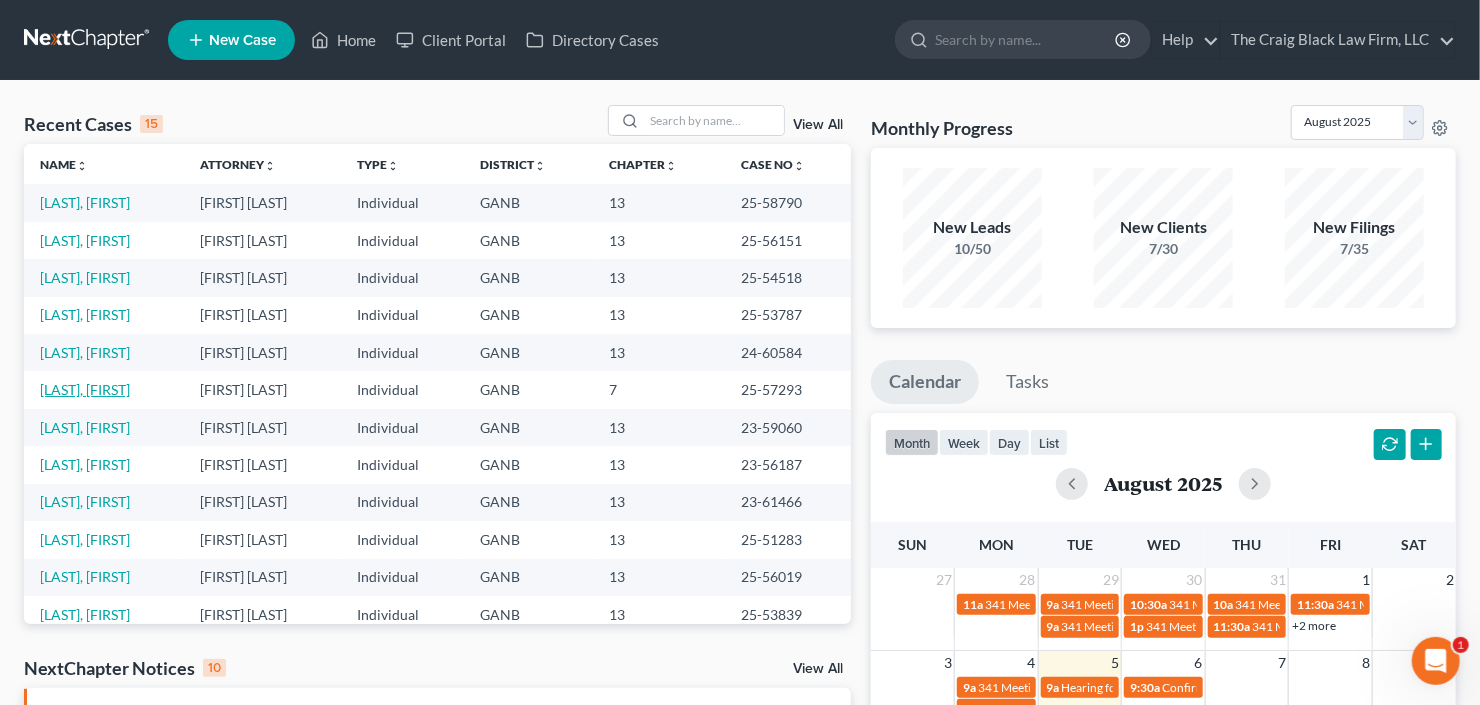click on "[LAST], [FIRST]" at bounding box center (85, 389) 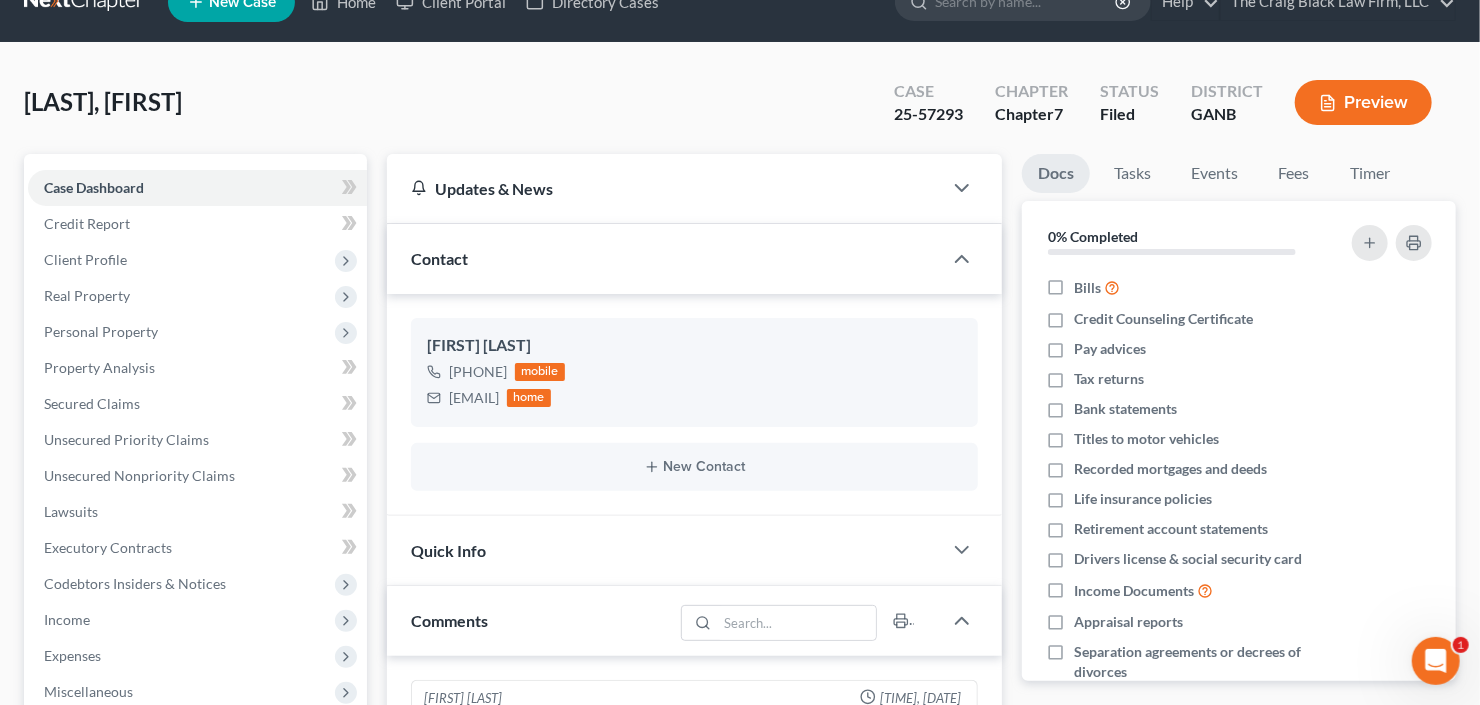 scroll, scrollTop: 0, scrollLeft: 0, axis: both 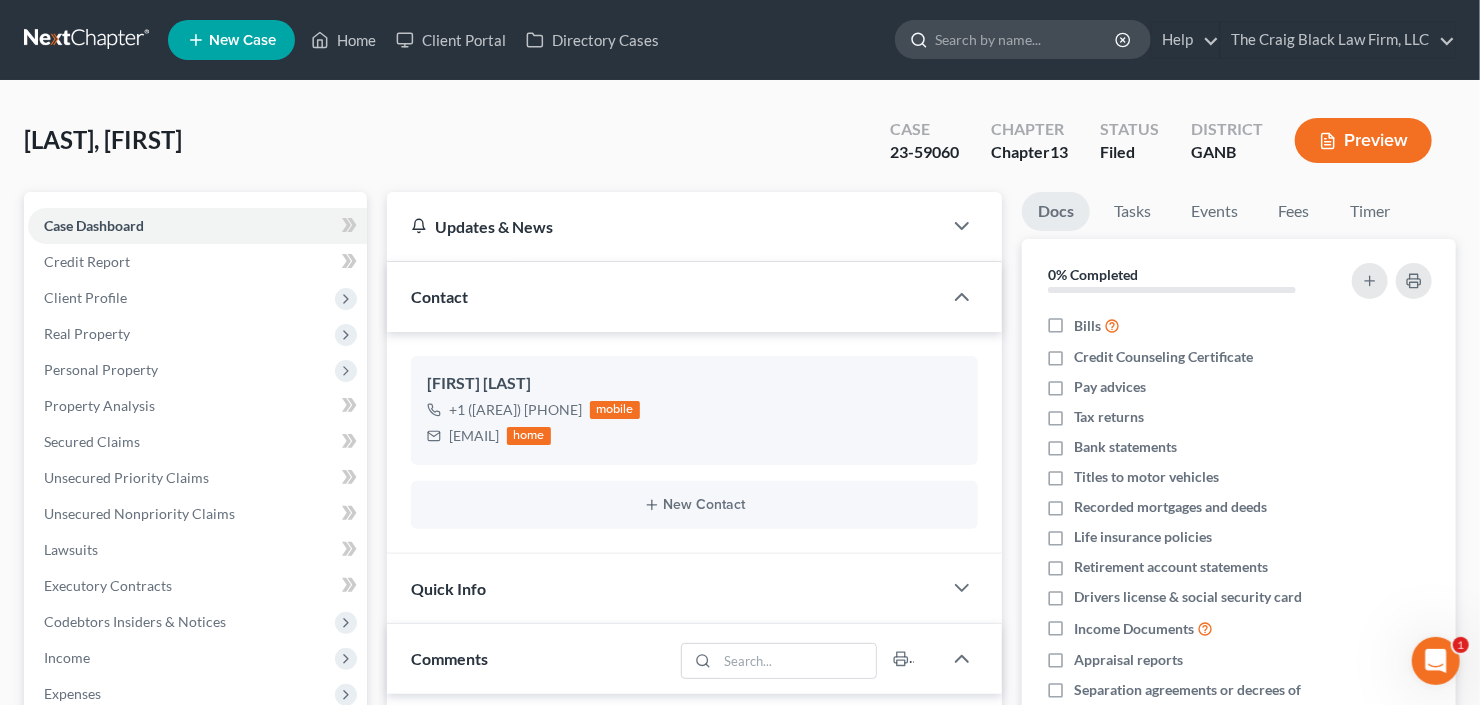 click at bounding box center [1026, 39] 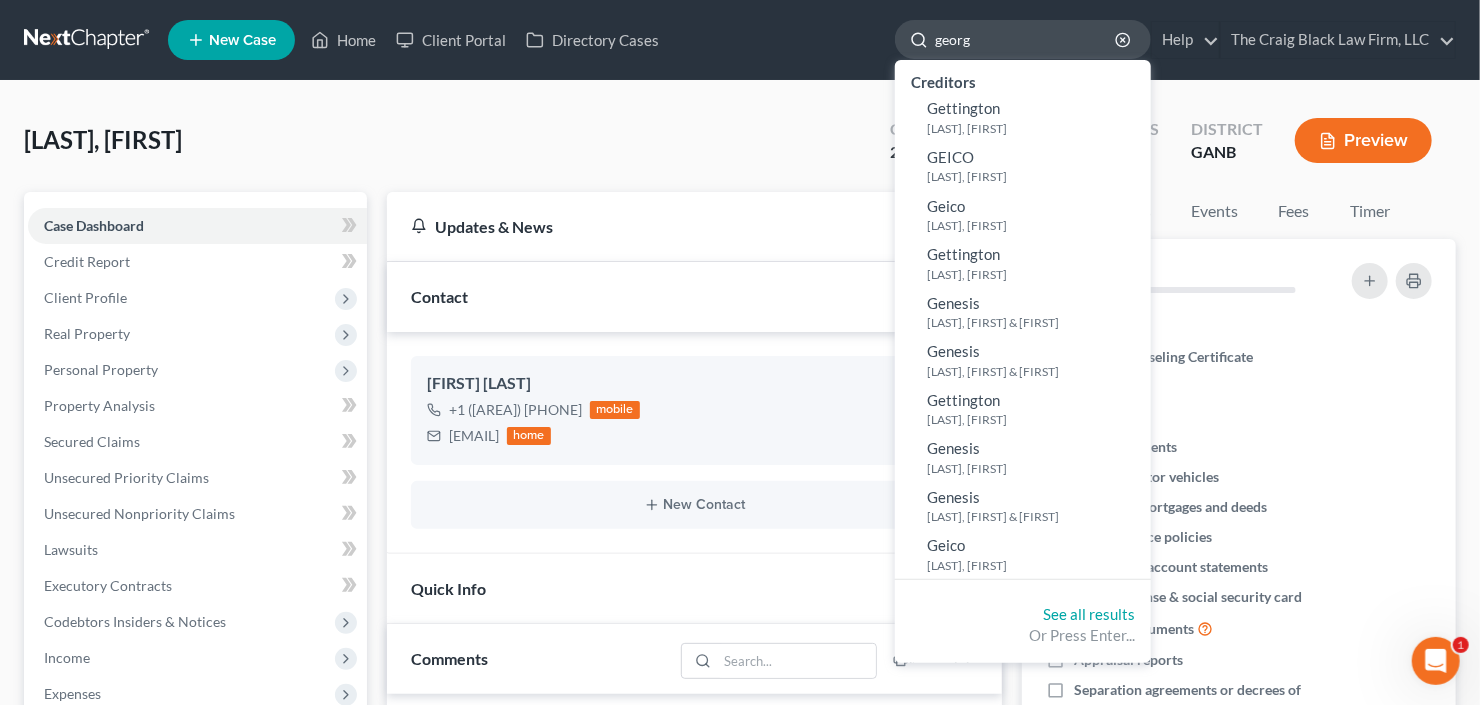 type on "george" 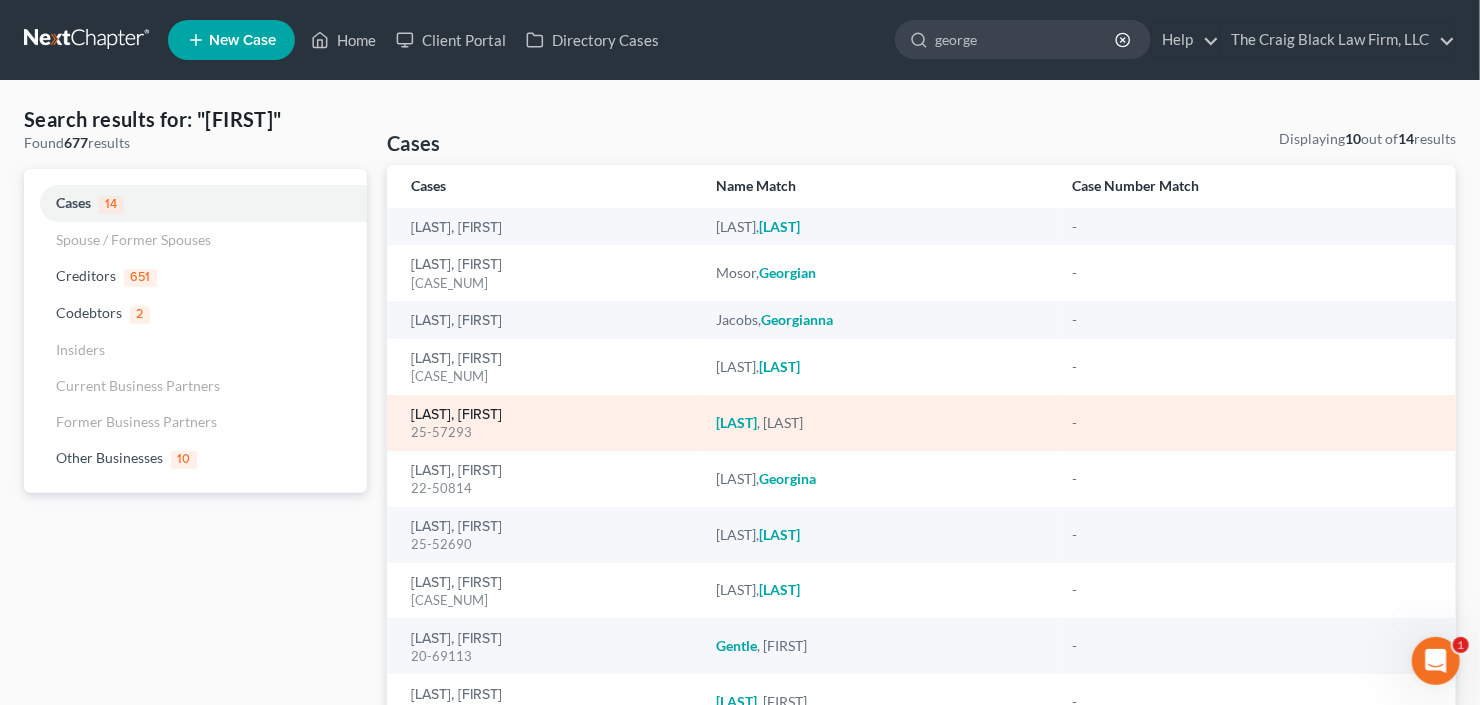 click on "[LAST], [FIRST]" at bounding box center [456, 415] 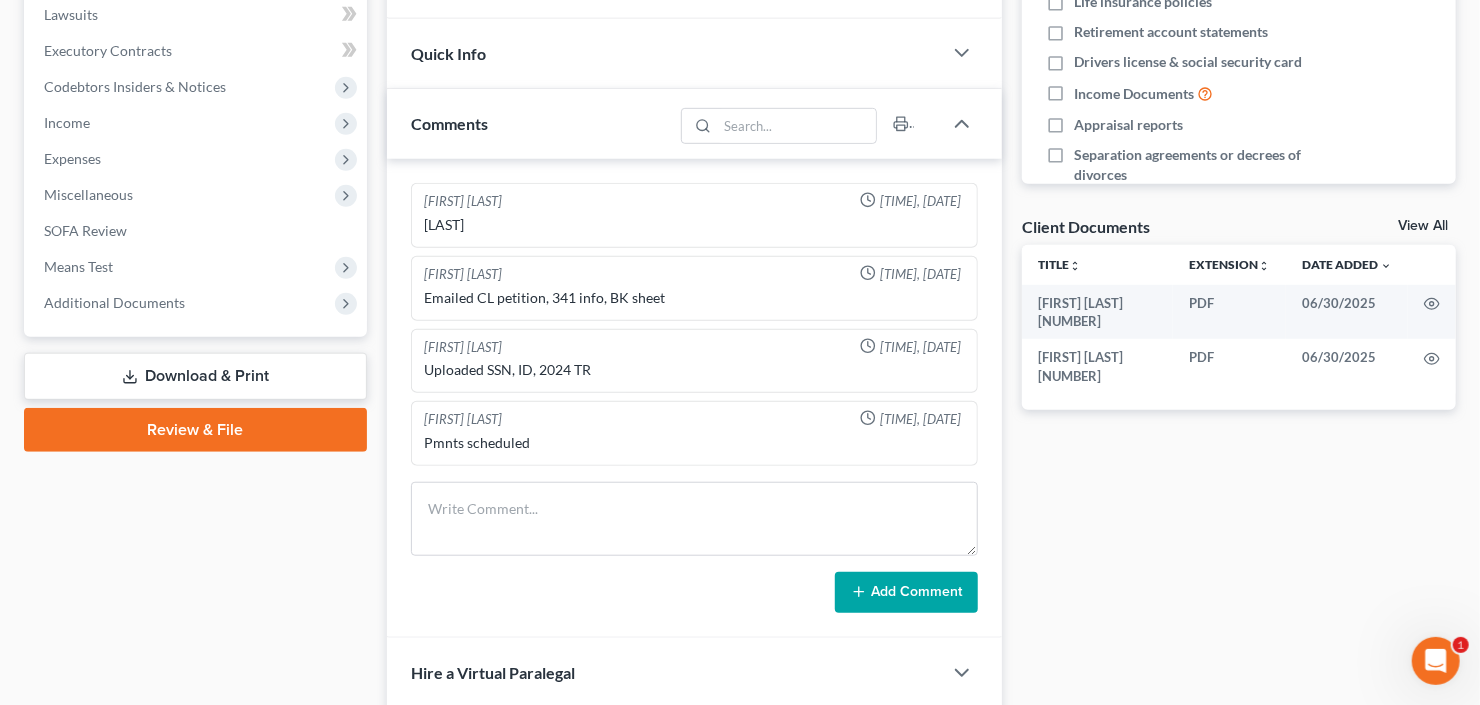 scroll, scrollTop: 560, scrollLeft: 0, axis: vertical 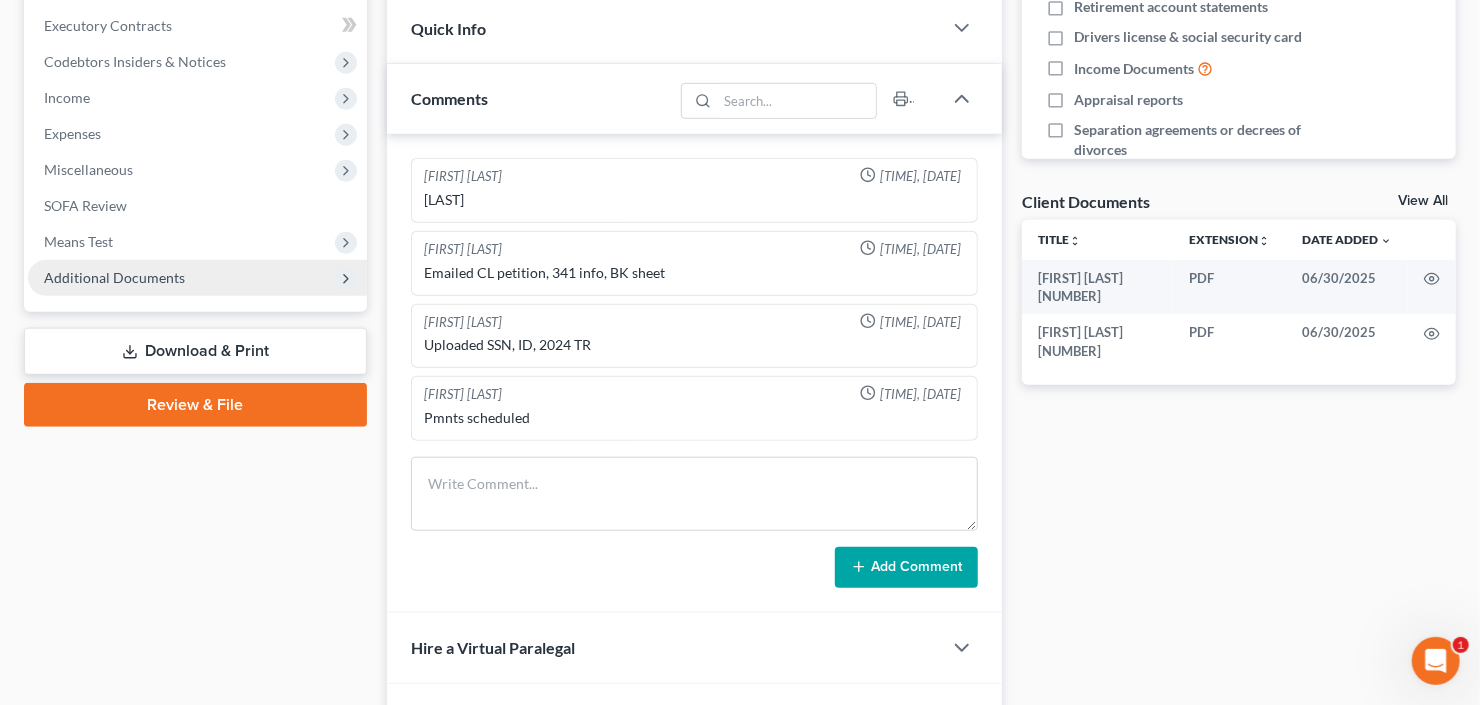 click on "Additional Documents" at bounding box center [114, 277] 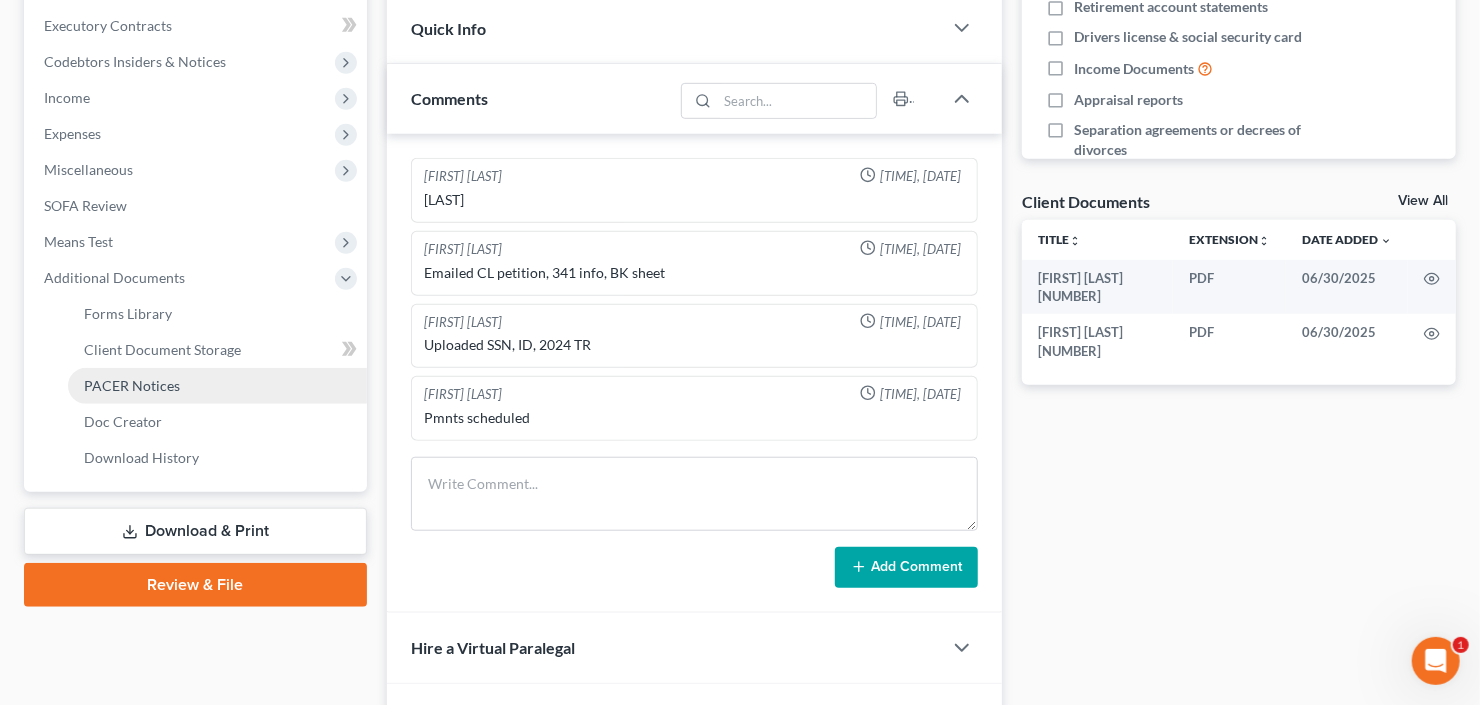 click on "PACER Notices" at bounding box center [132, 385] 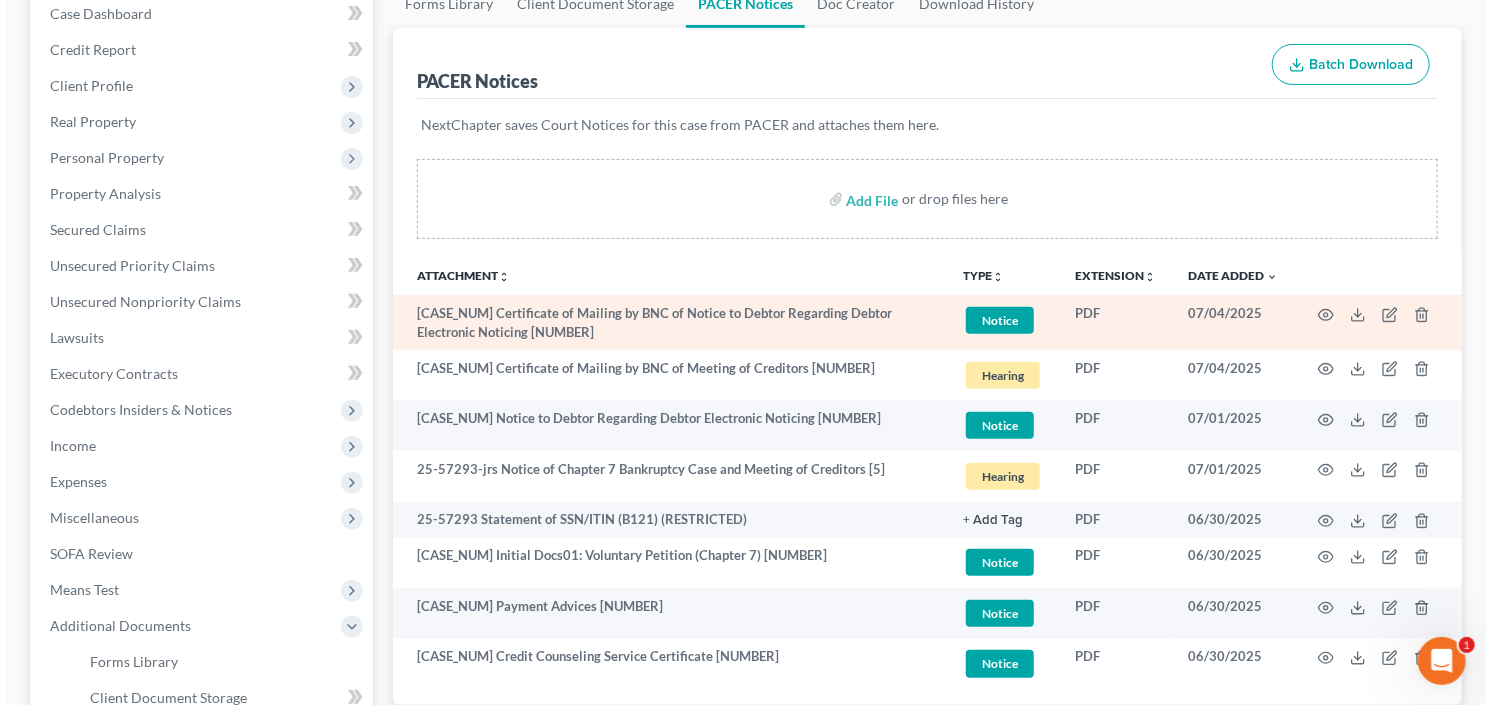 scroll, scrollTop: 240, scrollLeft: 0, axis: vertical 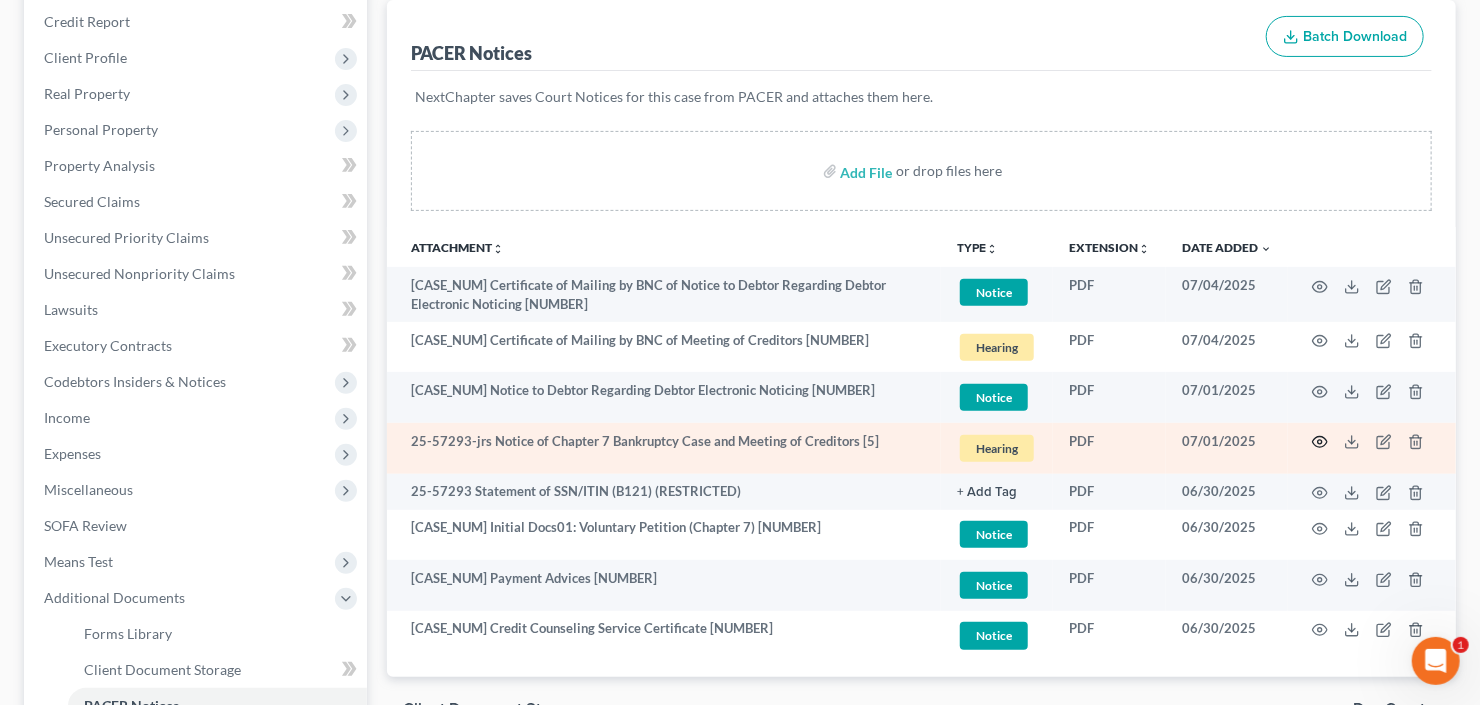 click at bounding box center (1372, 448) 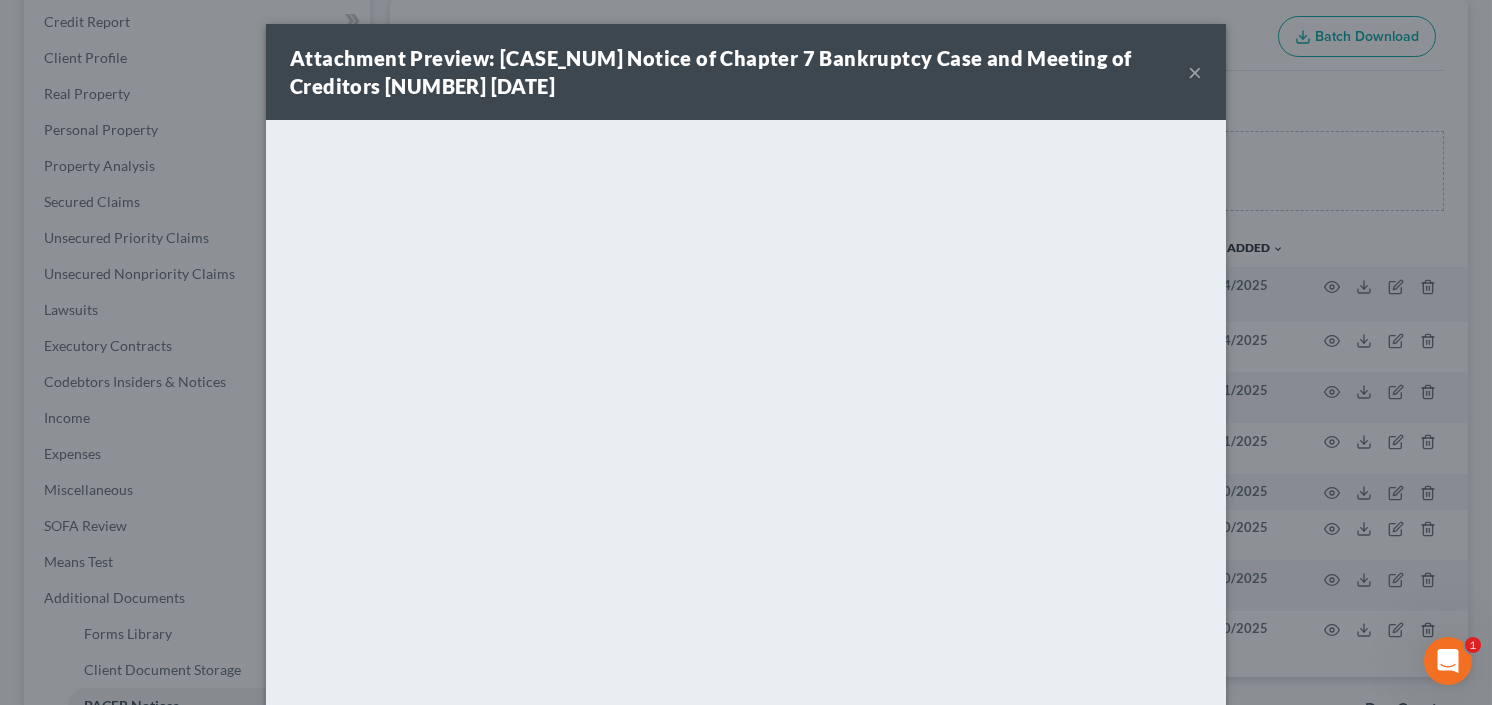 click on "×" at bounding box center (1195, 72) 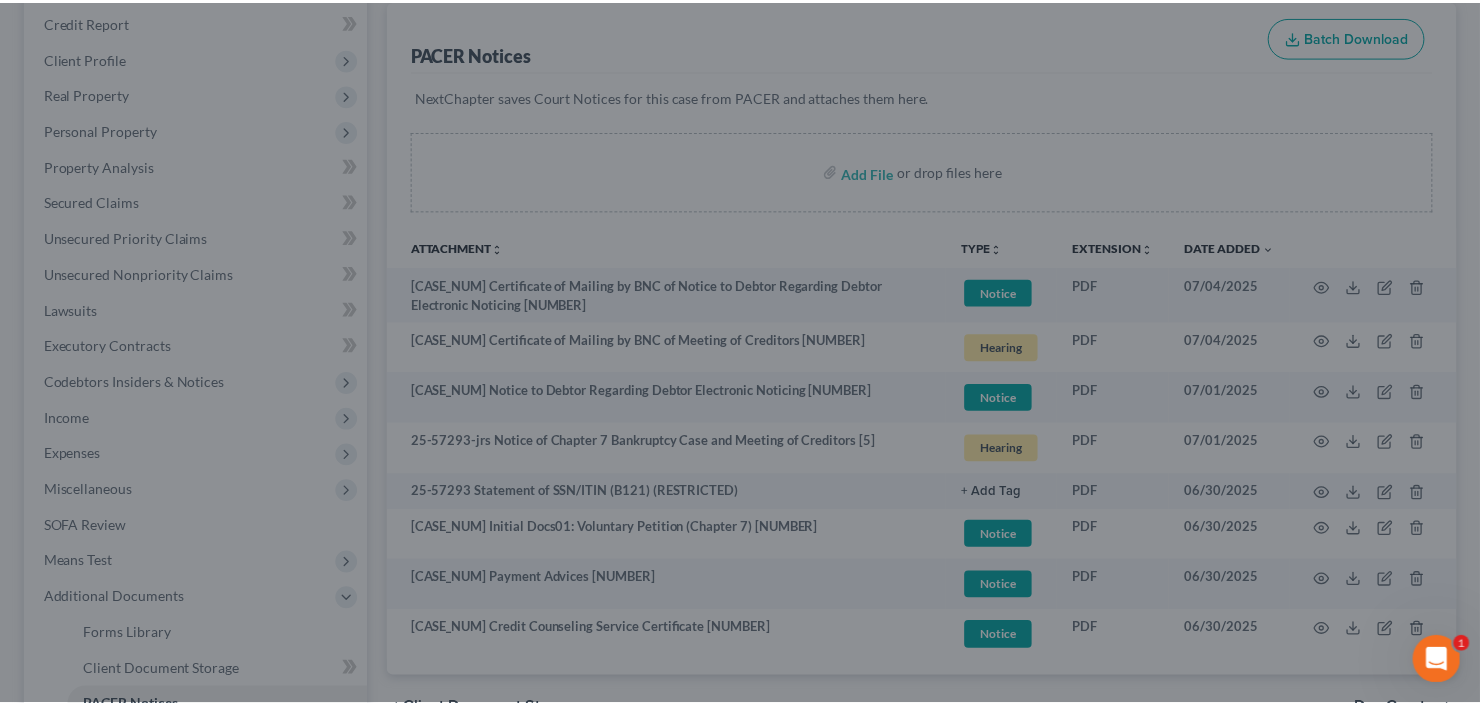 scroll, scrollTop: 0, scrollLeft: 0, axis: both 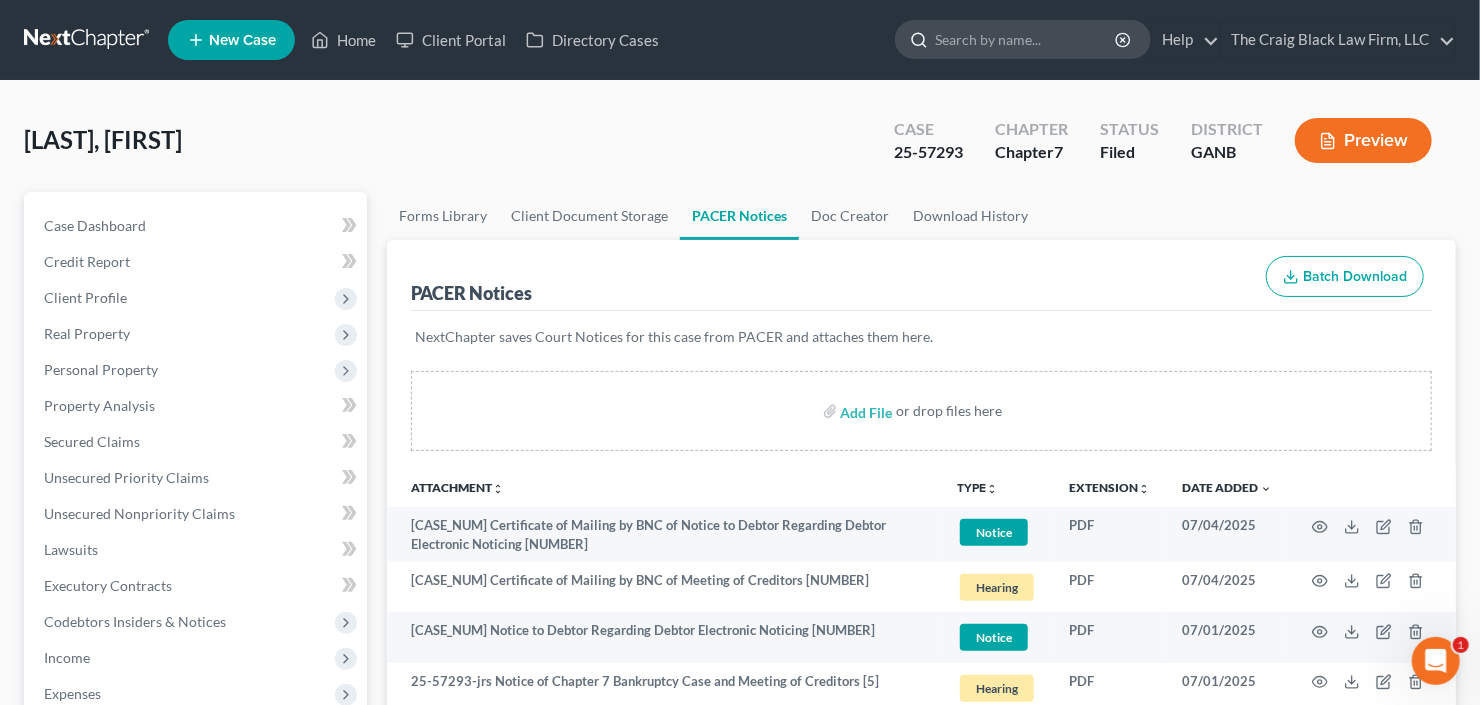 click at bounding box center [1026, 39] 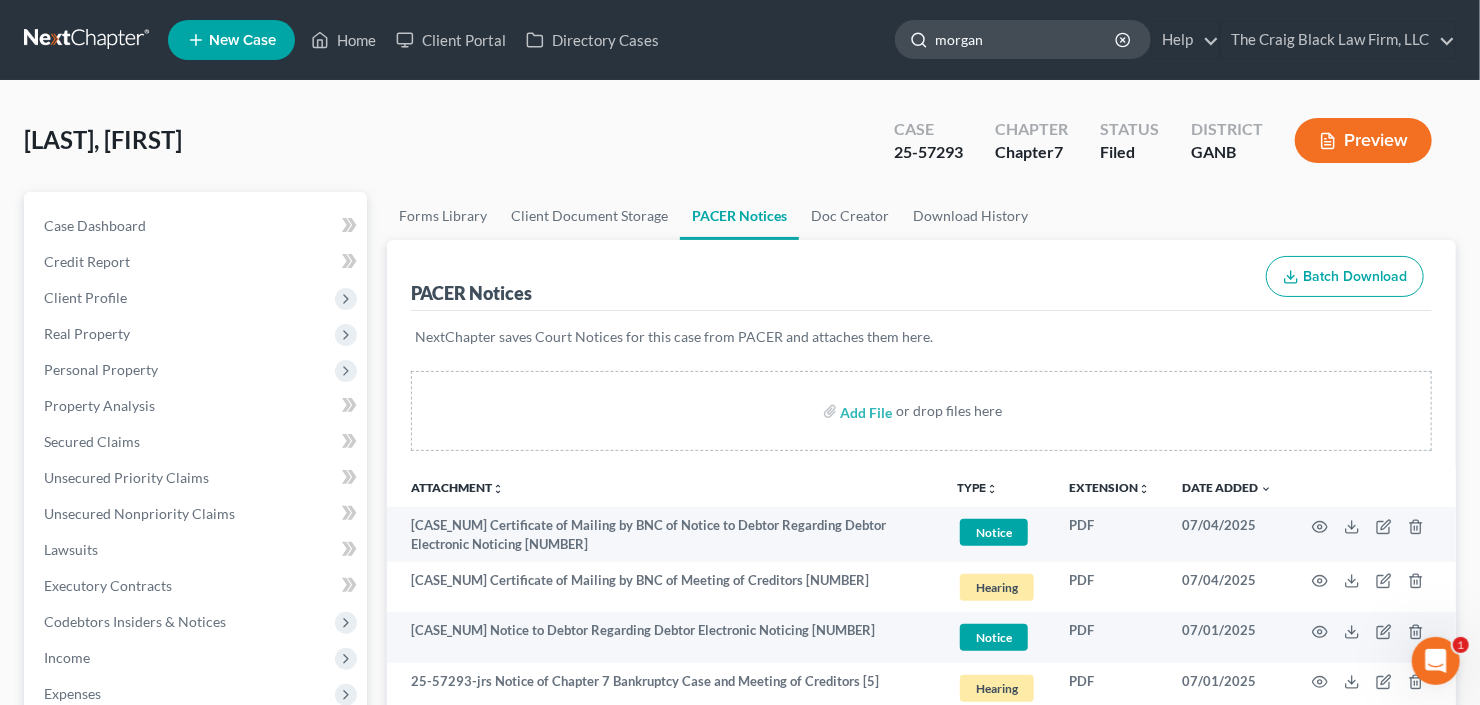 type on "morgan" 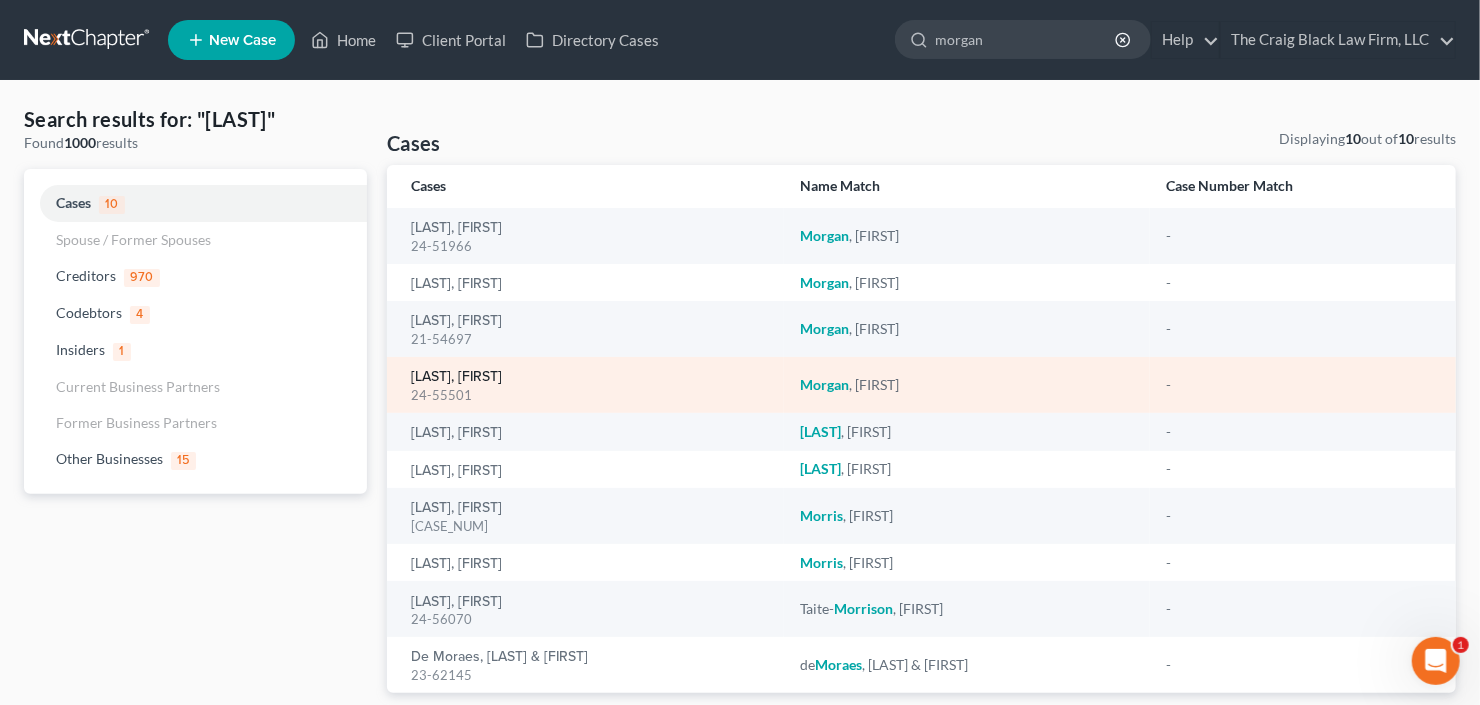 click on "[LAST], [FIRST]" at bounding box center (456, 377) 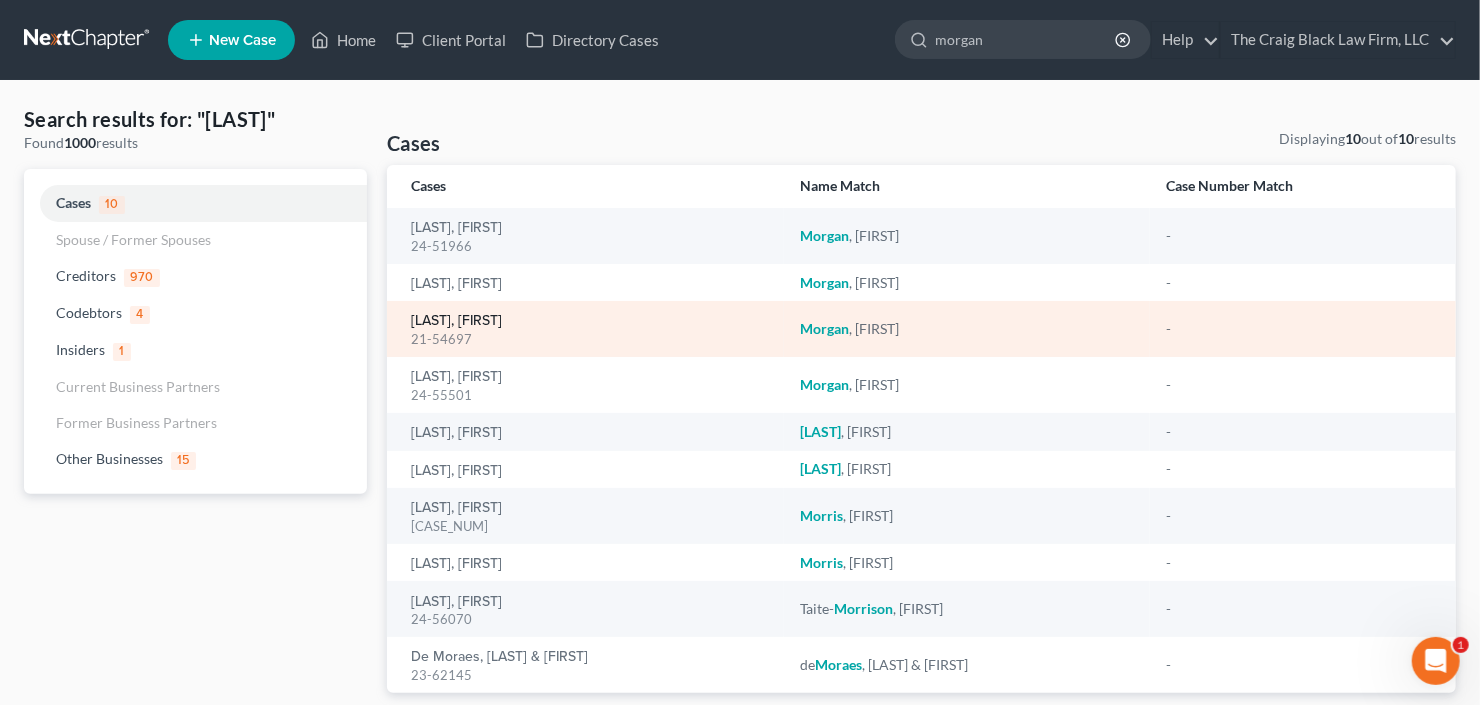 type 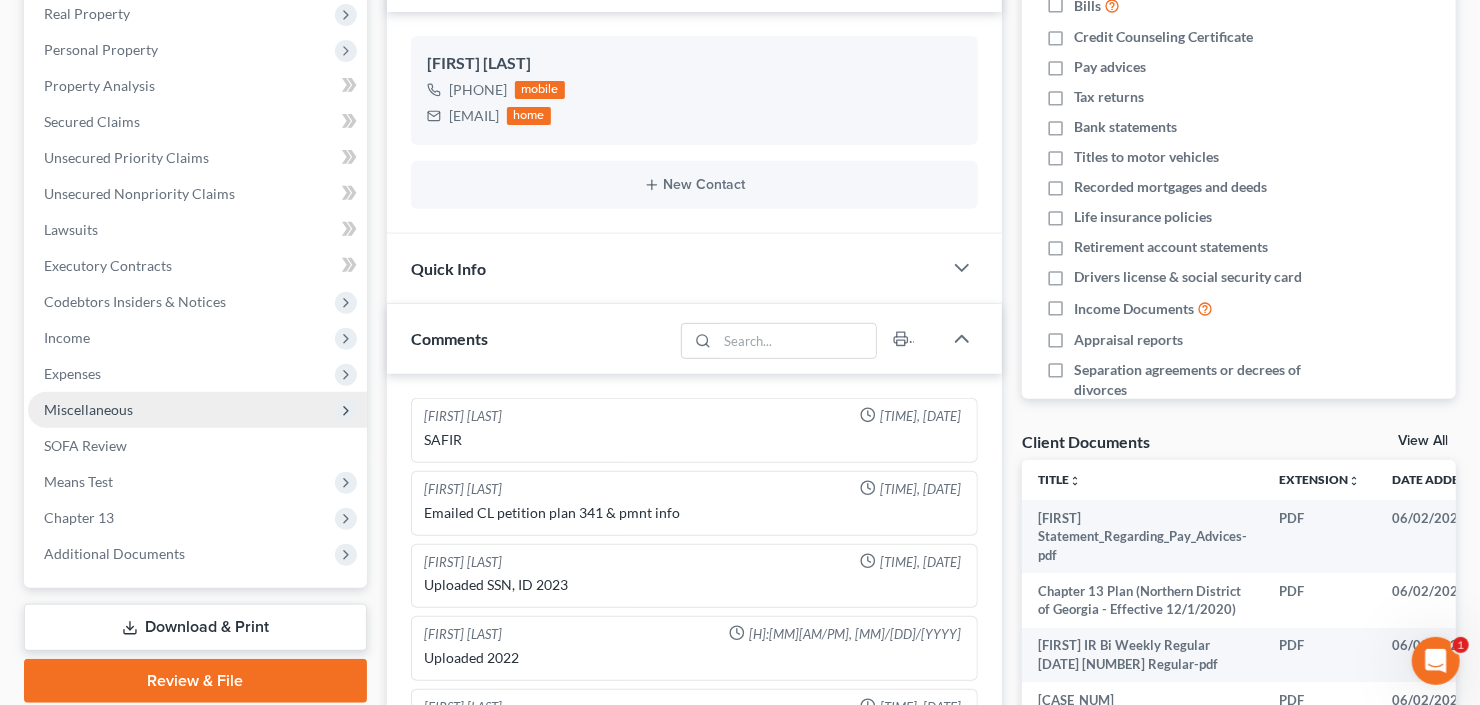 scroll, scrollTop: 320, scrollLeft: 0, axis: vertical 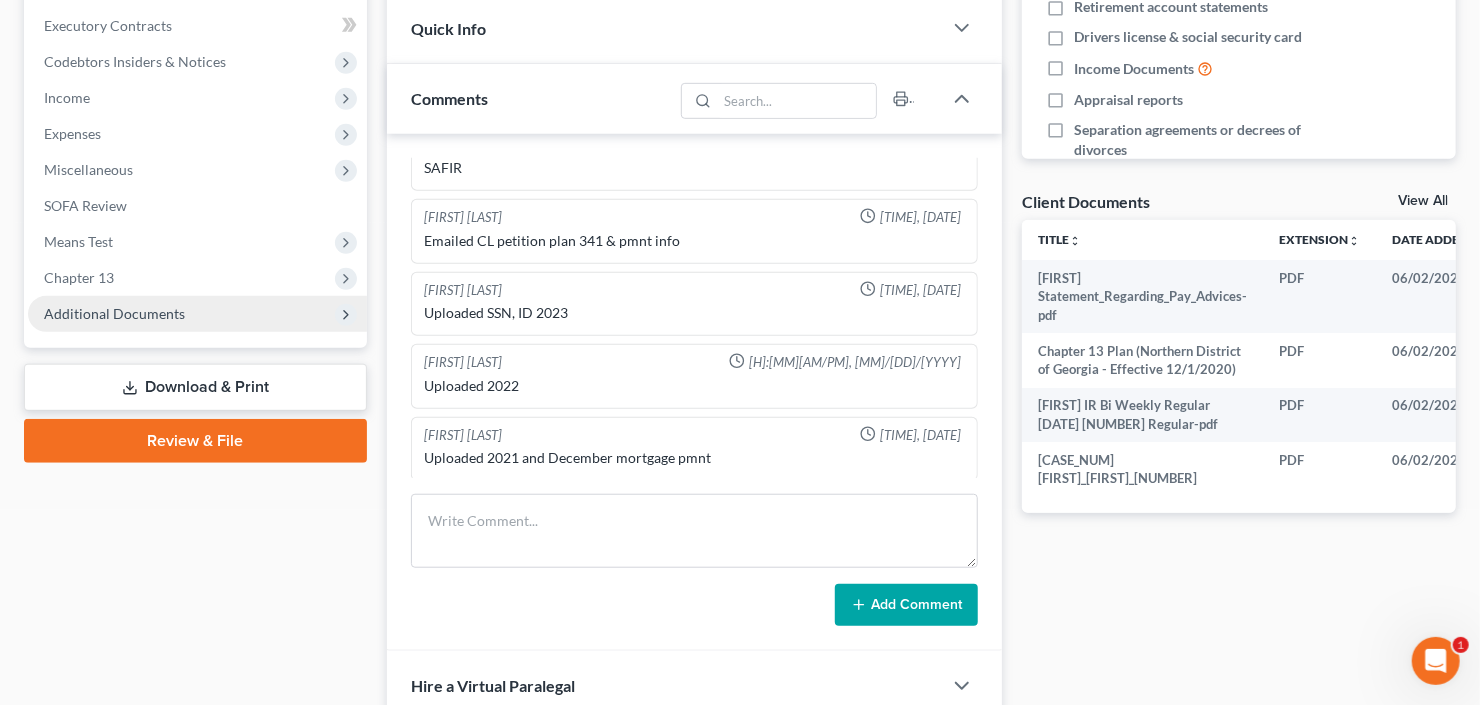 click on "Additional Documents" at bounding box center [114, 313] 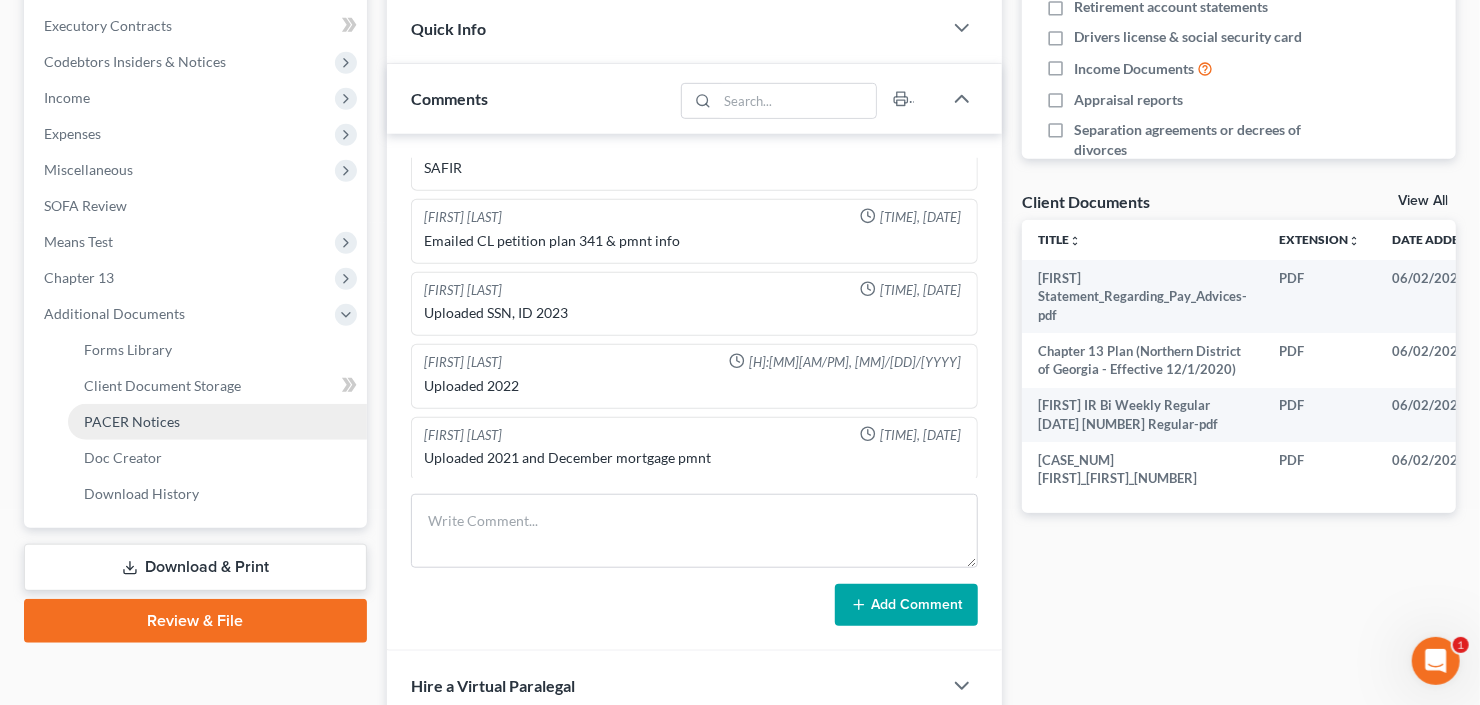 click on "PACER Notices" at bounding box center [217, 422] 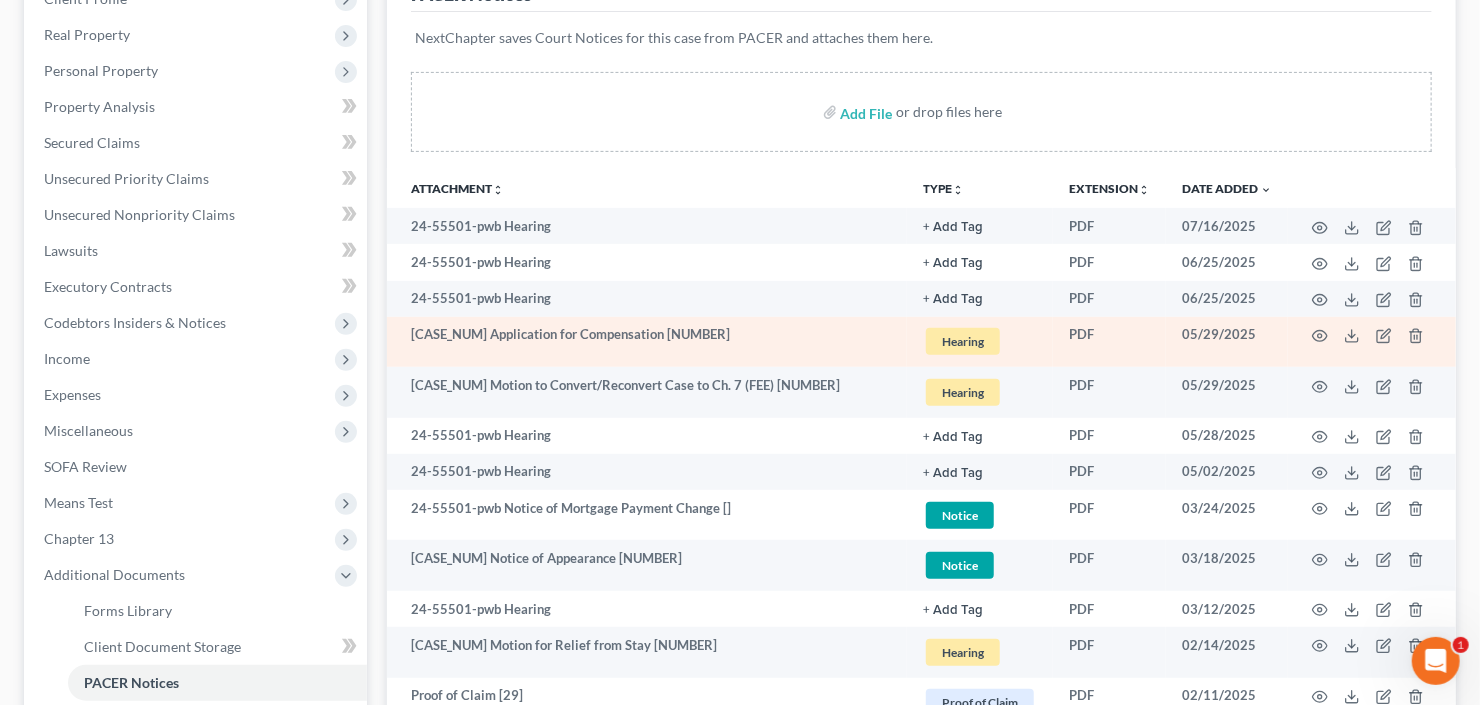 scroll, scrollTop: 320, scrollLeft: 0, axis: vertical 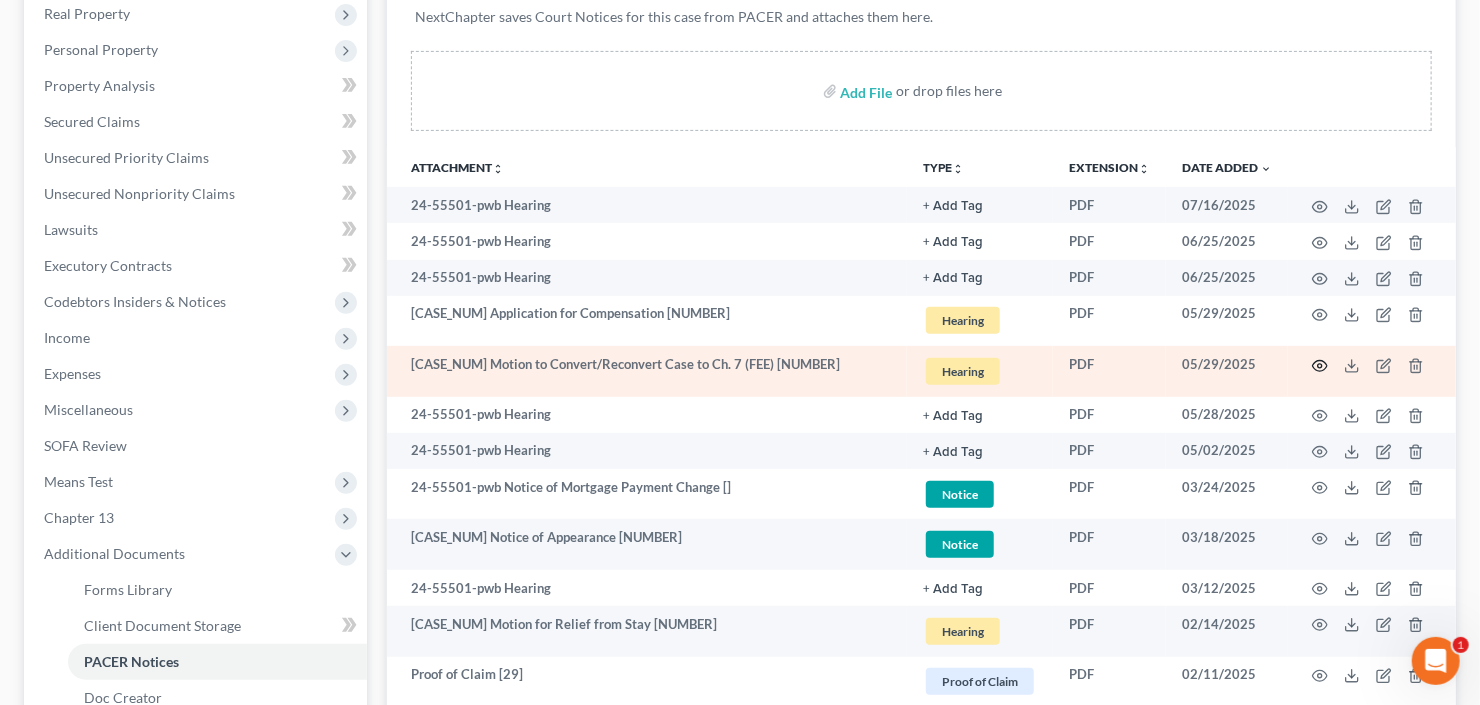 click 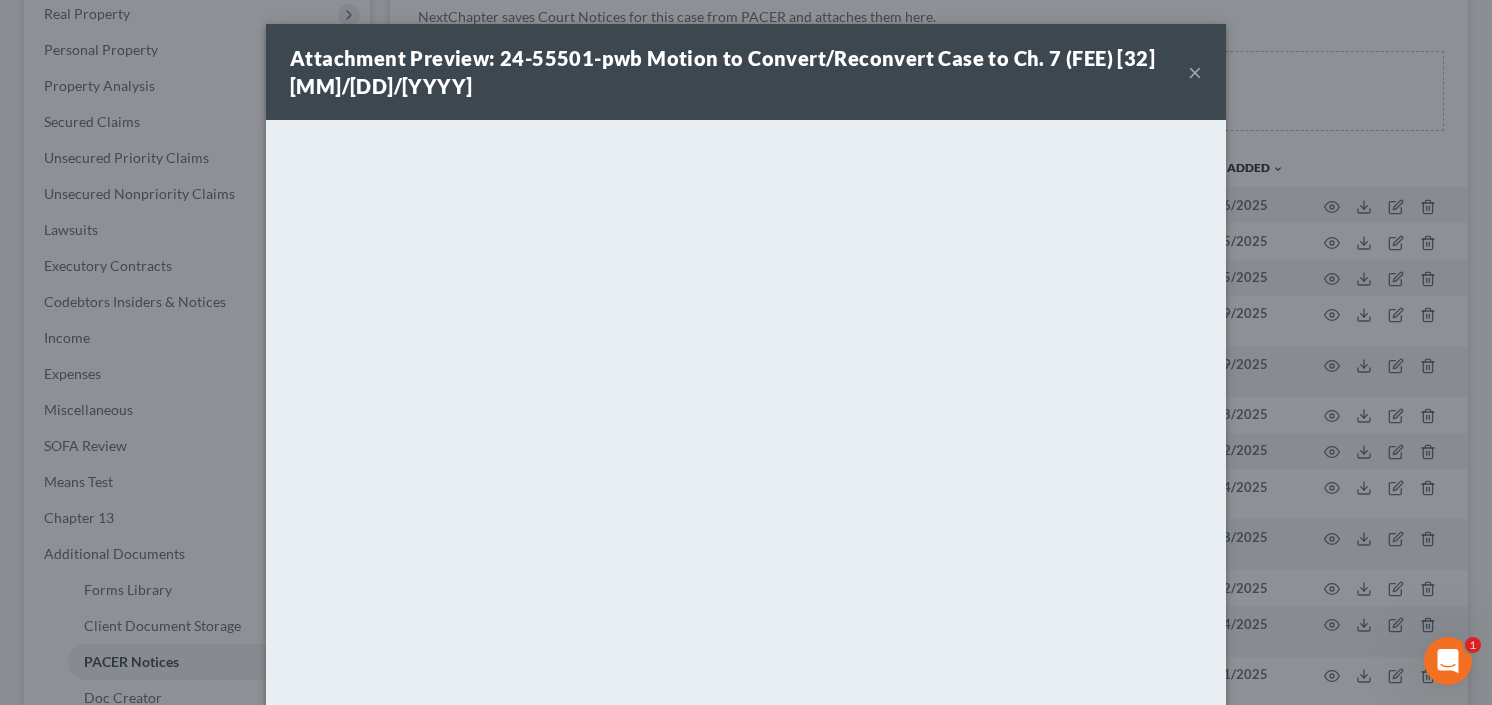 click on "×" at bounding box center (1195, 72) 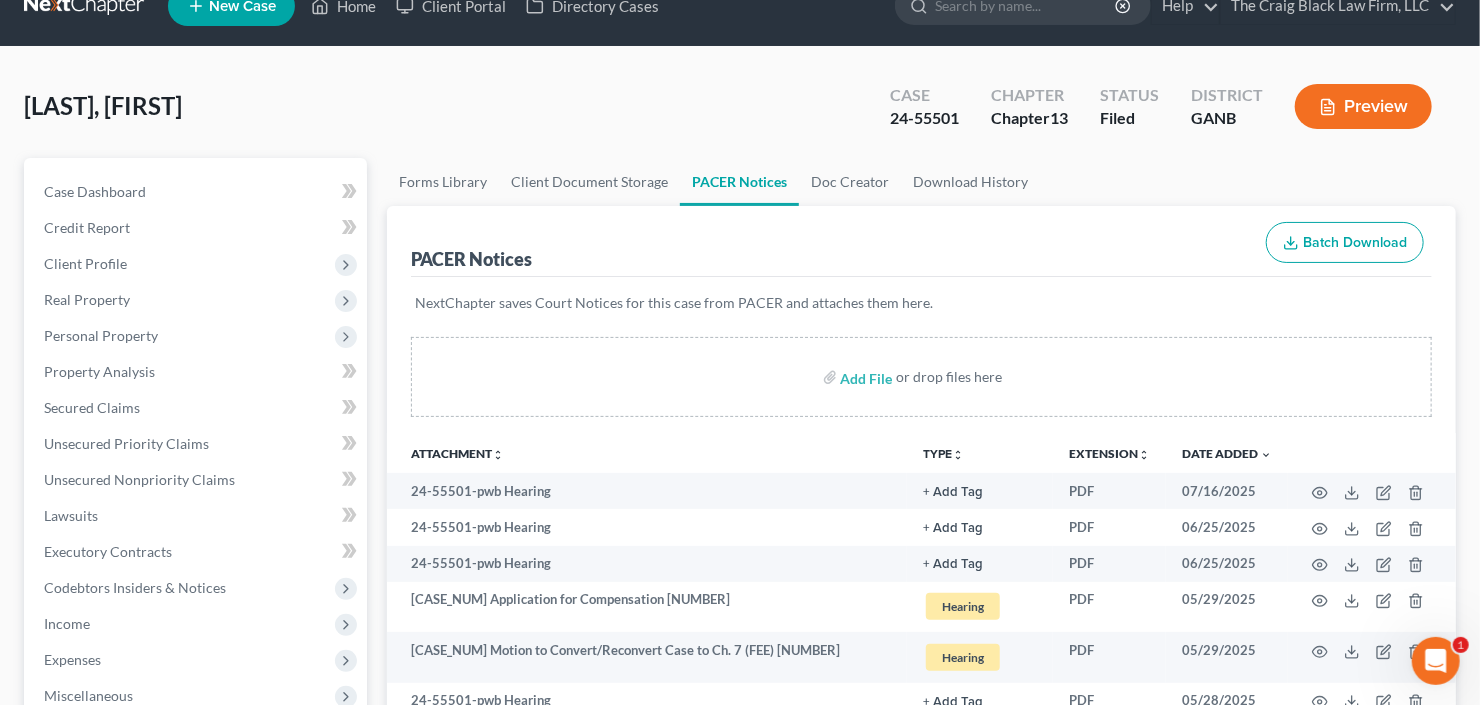 scroll, scrollTop: 0, scrollLeft: 0, axis: both 